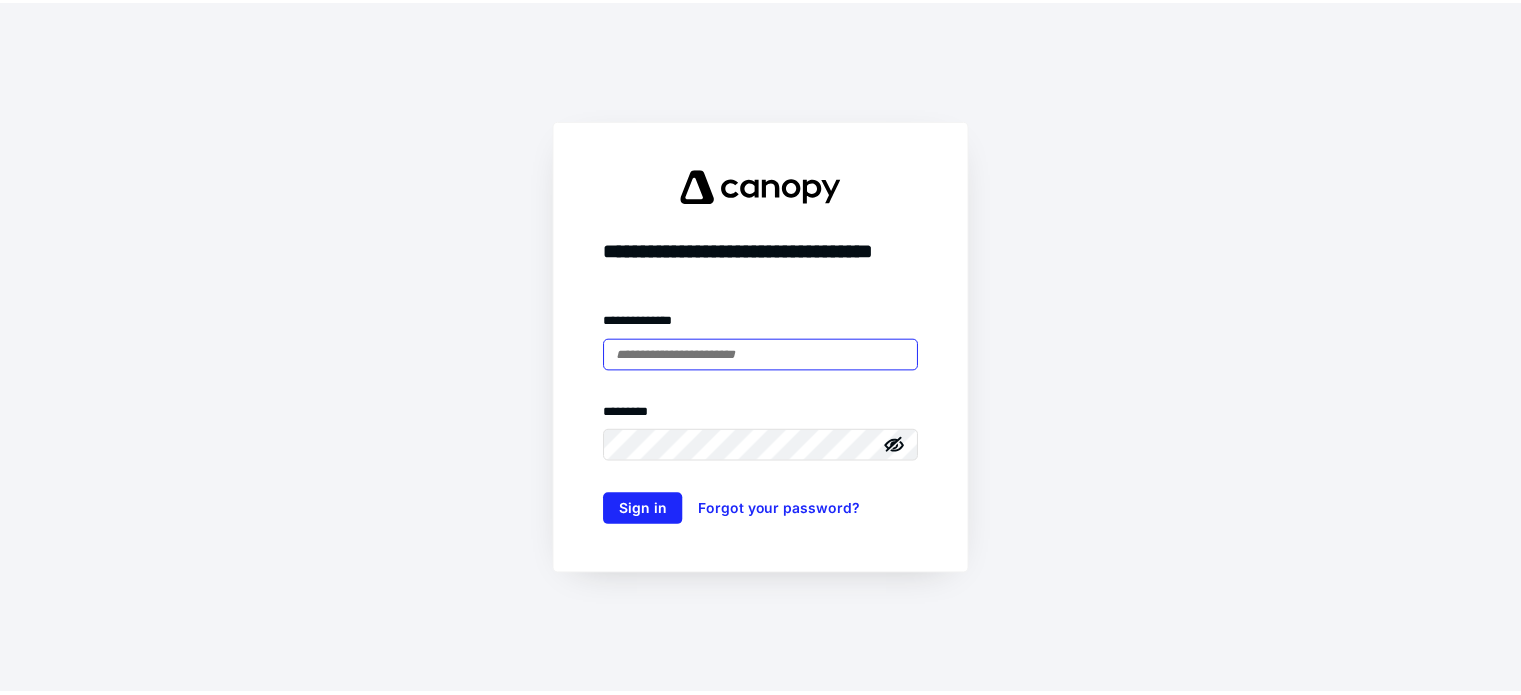 scroll, scrollTop: 0, scrollLeft: 0, axis: both 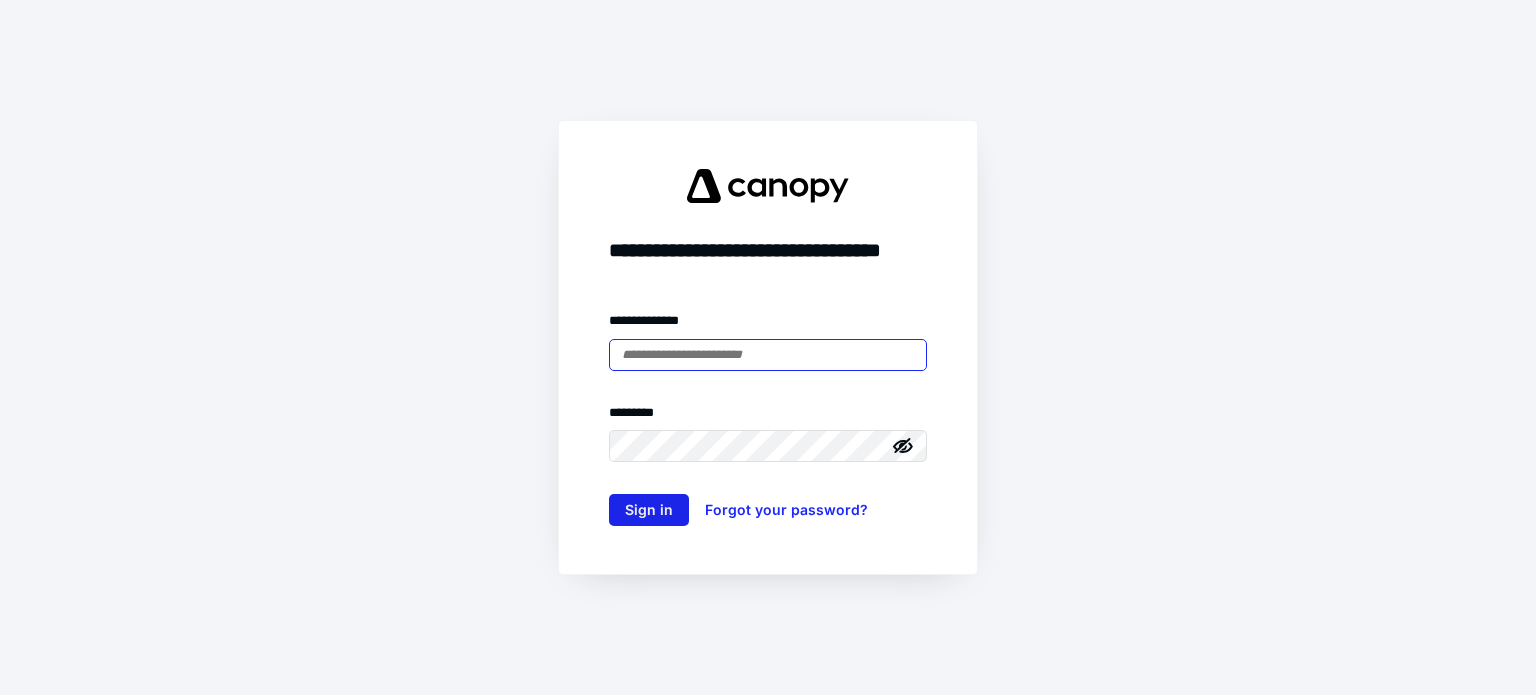 type on "**********" 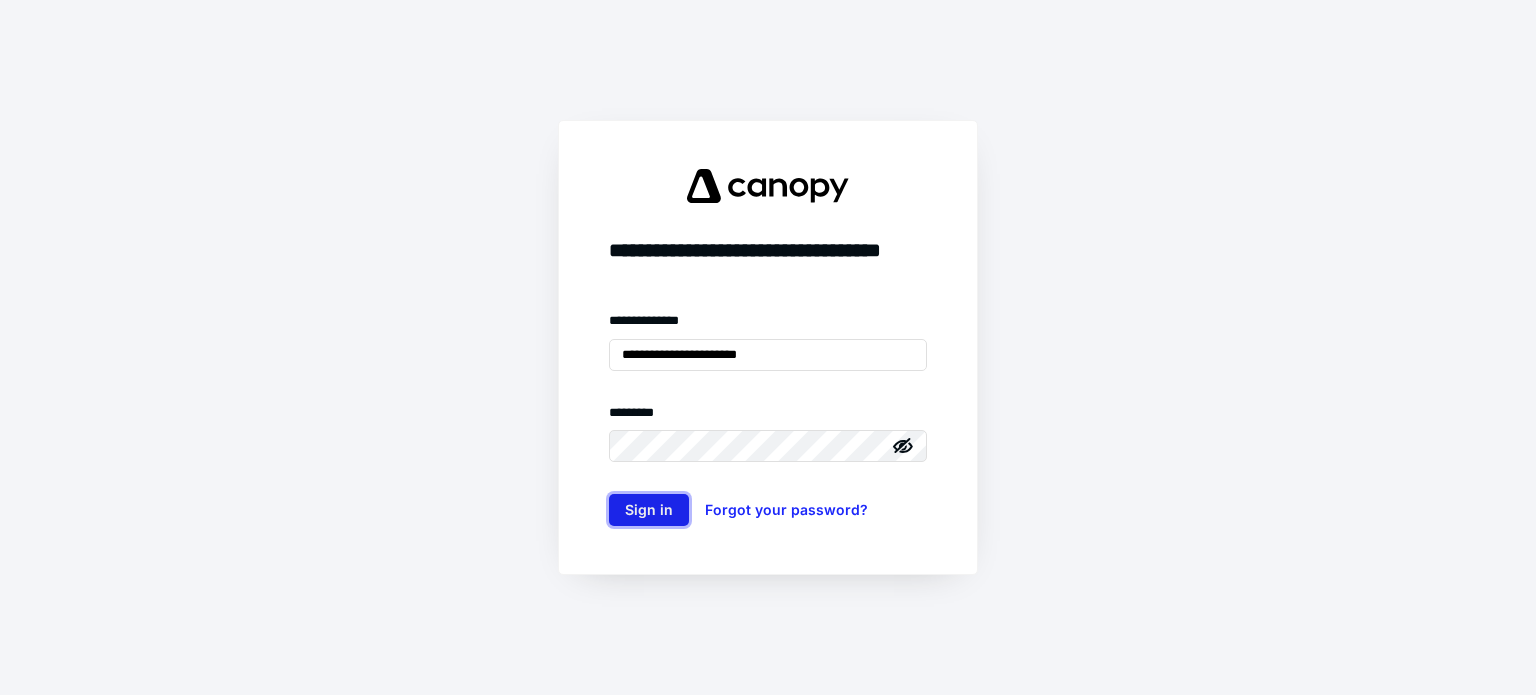 click on "Sign in" at bounding box center (649, 510) 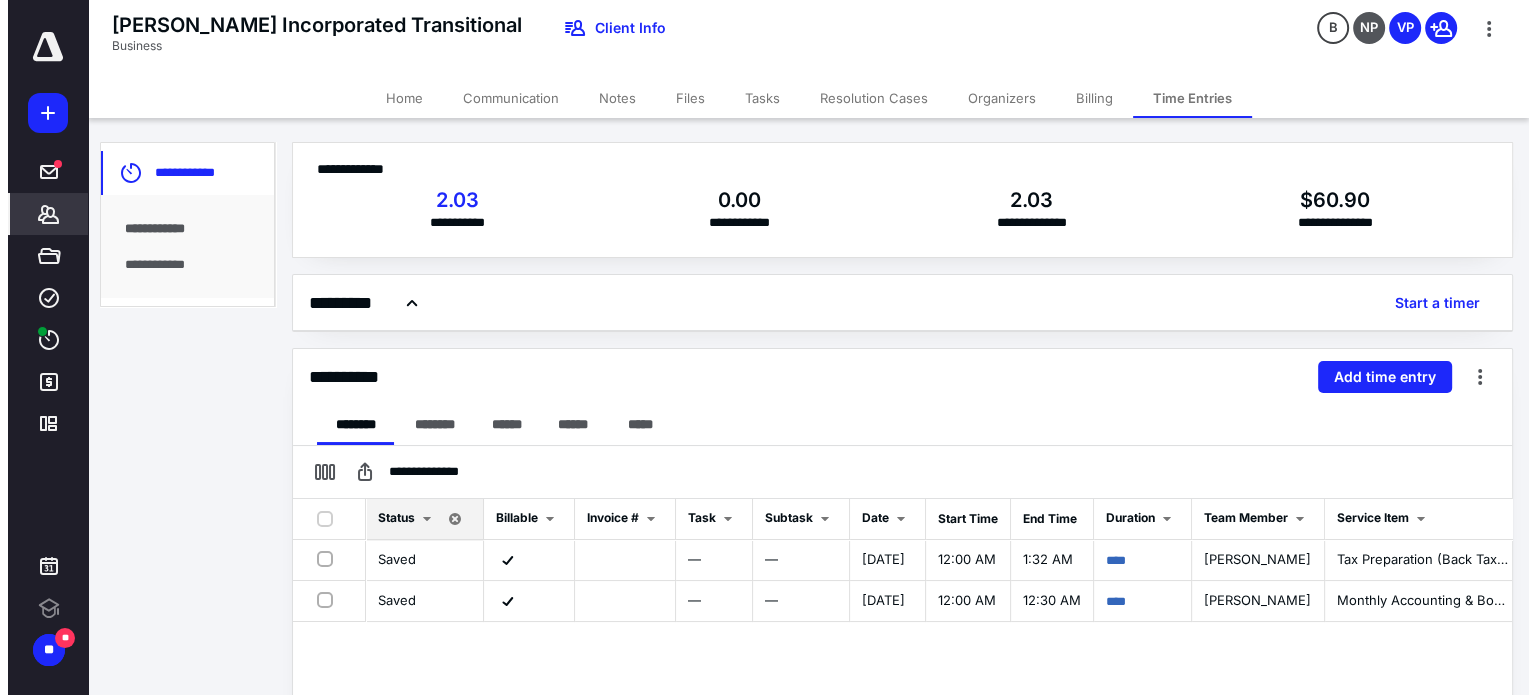 scroll, scrollTop: 0, scrollLeft: 0, axis: both 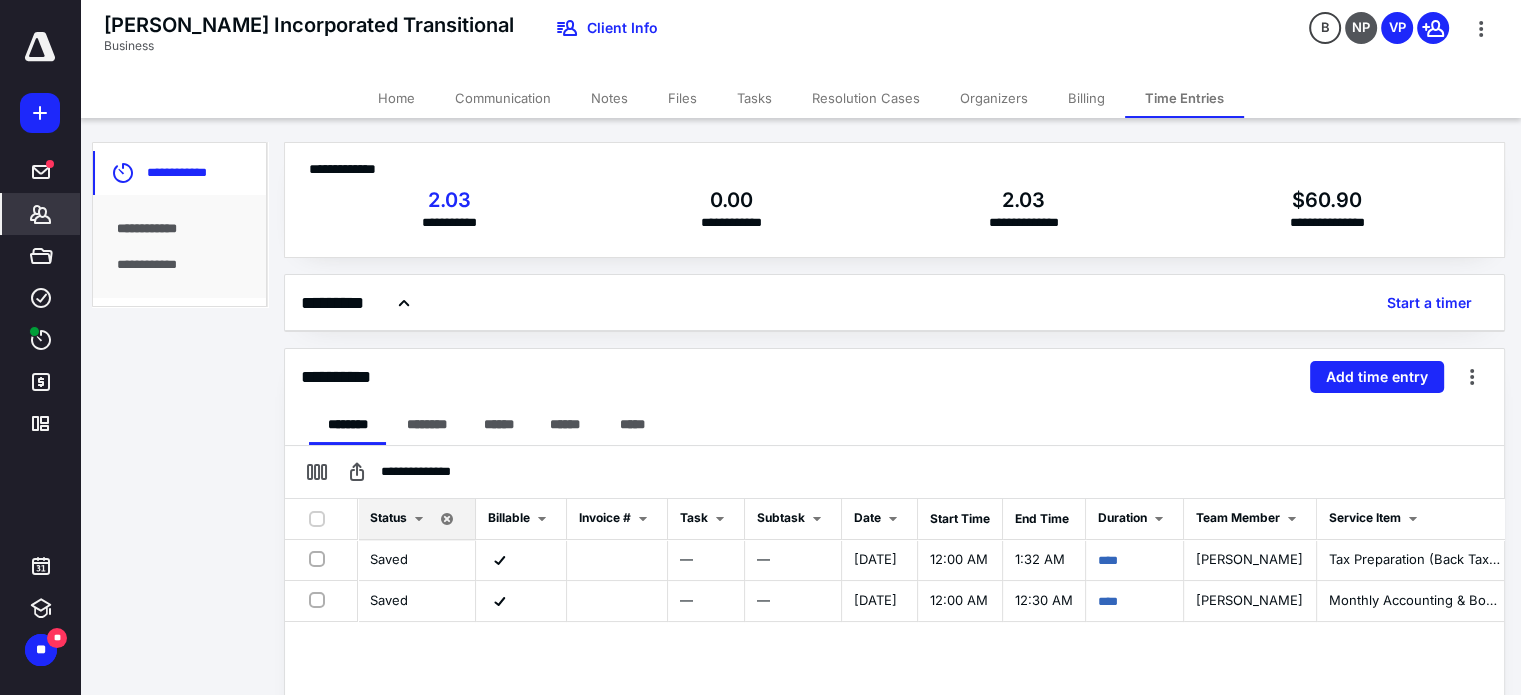 click on "Files" at bounding box center [682, 98] 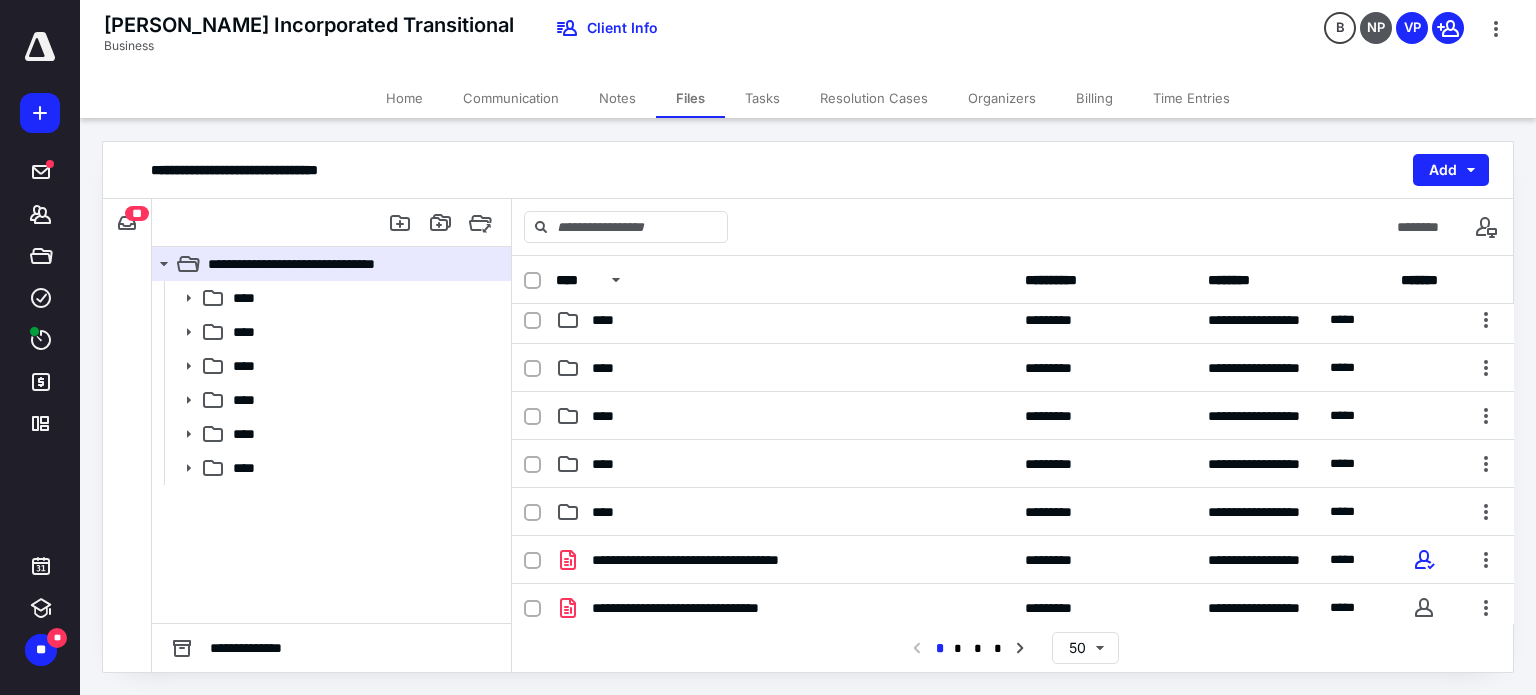 scroll, scrollTop: 100, scrollLeft: 0, axis: vertical 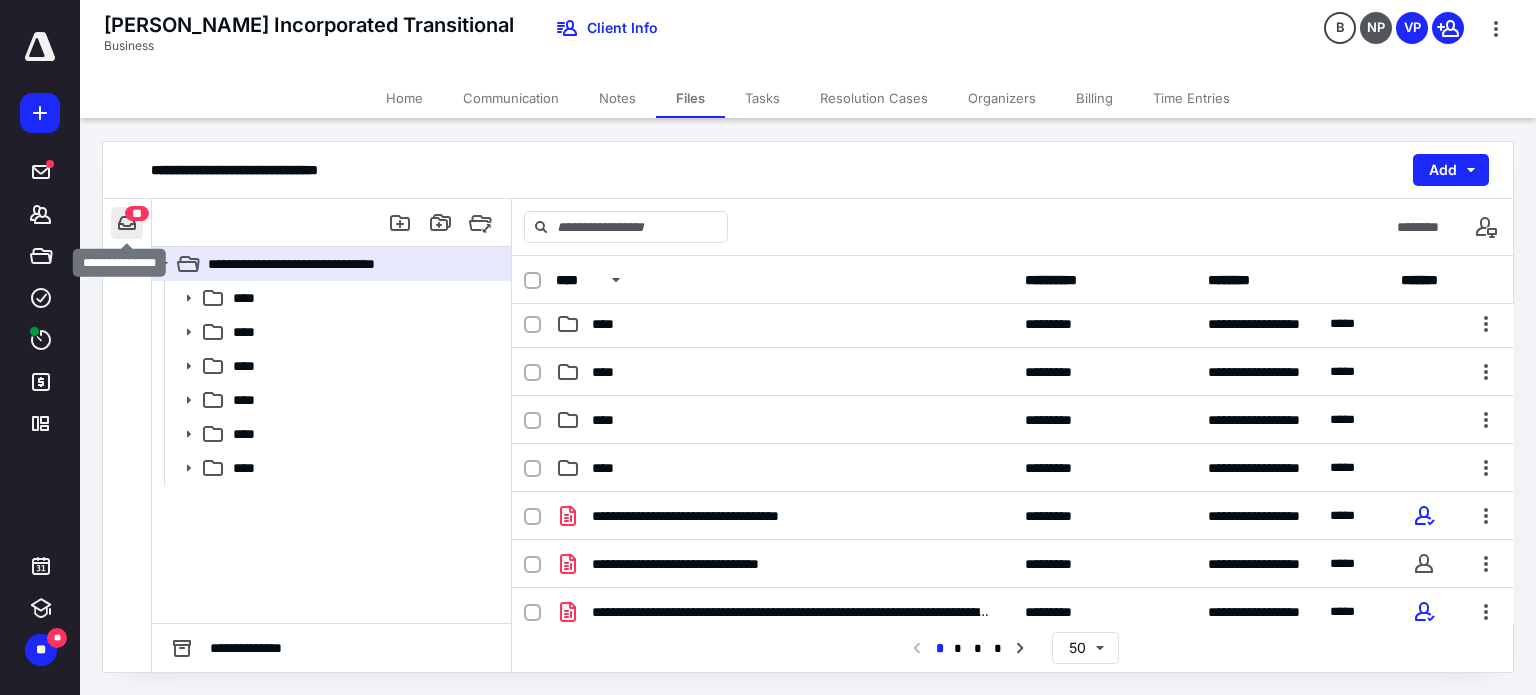 click at bounding box center [127, 223] 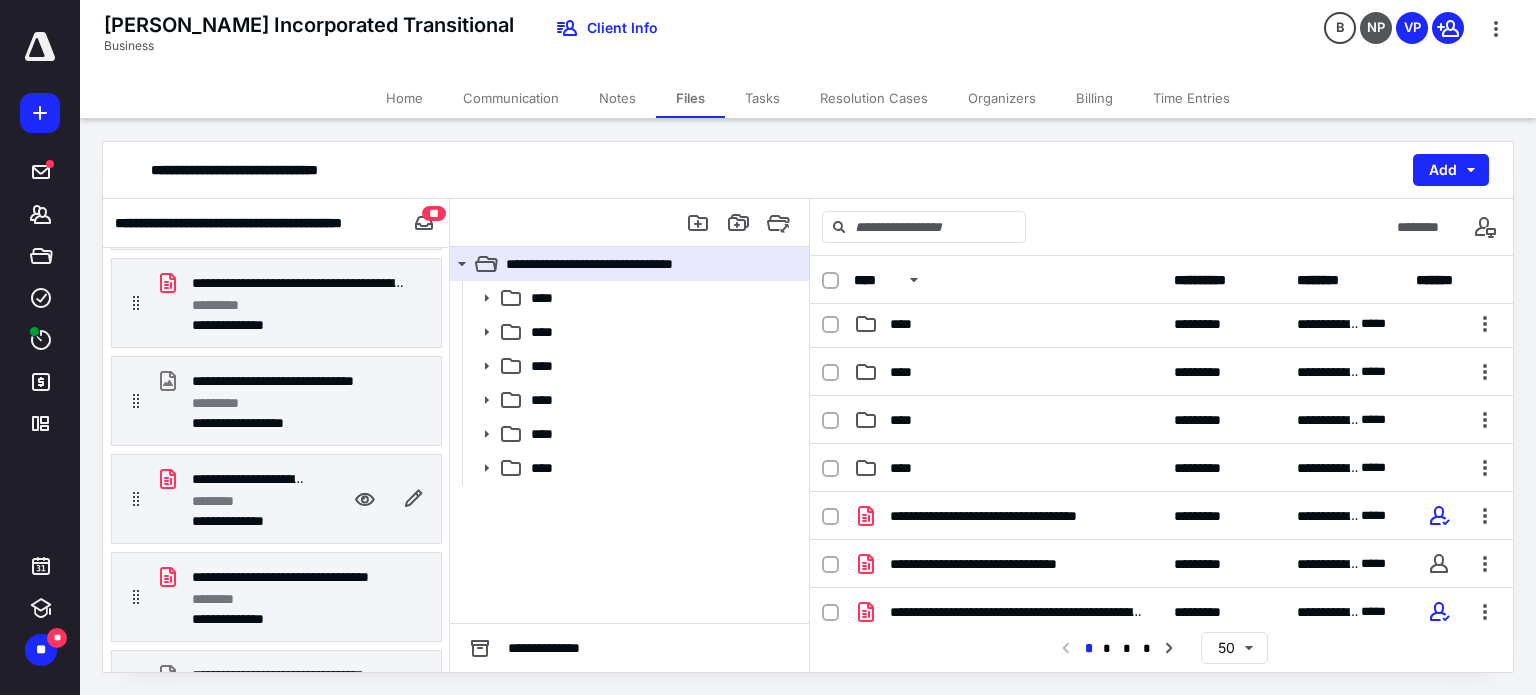 scroll, scrollTop: 3700, scrollLeft: 0, axis: vertical 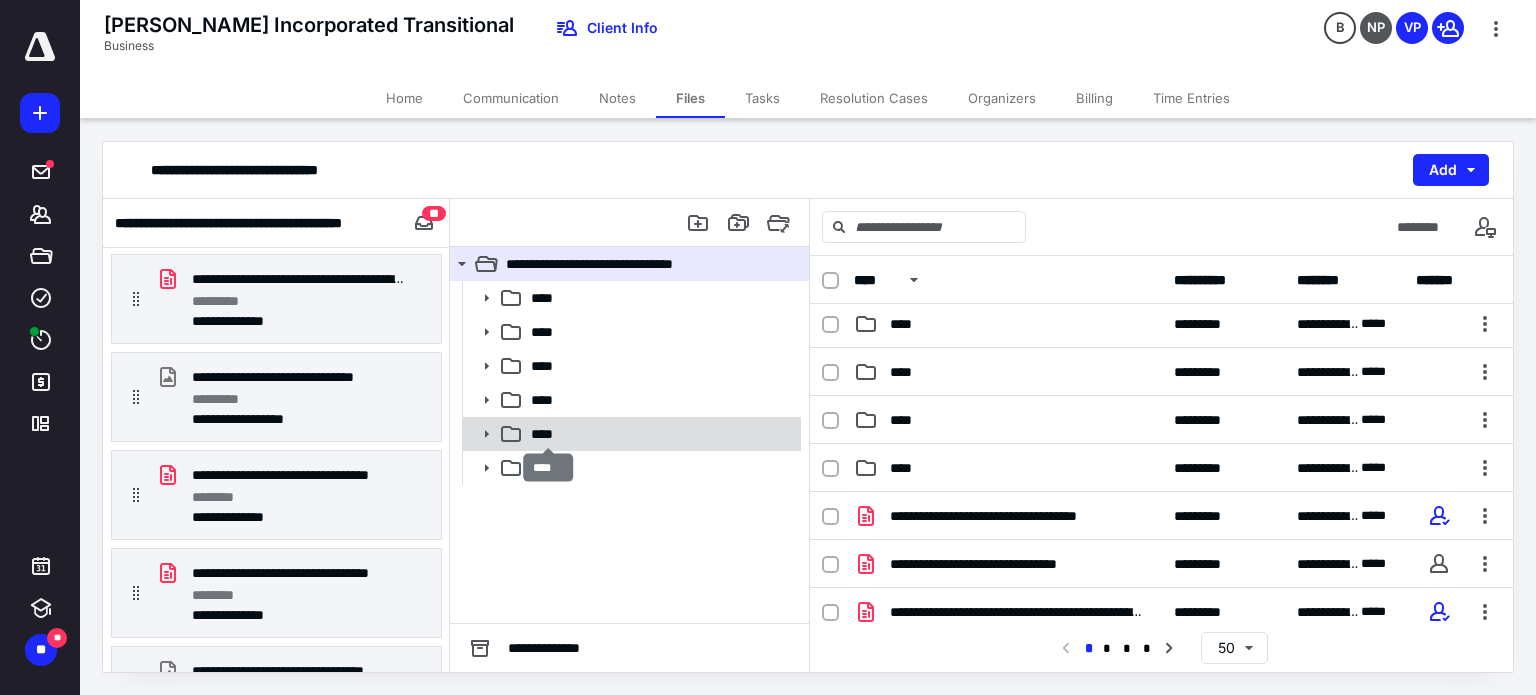 click on "****" at bounding box center [548, 434] 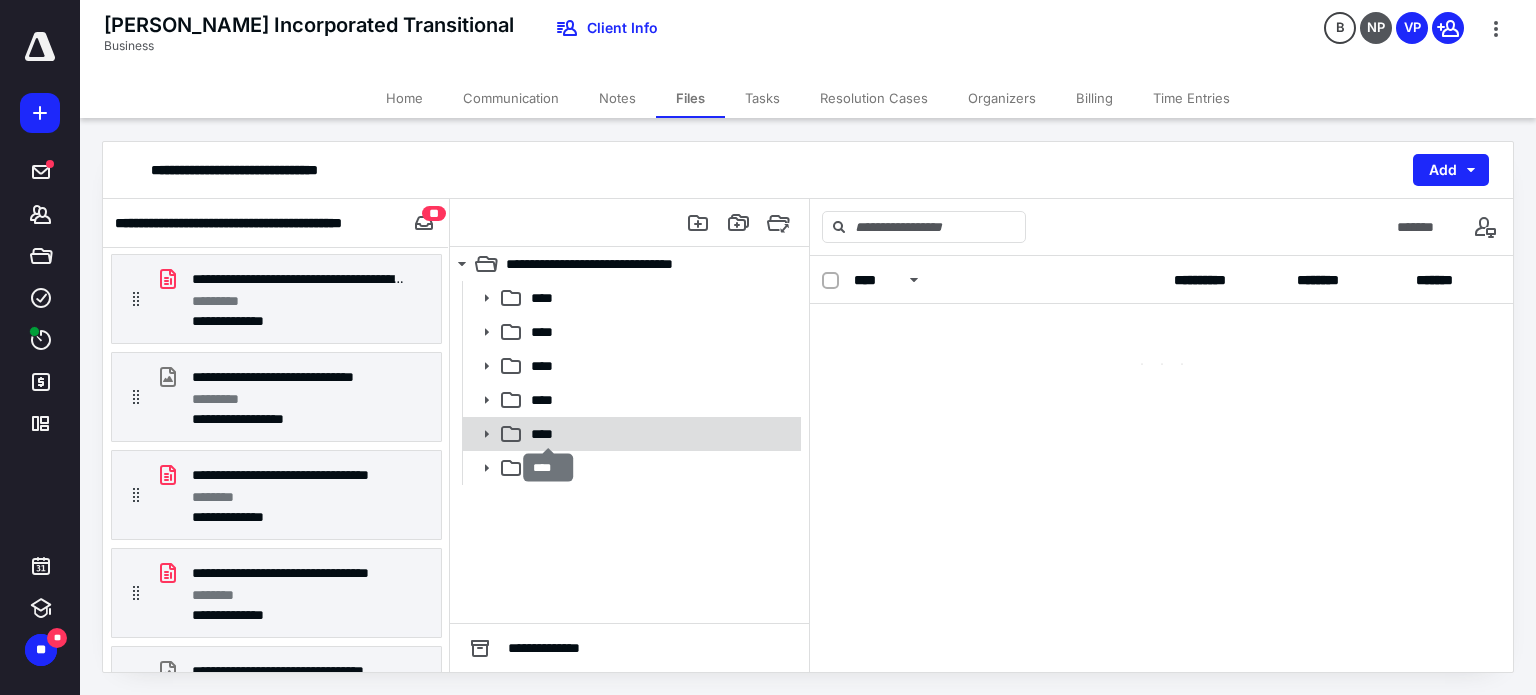 scroll, scrollTop: 0, scrollLeft: 0, axis: both 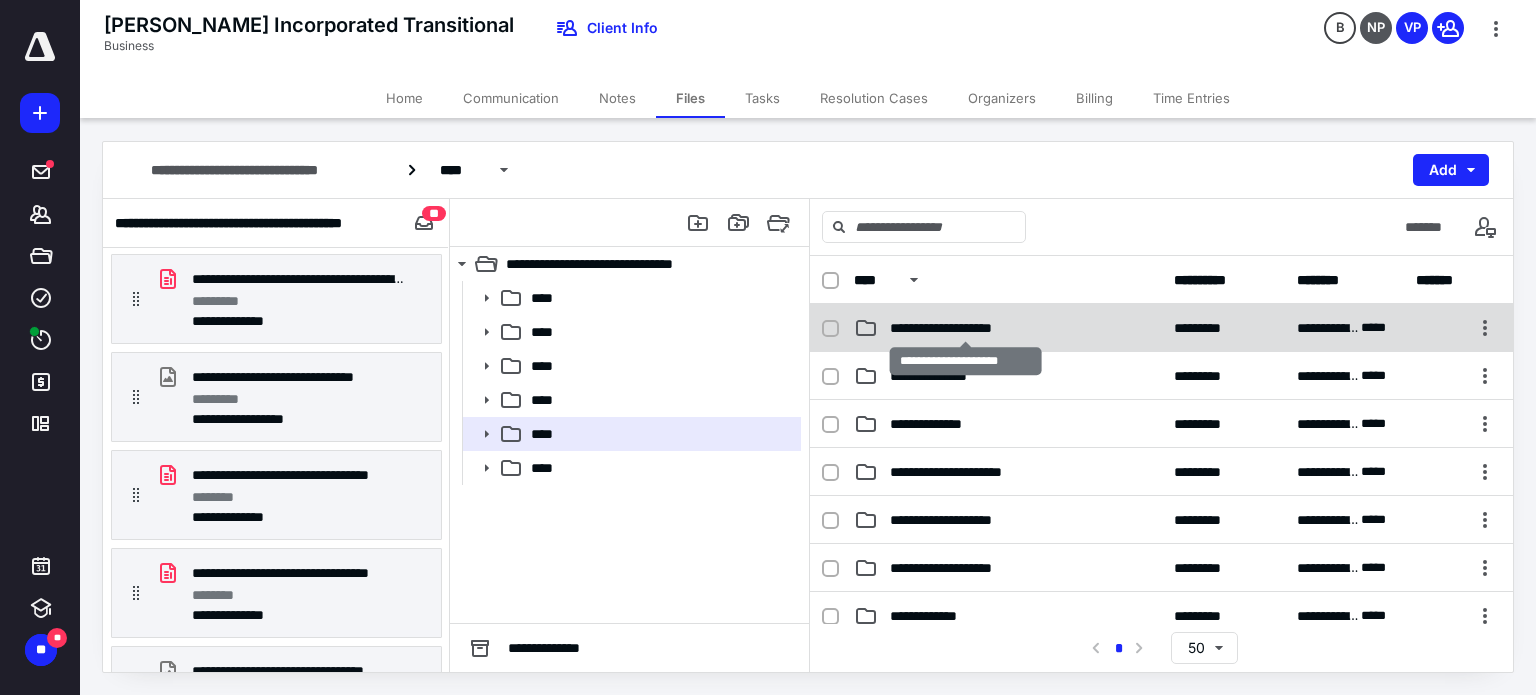 click on "**********" at bounding box center (966, 328) 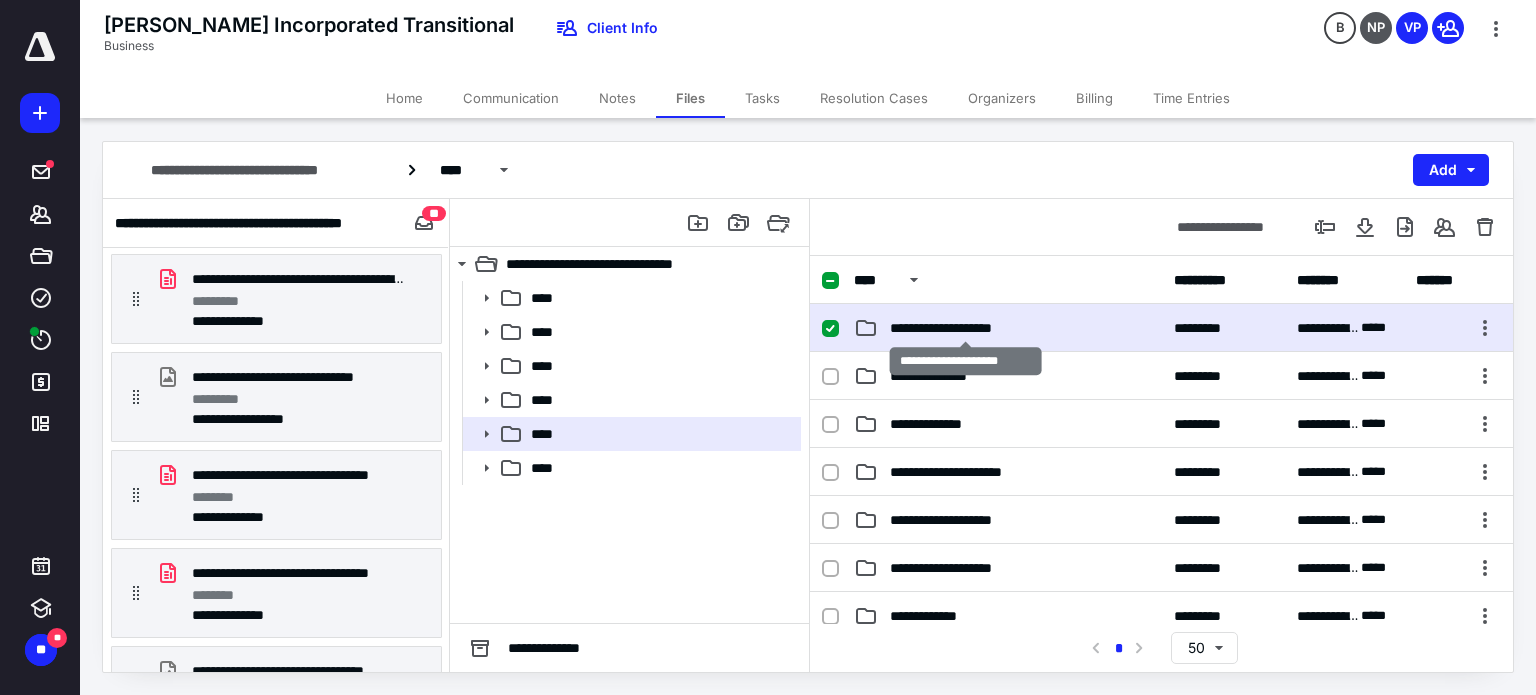 click on "**********" at bounding box center [966, 328] 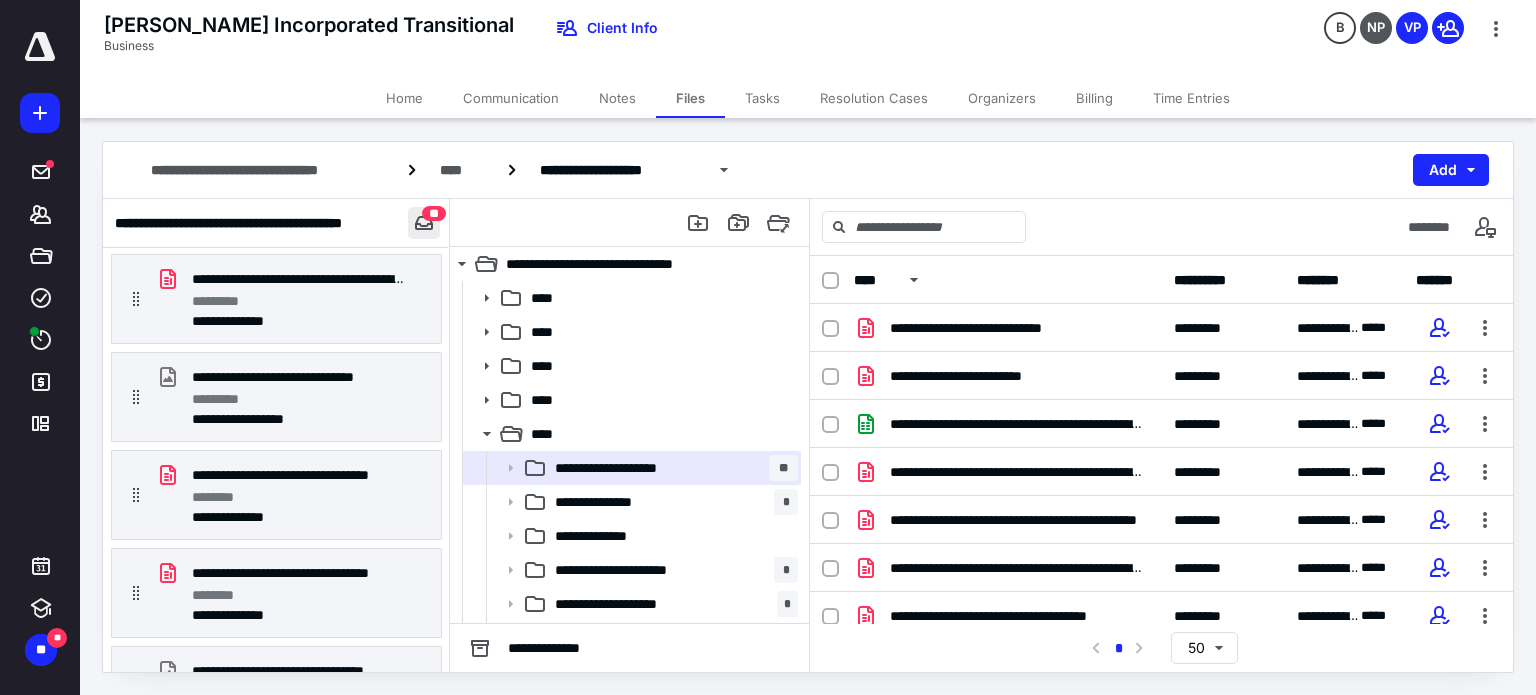 click at bounding box center [424, 223] 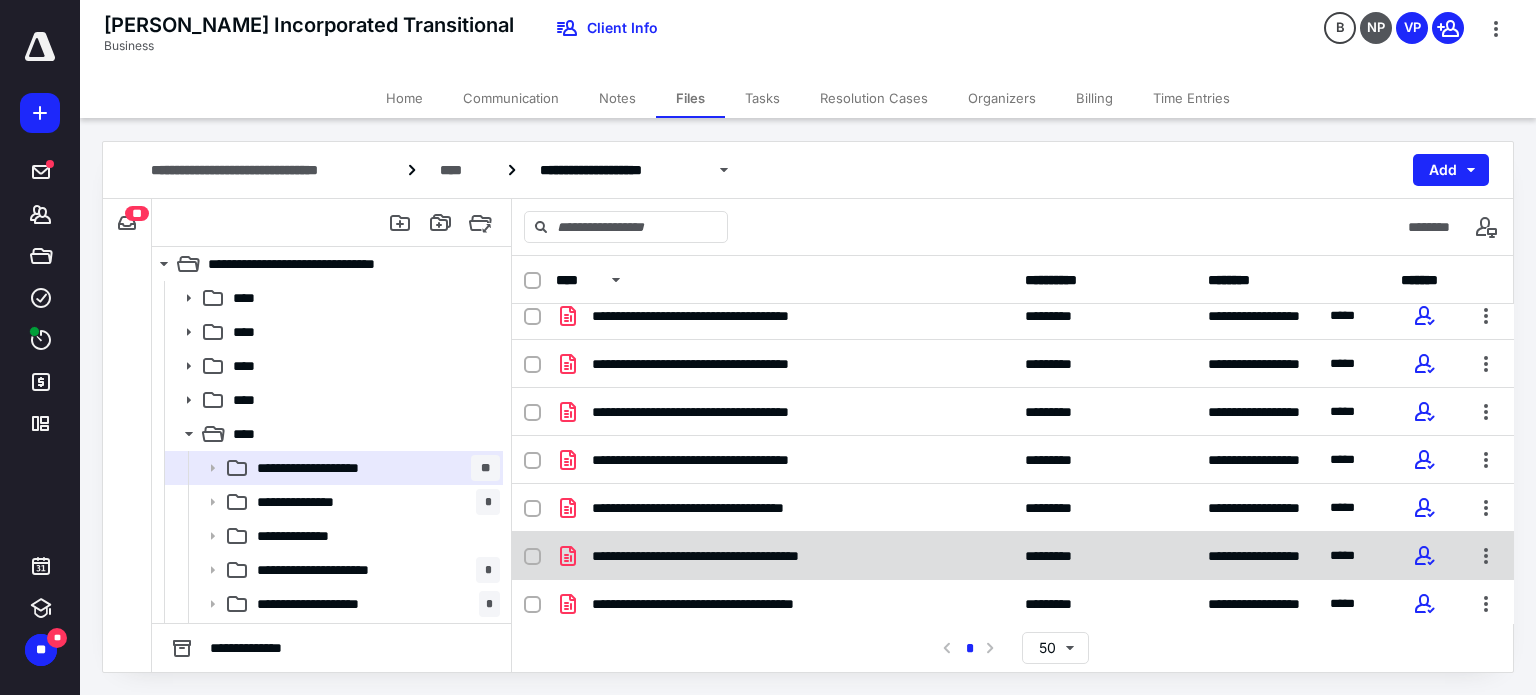 scroll, scrollTop: 301, scrollLeft: 0, axis: vertical 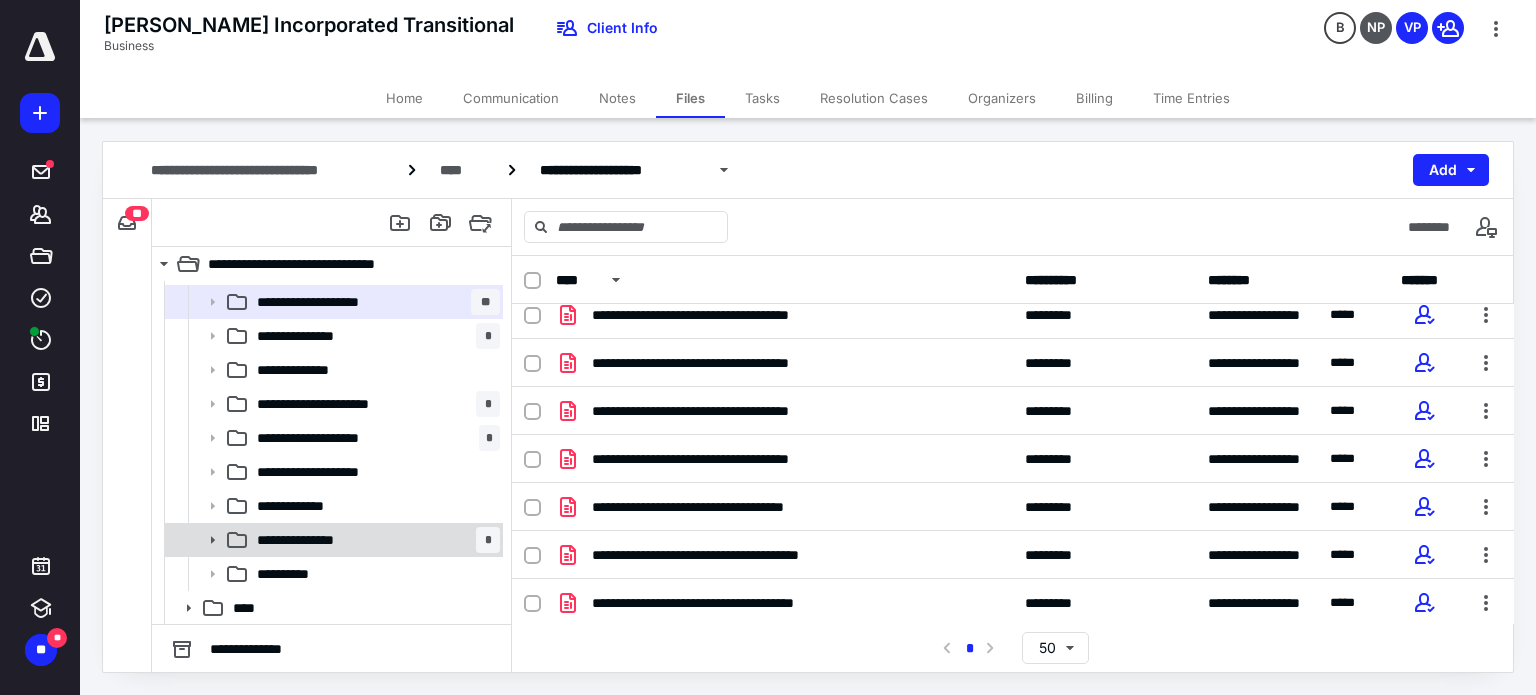 click on "**********" at bounding box center (374, 540) 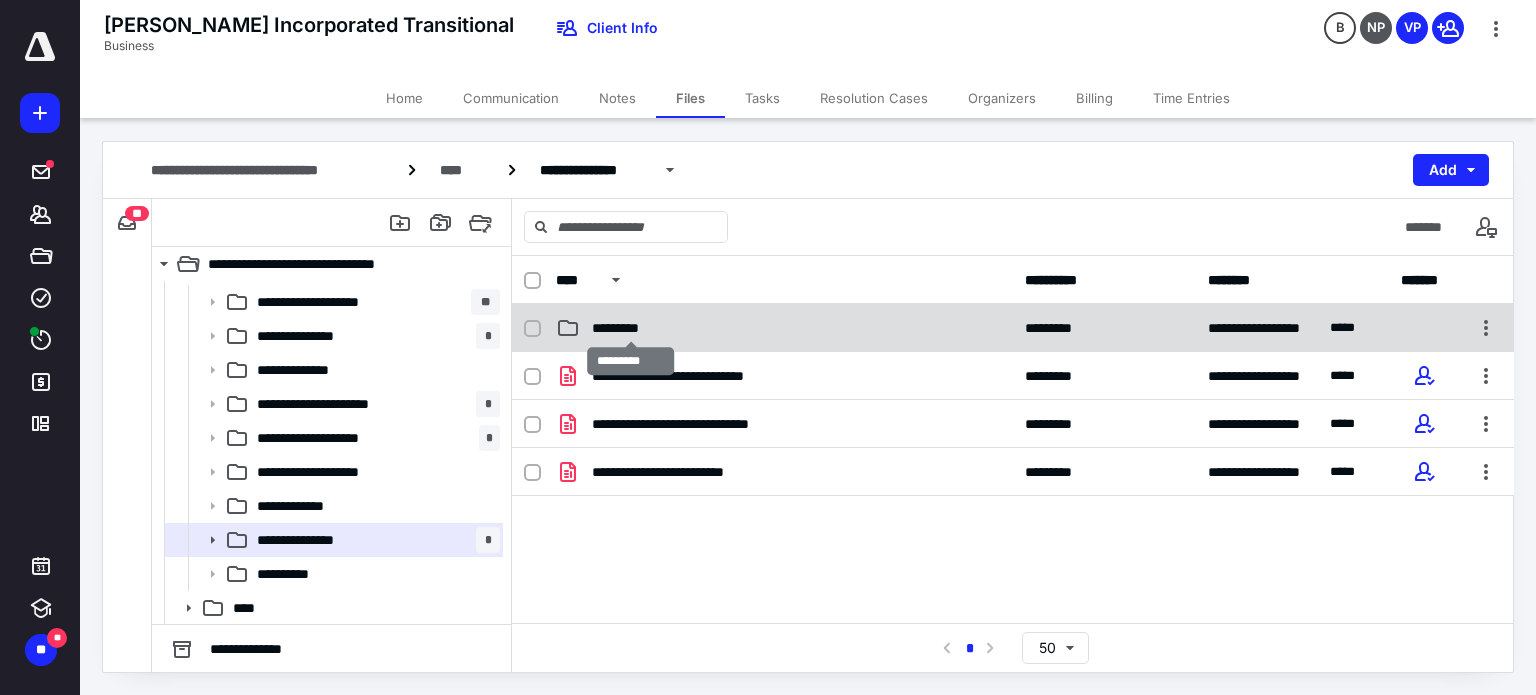 click on "*********" at bounding box center [630, 328] 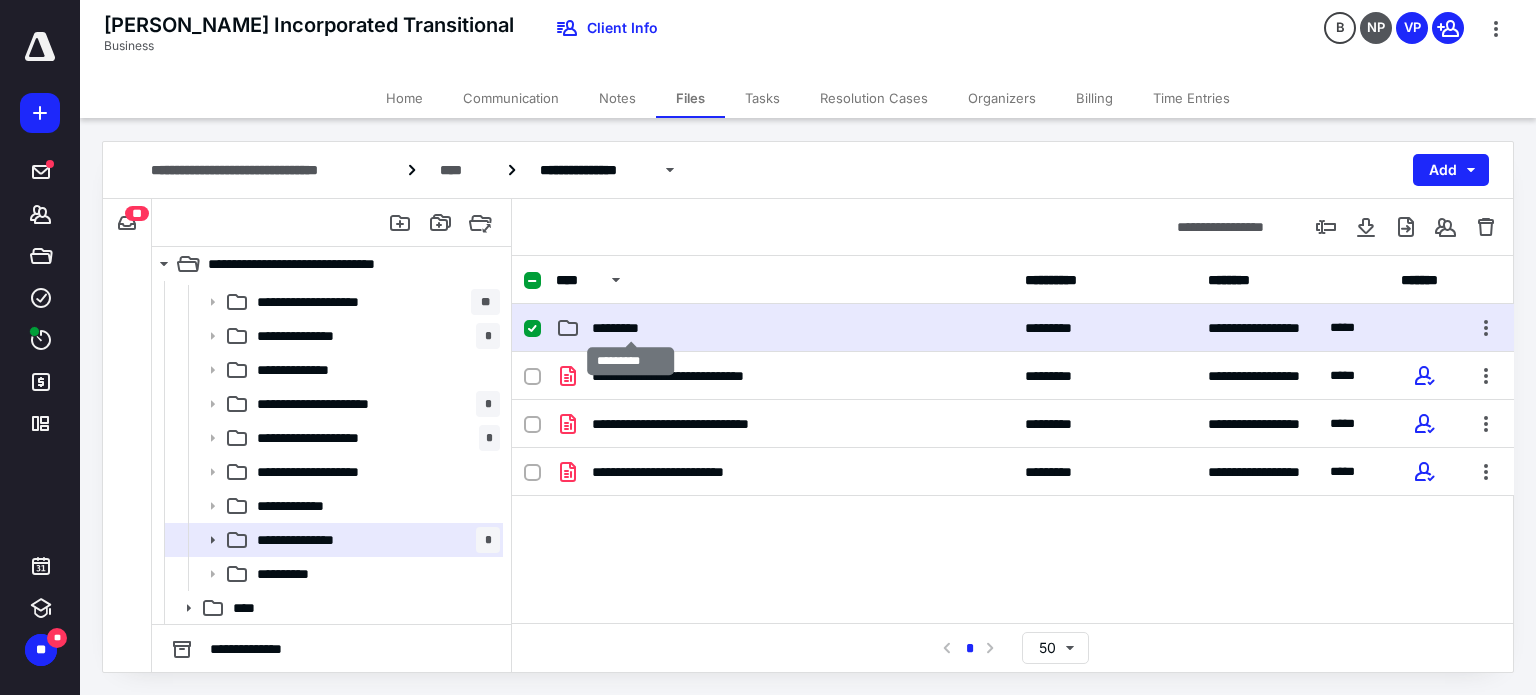 click on "*********" at bounding box center (630, 328) 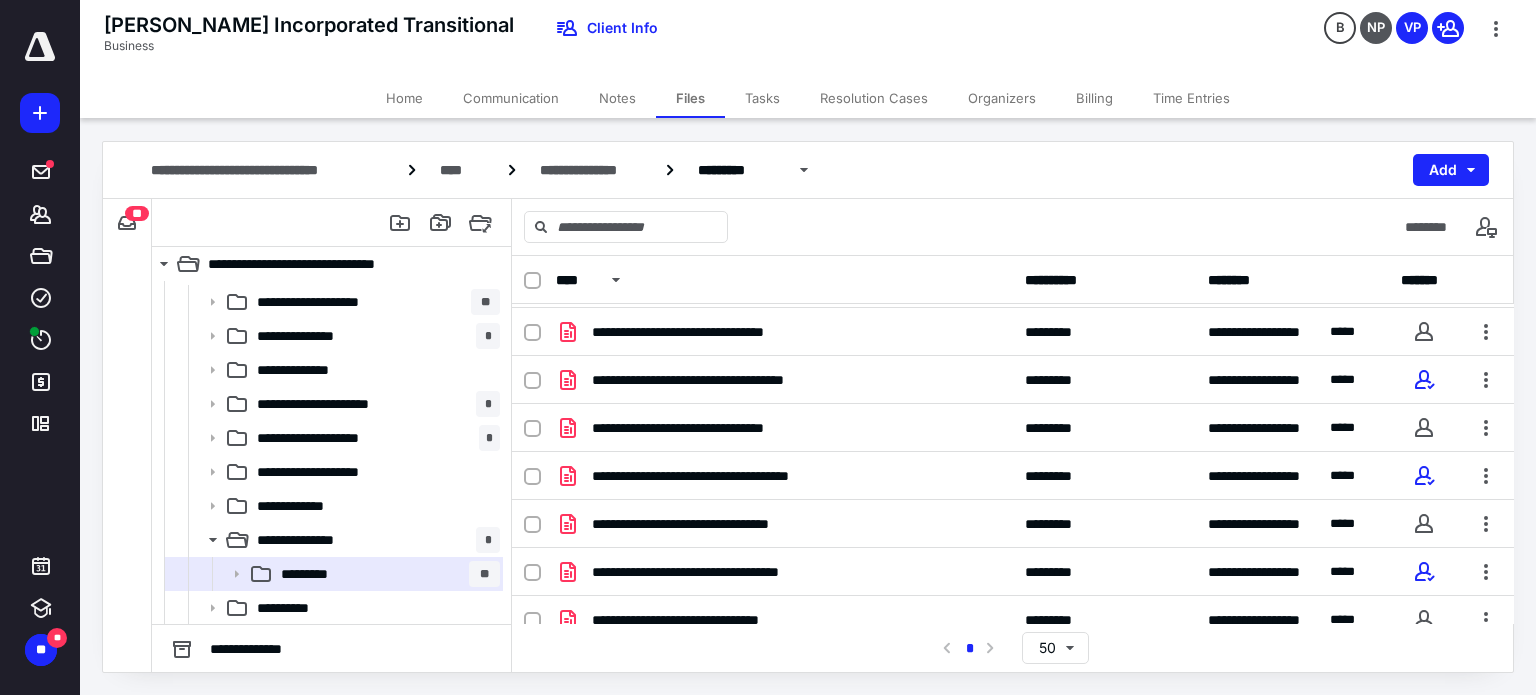 scroll, scrollTop: 1688, scrollLeft: 0, axis: vertical 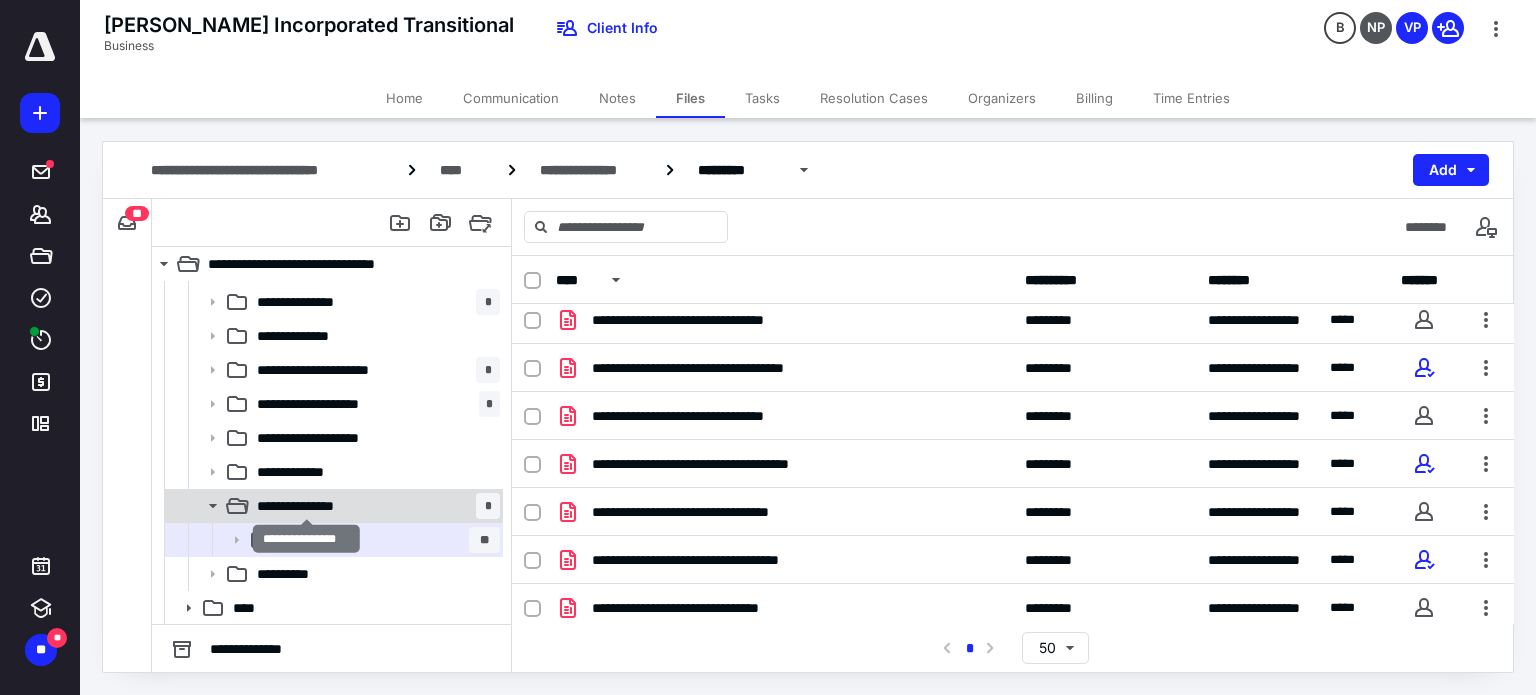 click on "**********" at bounding box center [307, 506] 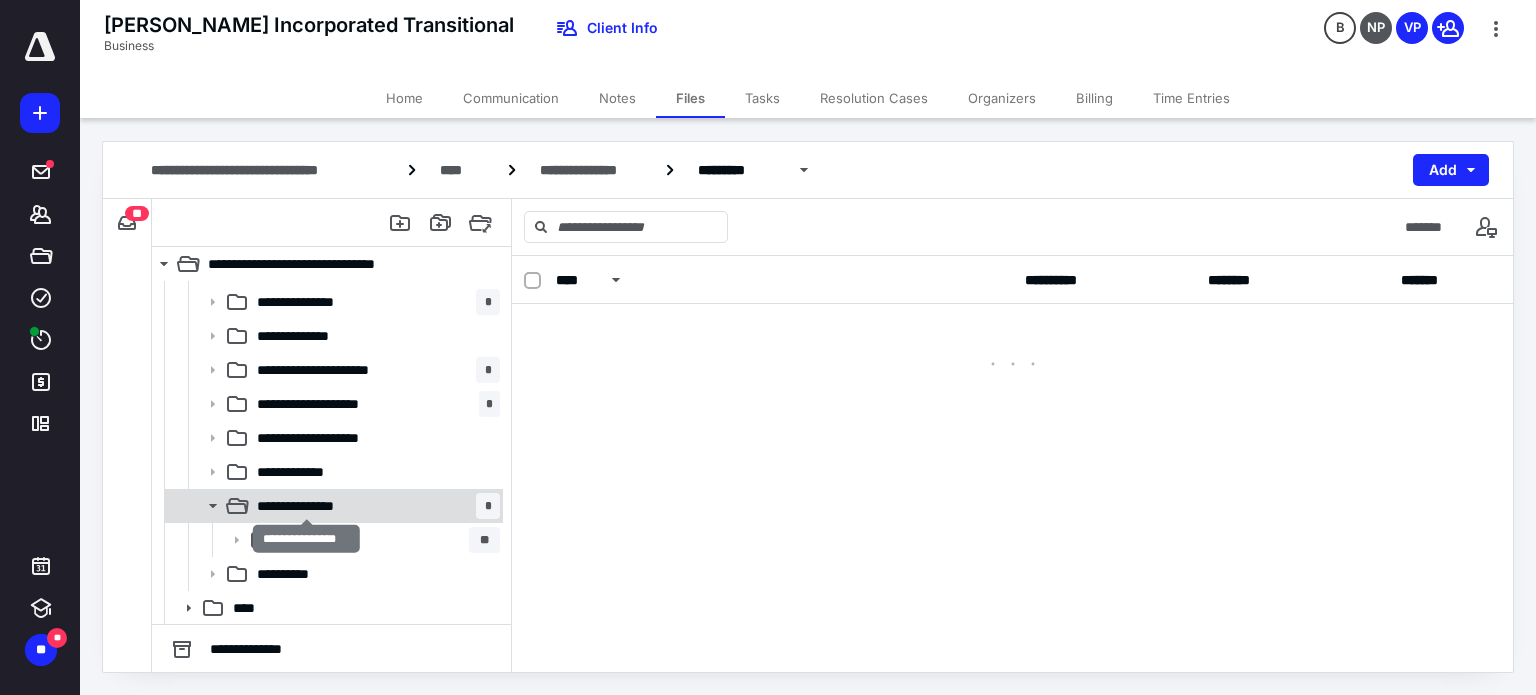 scroll, scrollTop: 0, scrollLeft: 0, axis: both 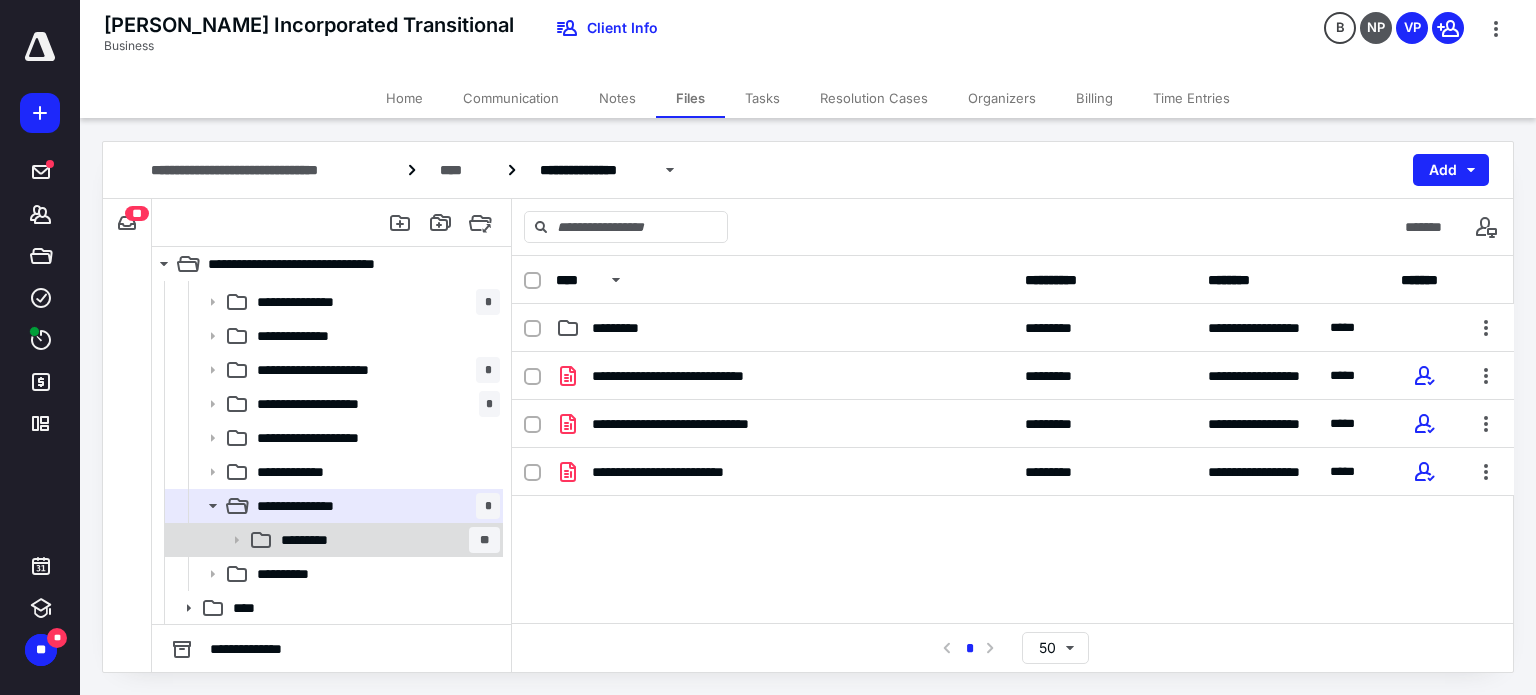 click on "********* **" at bounding box center (386, 540) 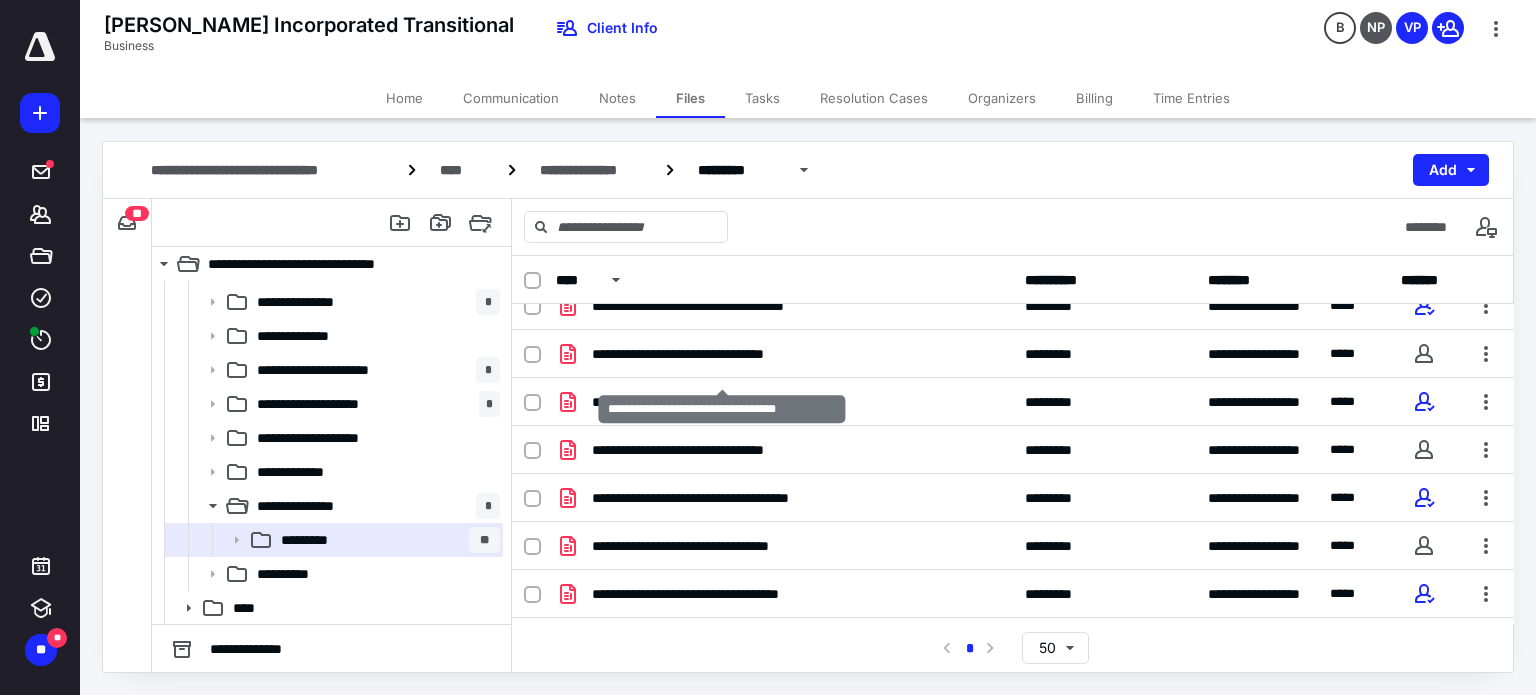 scroll, scrollTop: 1688, scrollLeft: 0, axis: vertical 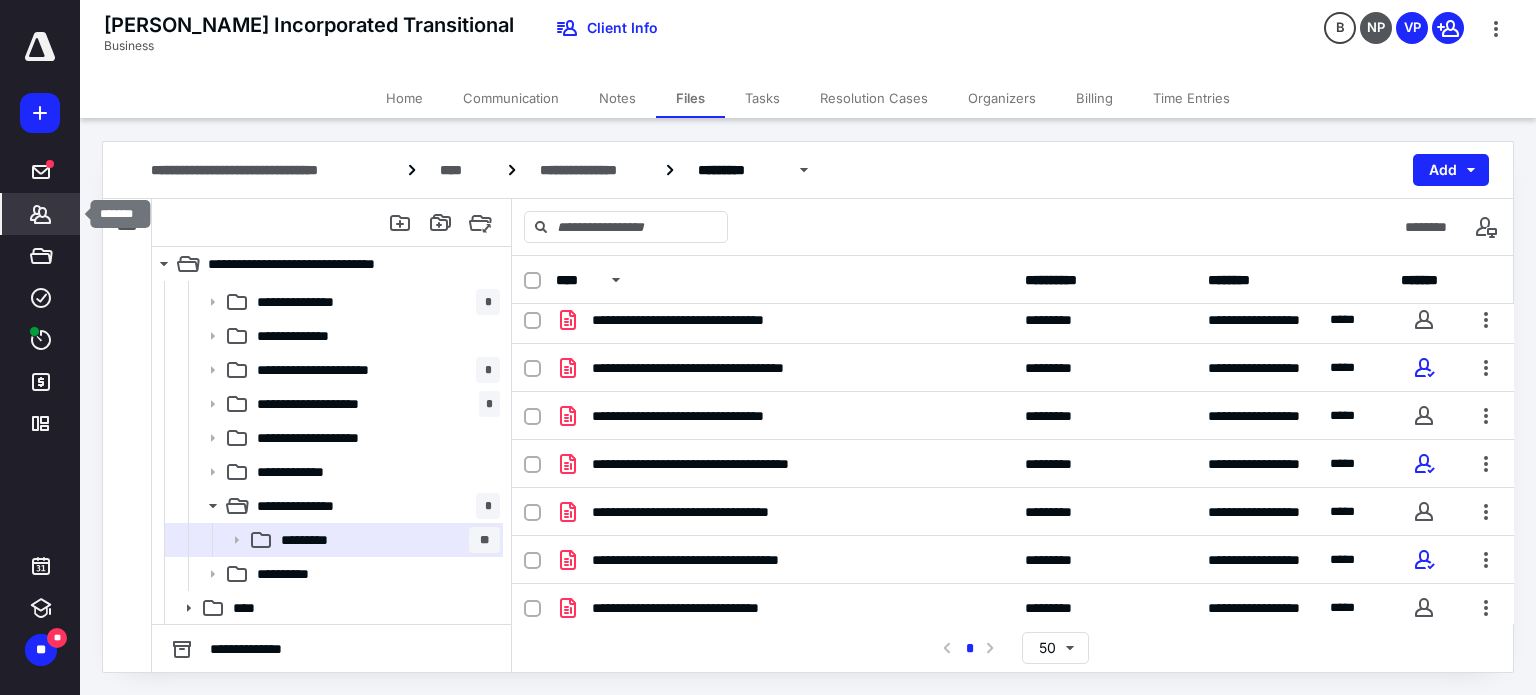 click 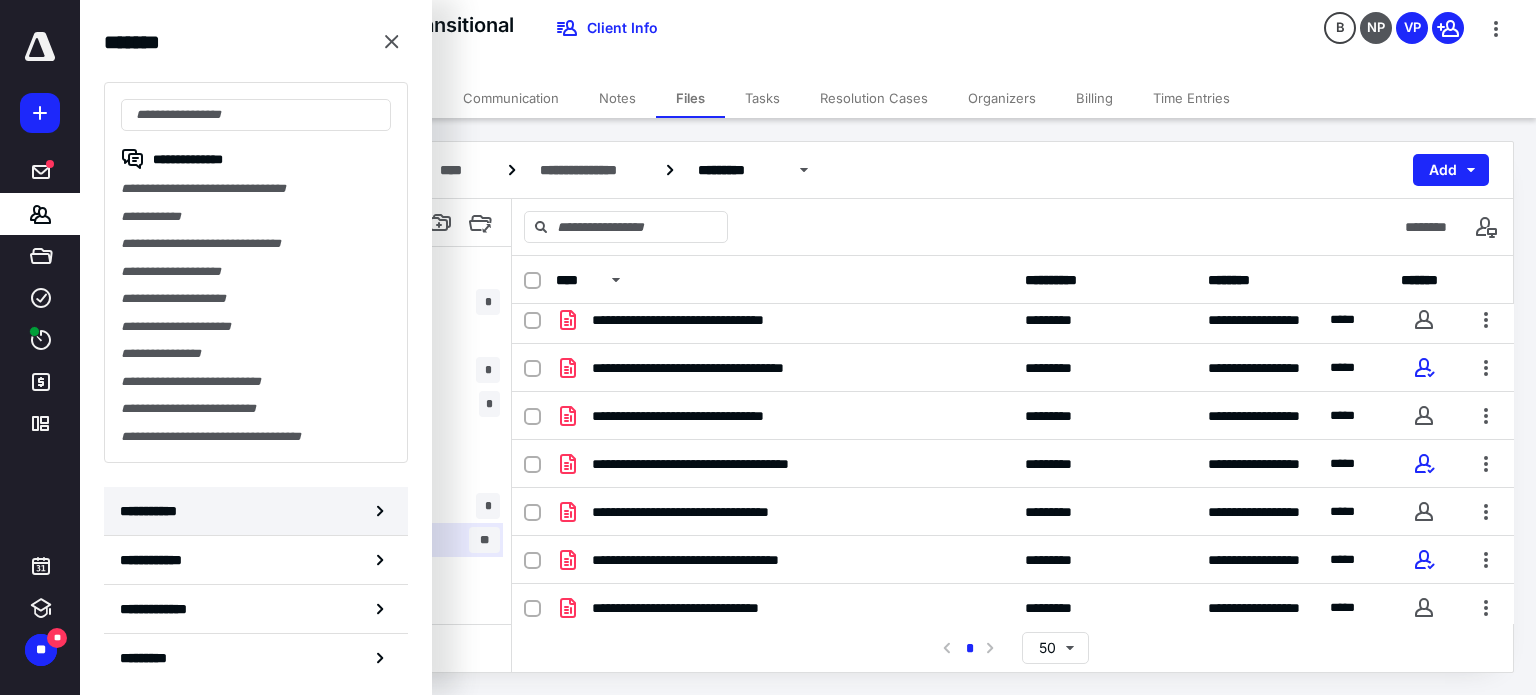 click on "**********" at bounding box center [153, 511] 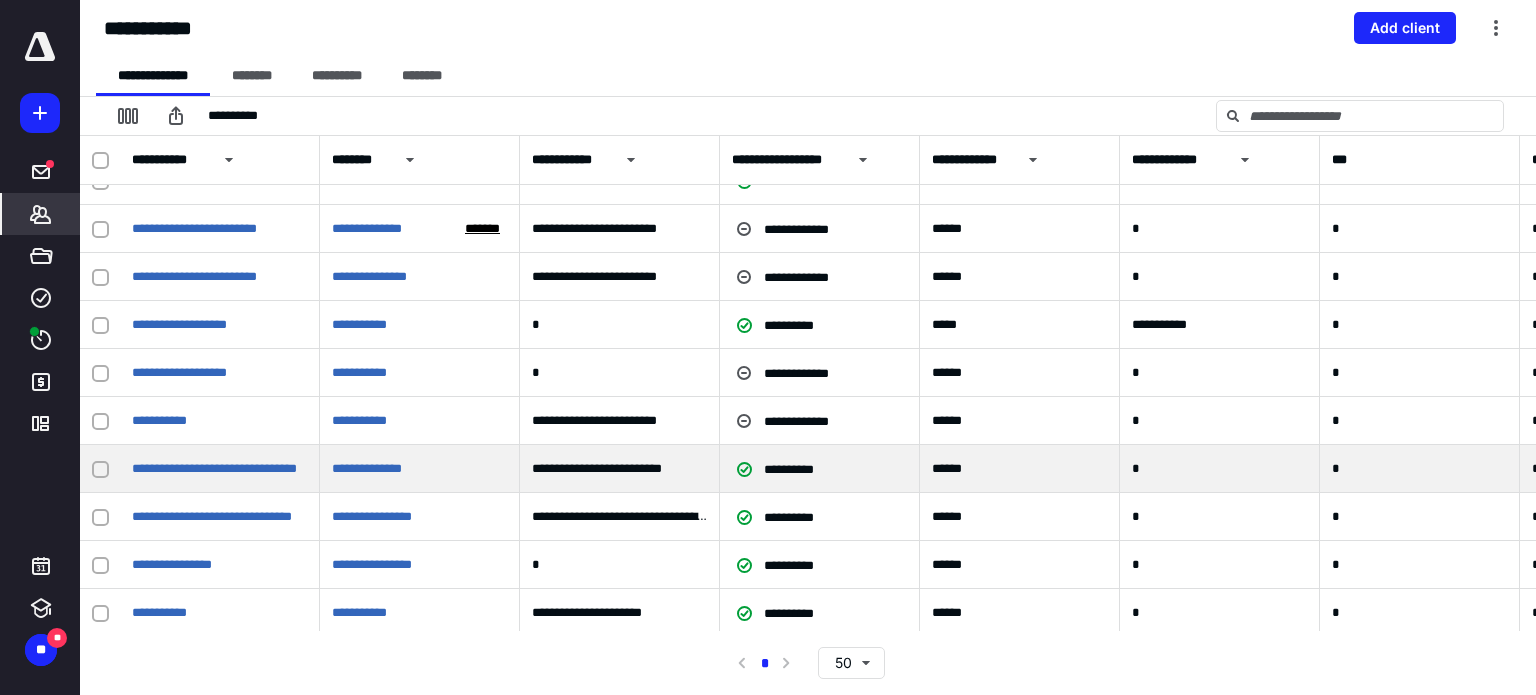 scroll, scrollTop: 768, scrollLeft: 0, axis: vertical 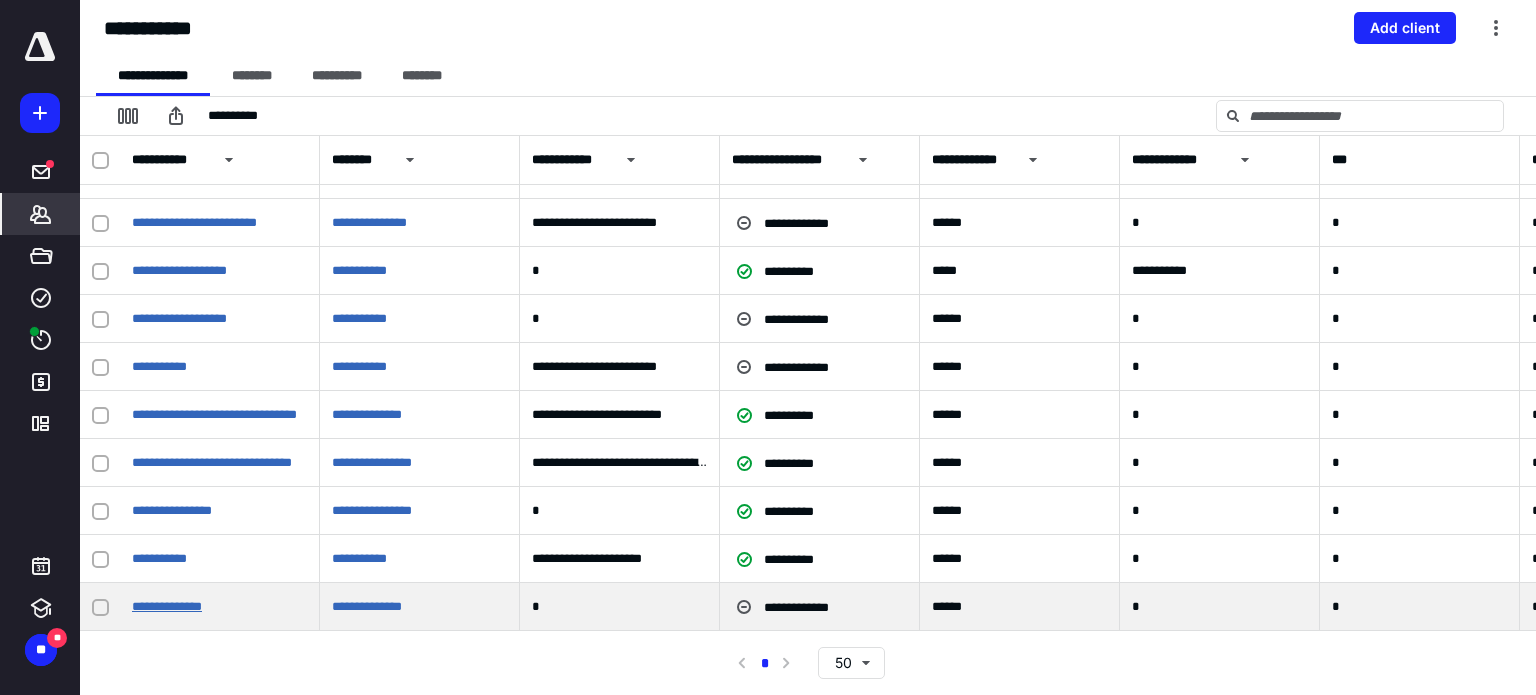 click on "**********" at bounding box center (167, 606) 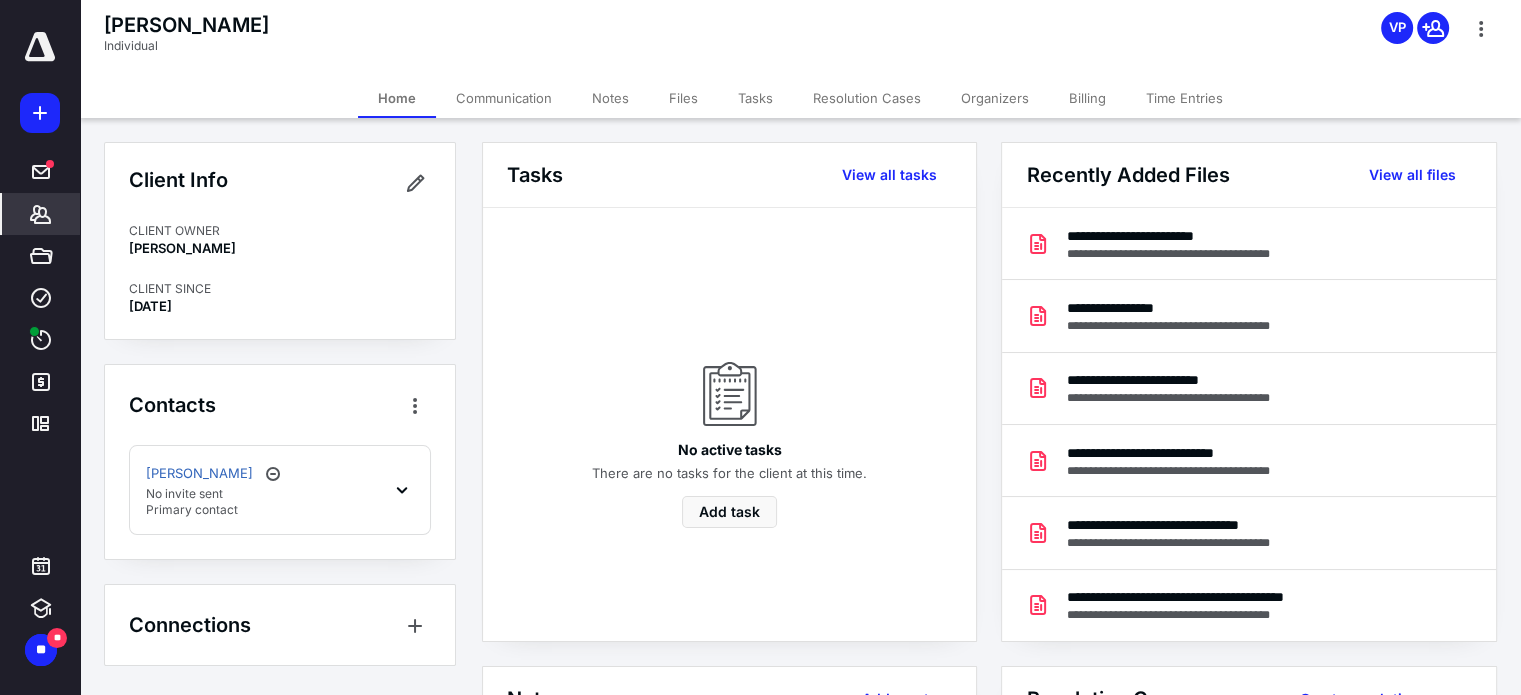 click on "Files" at bounding box center [683, 98] 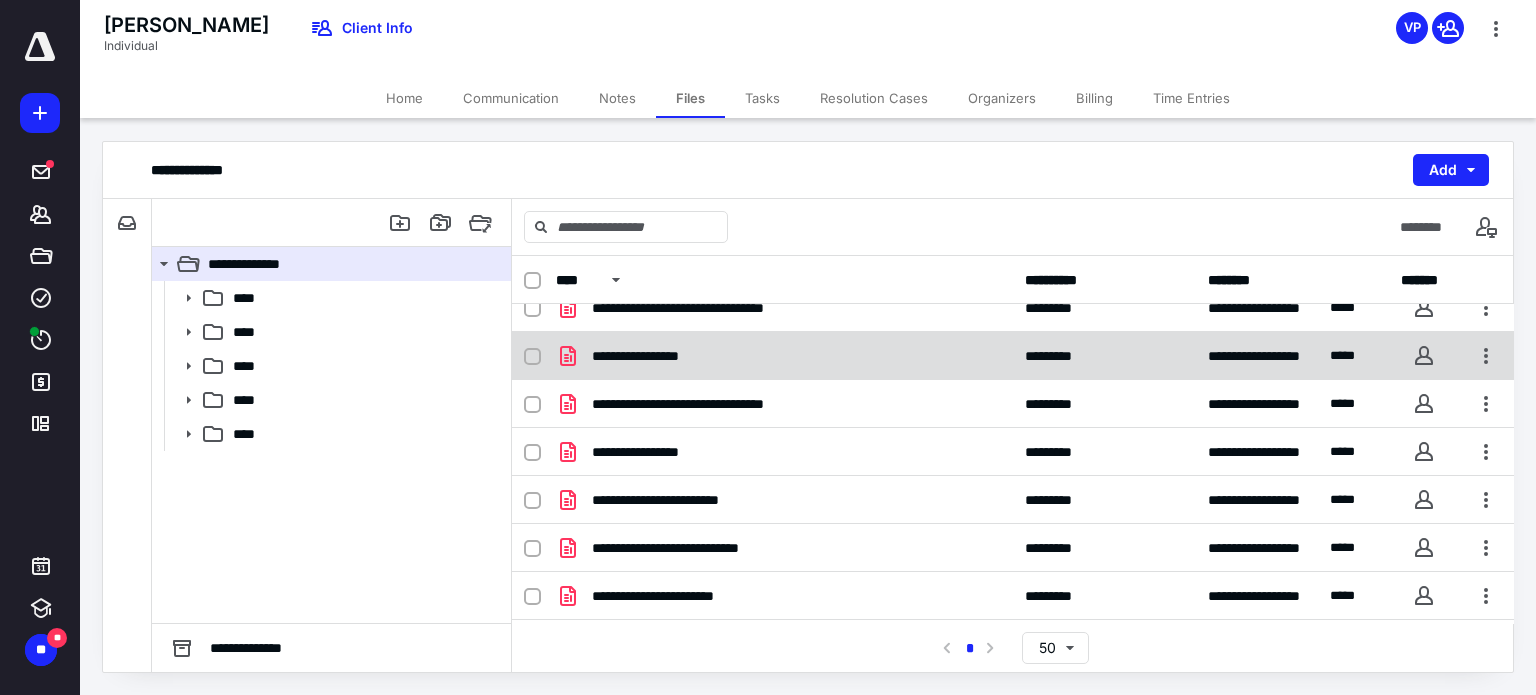 scroll, scrollTop: 540, scrollLeft: 0, axis: vertical 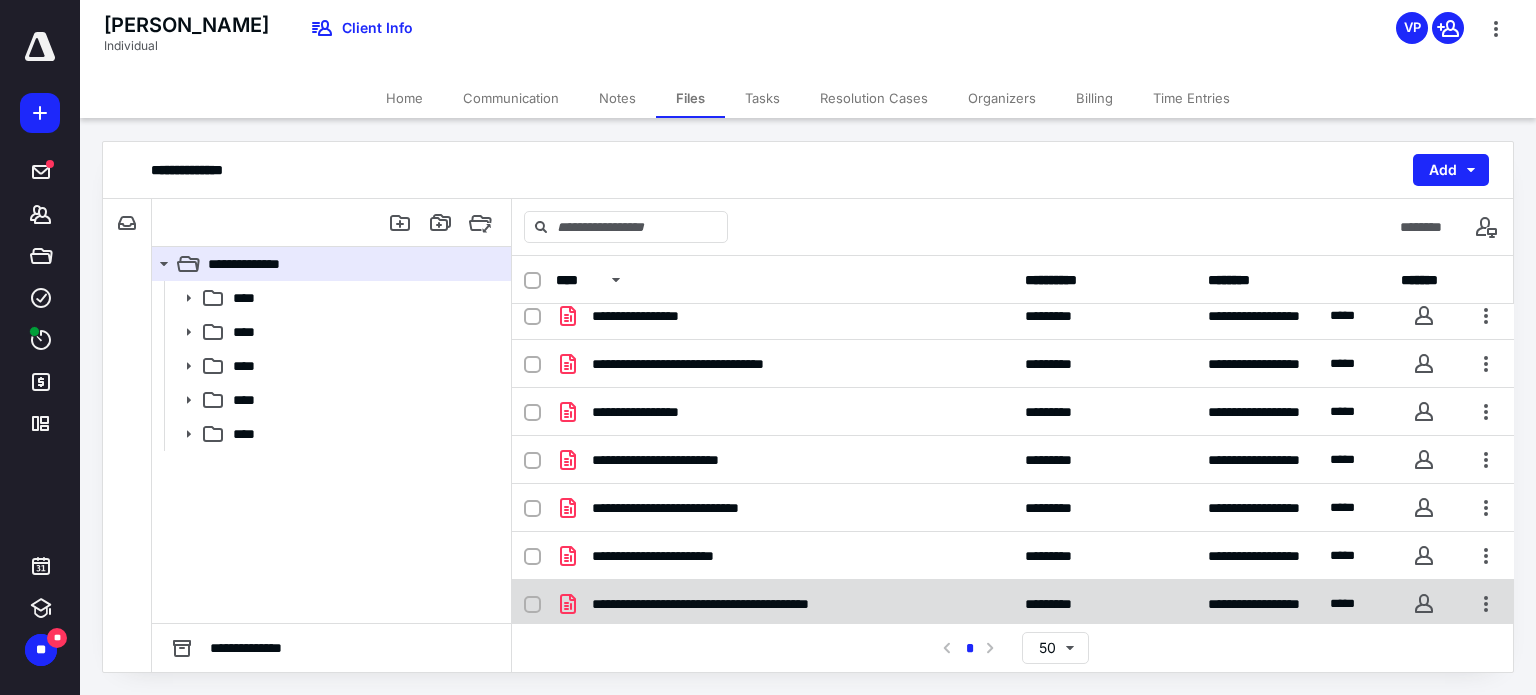 click on "**********" at bounding box center [784, 604] 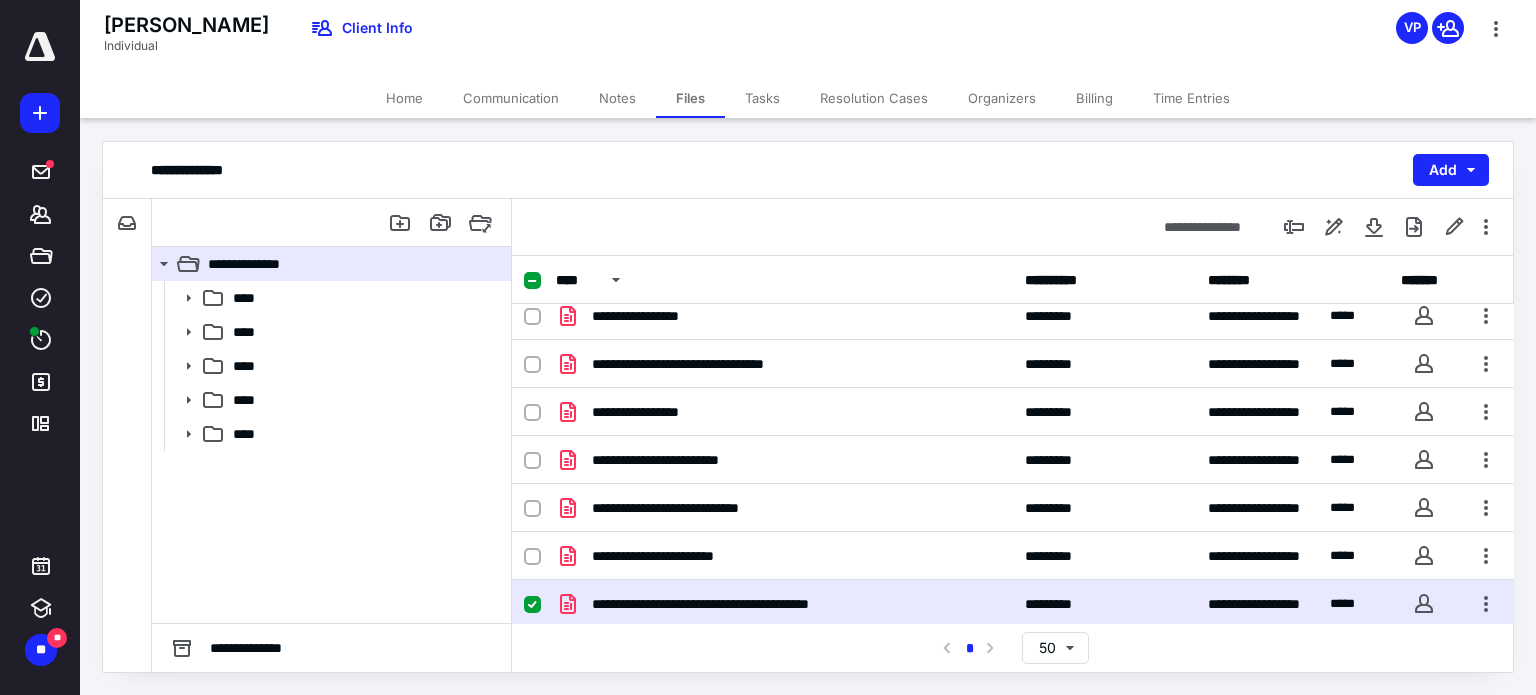 click on "**********" at bounding box center (784, 604) 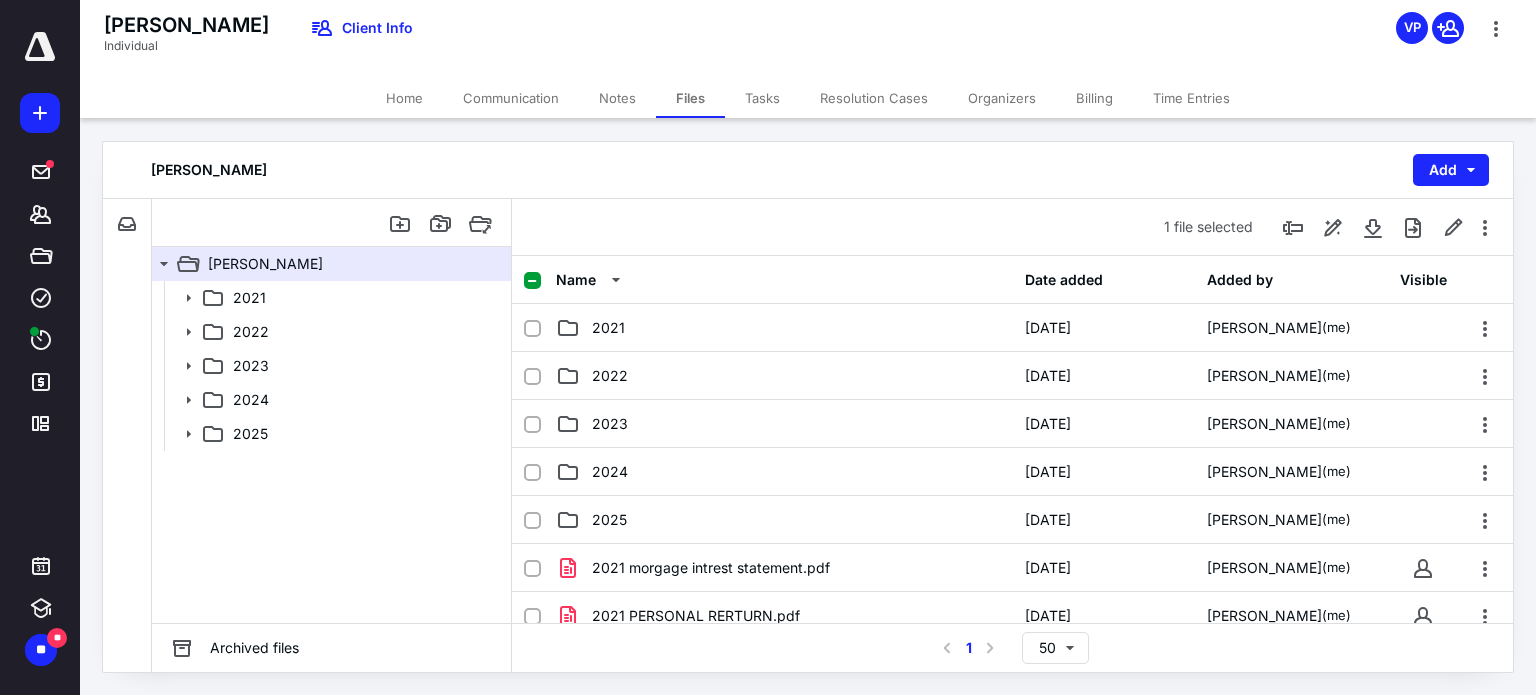 scroll, scrollTop: 540, scrollLeft: 0, axis: vertical 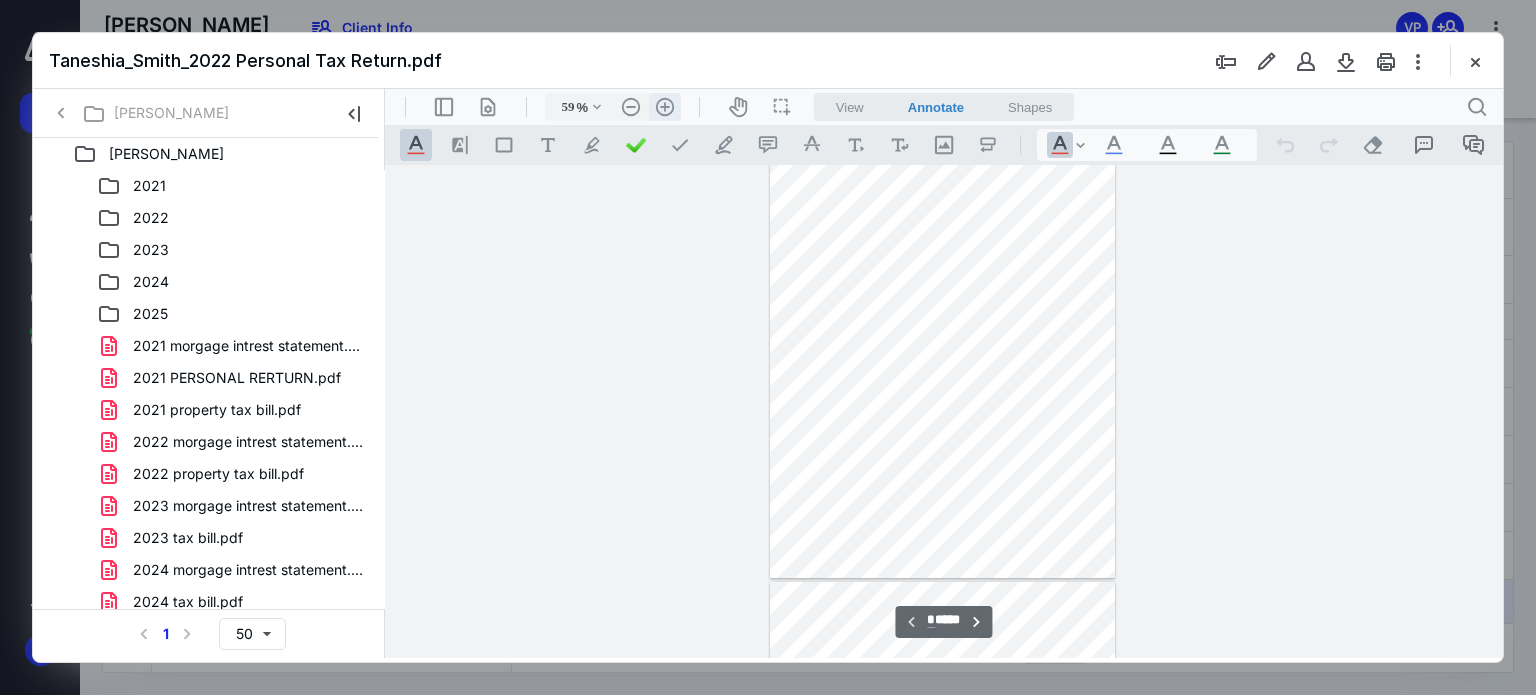 click on ".cls-1{fill:#abb0c4;} icon - header - zoom - in - line" at bounding box center [665, 107] 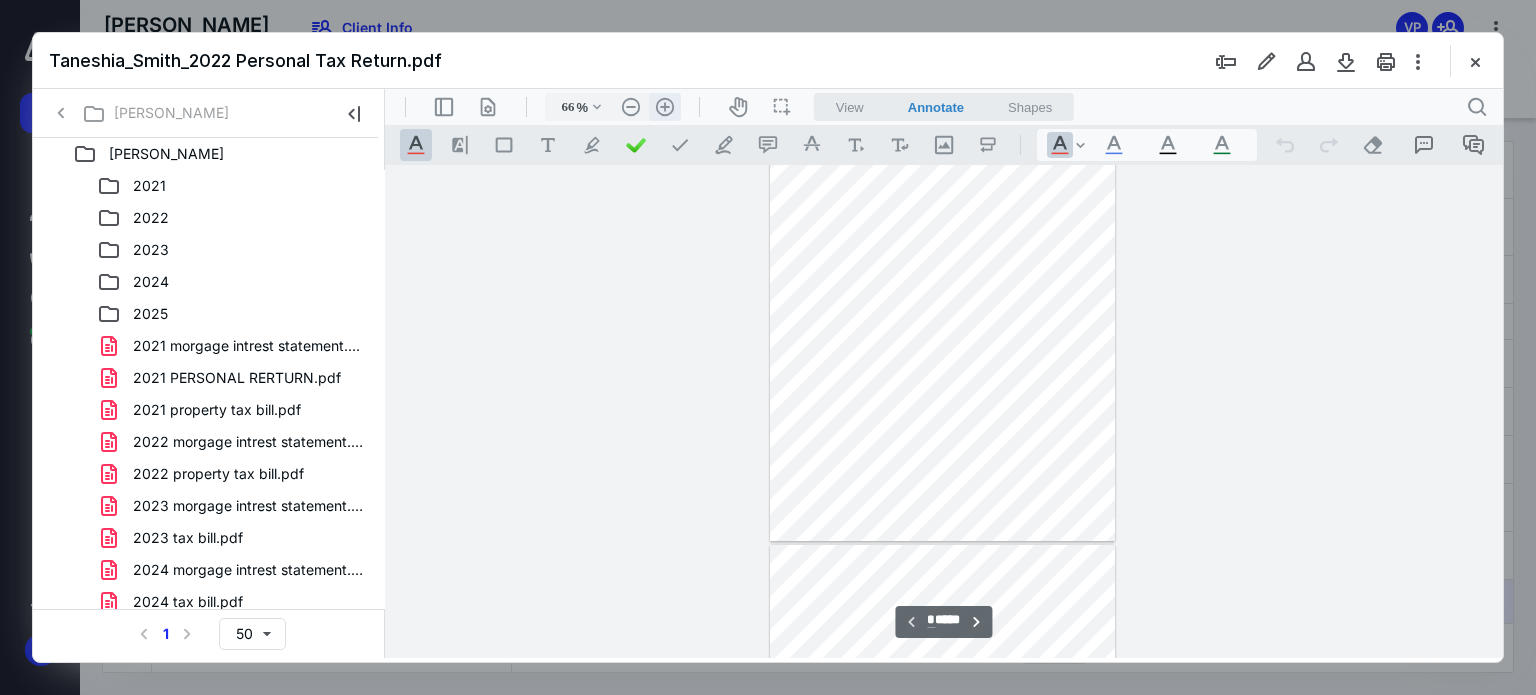 click on ".cls-1{fill:#abb0c4;} icon - header - zoom - in - line" at bounding box center (665, 107) 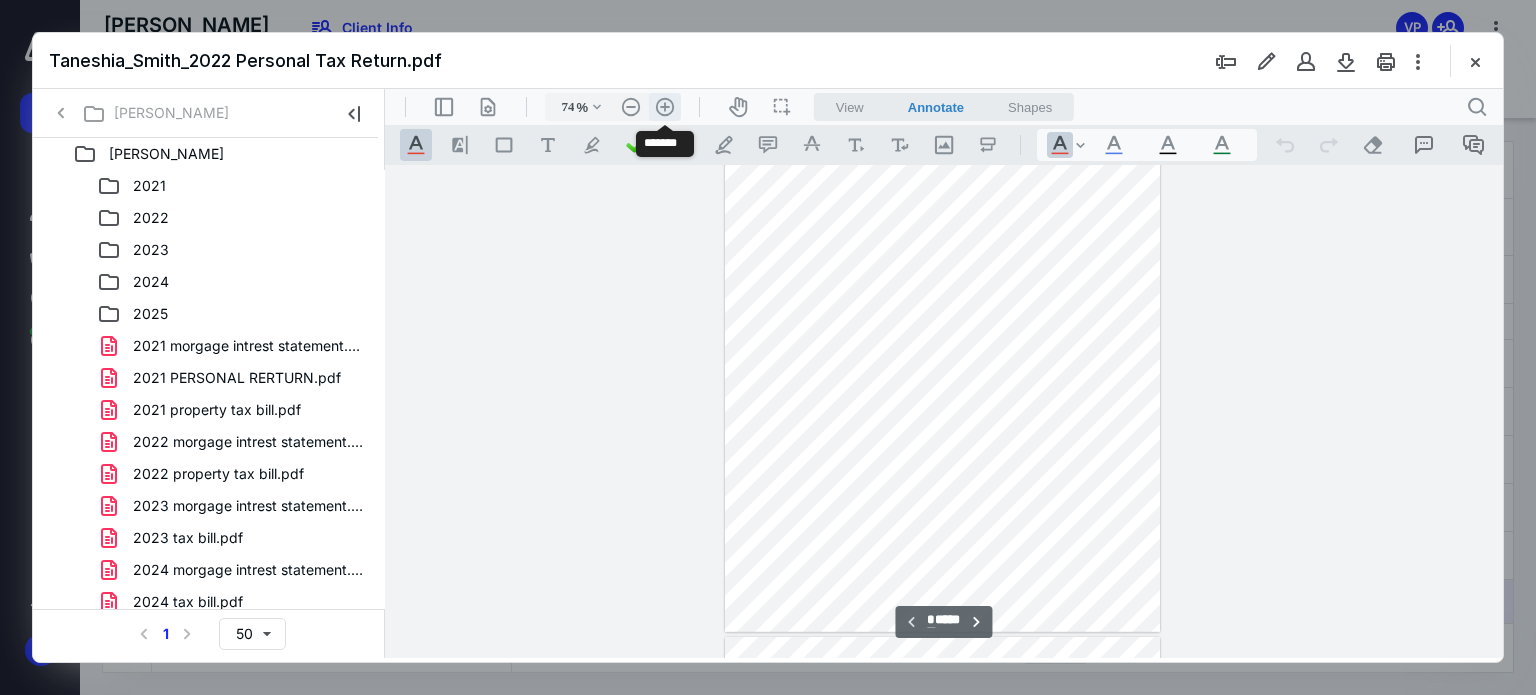 click on ".cls-1{fill:#abb0c4;} icon - header - zoom - in - line" at bounding box center (665, 107) 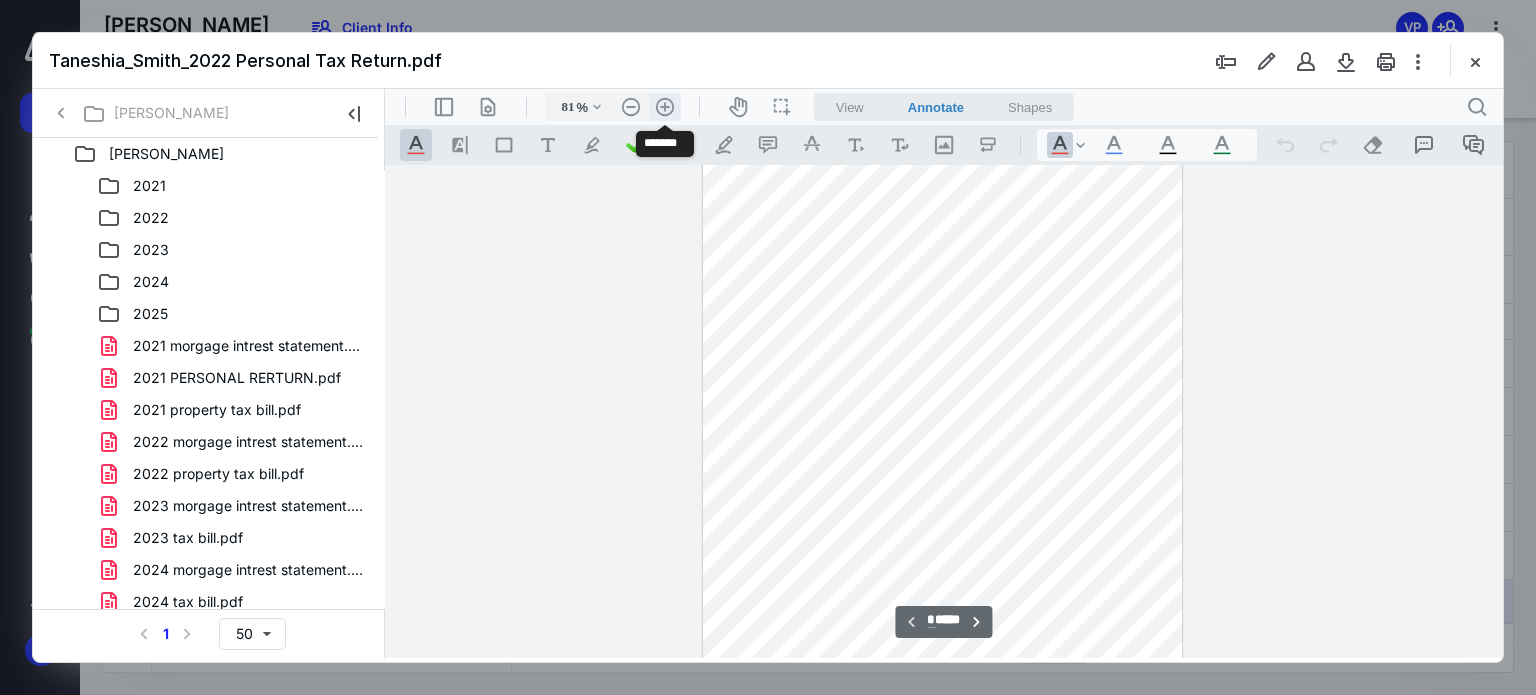 click on ".cls-1{fill:#abb0c4;} icon - header - zoom - in - line" at bounding box center (665, 107) 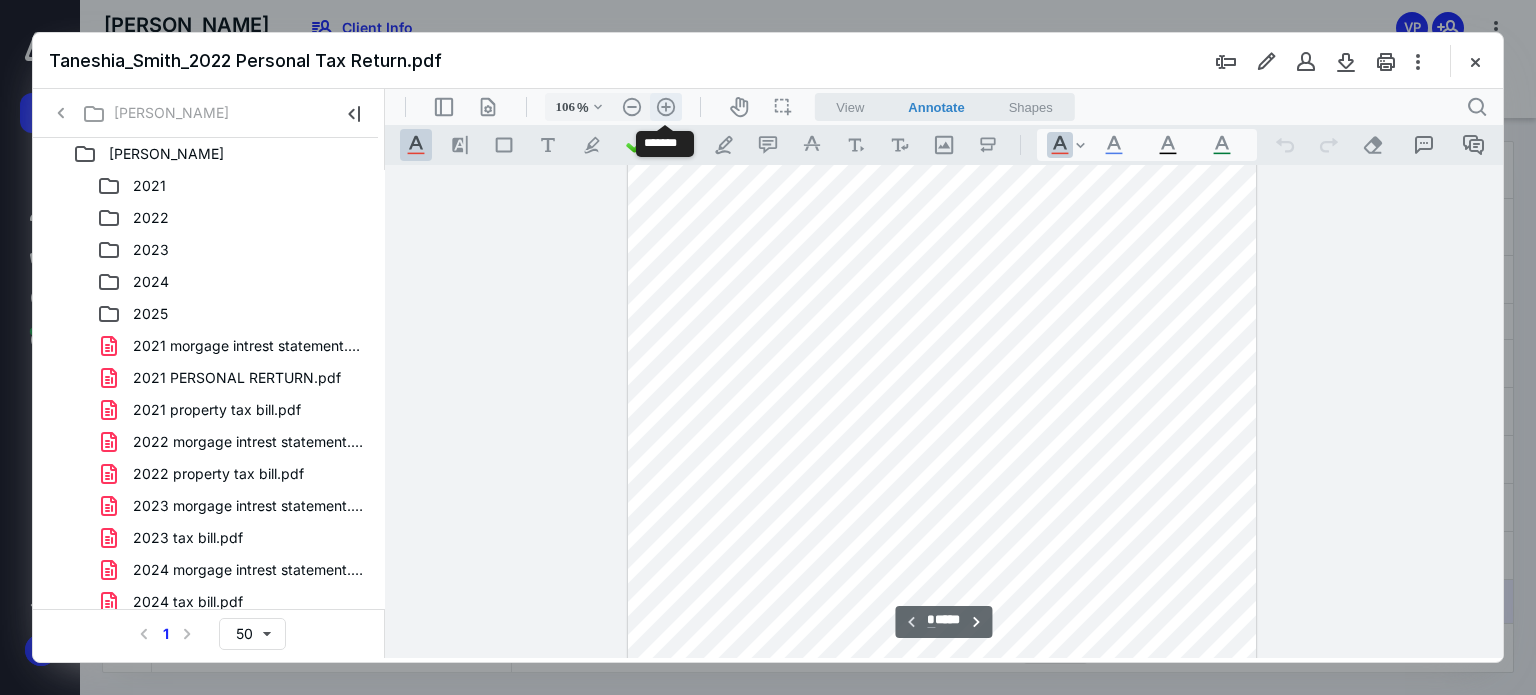 click on ".cls-1{fill:#abb0c4;} icon - header - zoom - in - line" at bounding box center (666, 107) 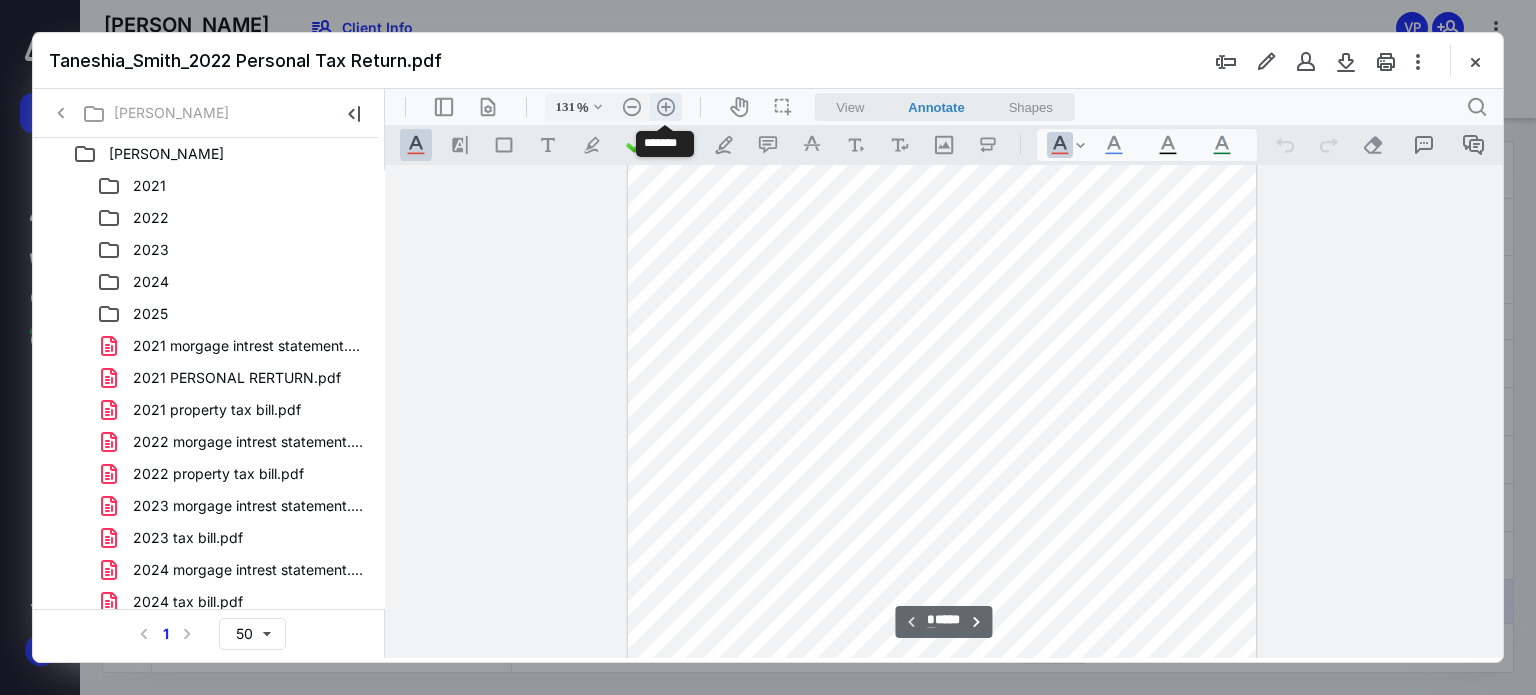 scroll, scrollTop: 435, scrollLeft: 0, axis: vertical 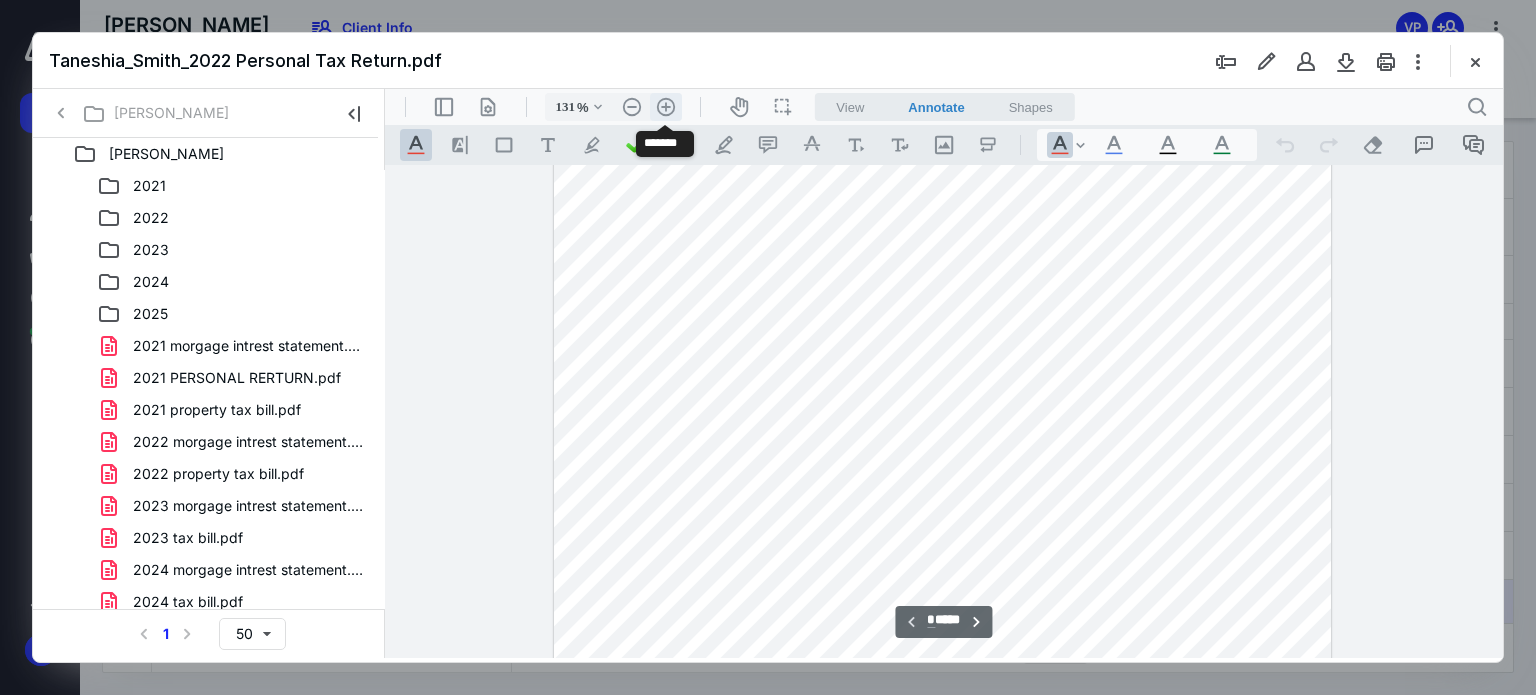 click on ".cls-1{fill:#abb0c4;} icon - header - zoom - in - line" at bounding box center (666, 107) 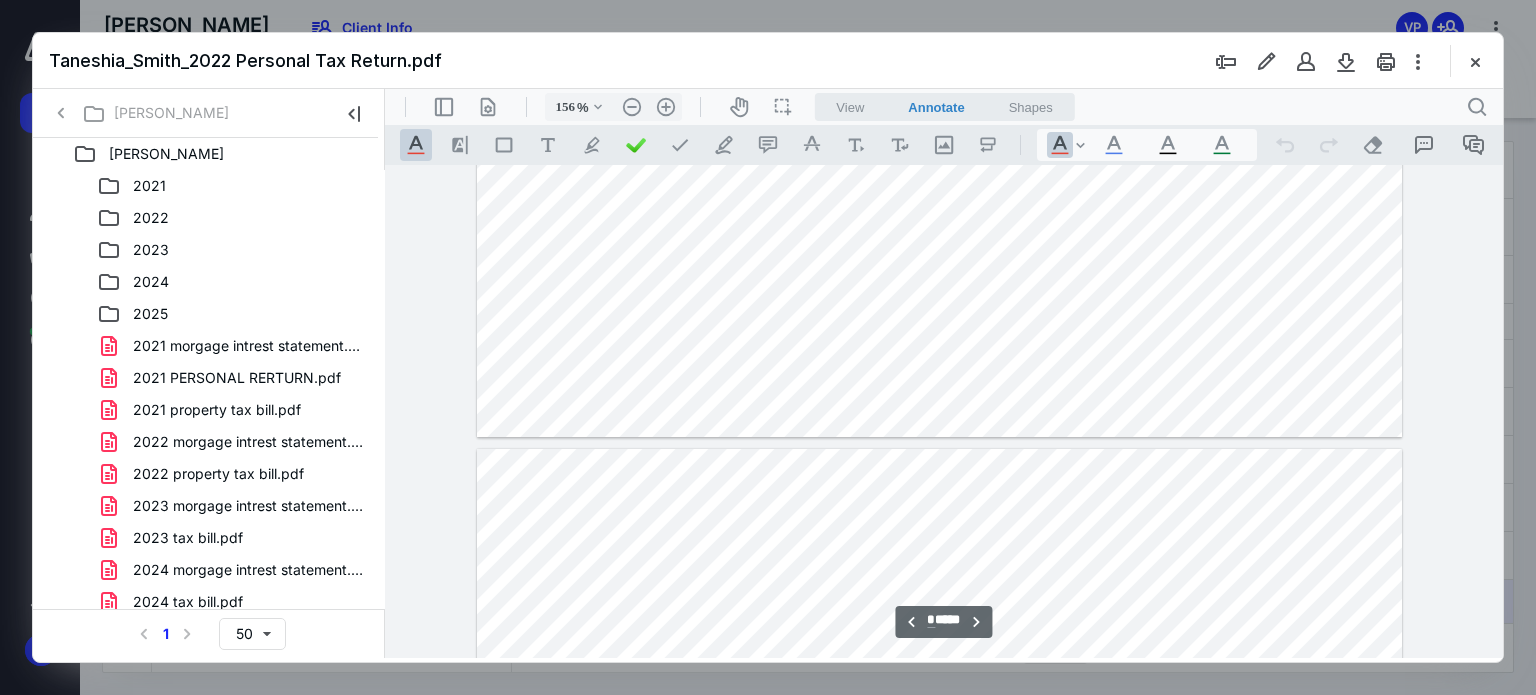 type on "*" 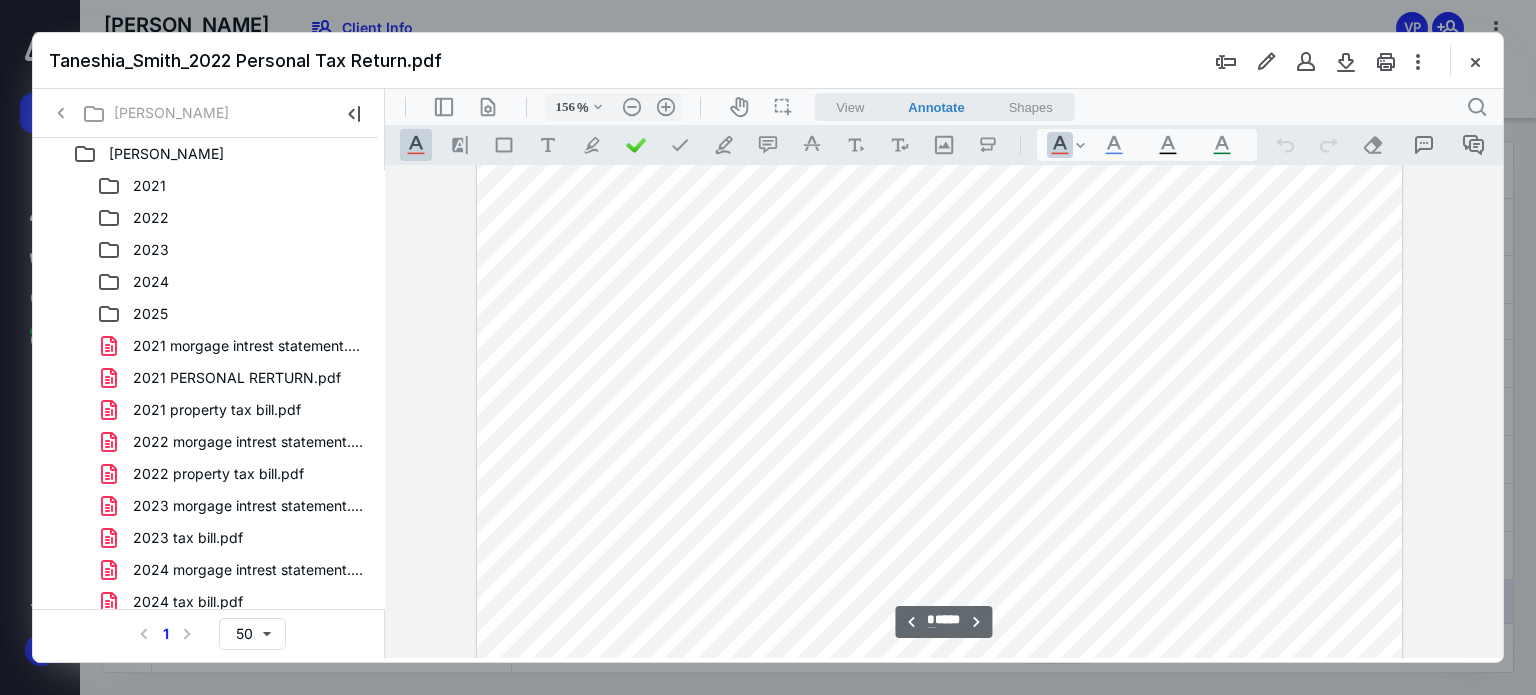 scroll, scrollTop: 4558, scrollLeft: 68, axis: both 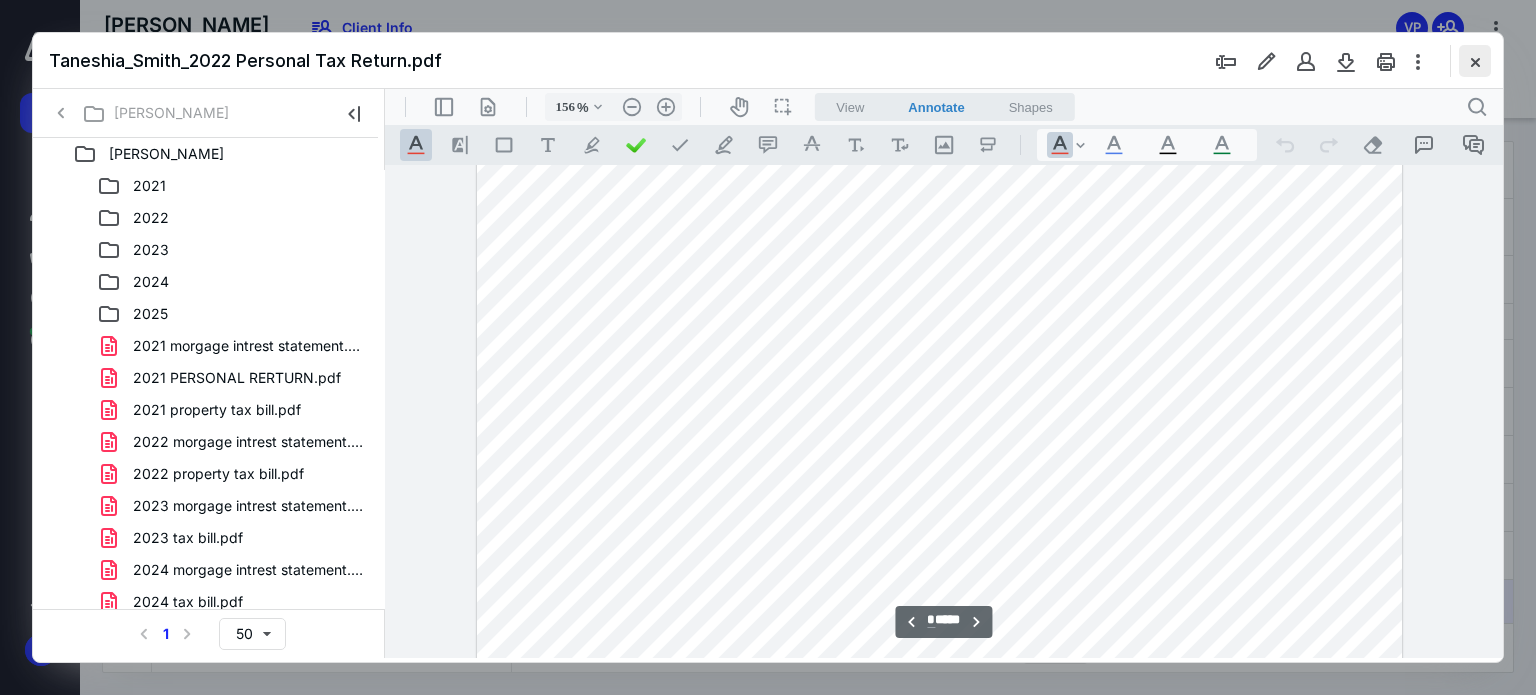 click at bounding box center (1475, 61) 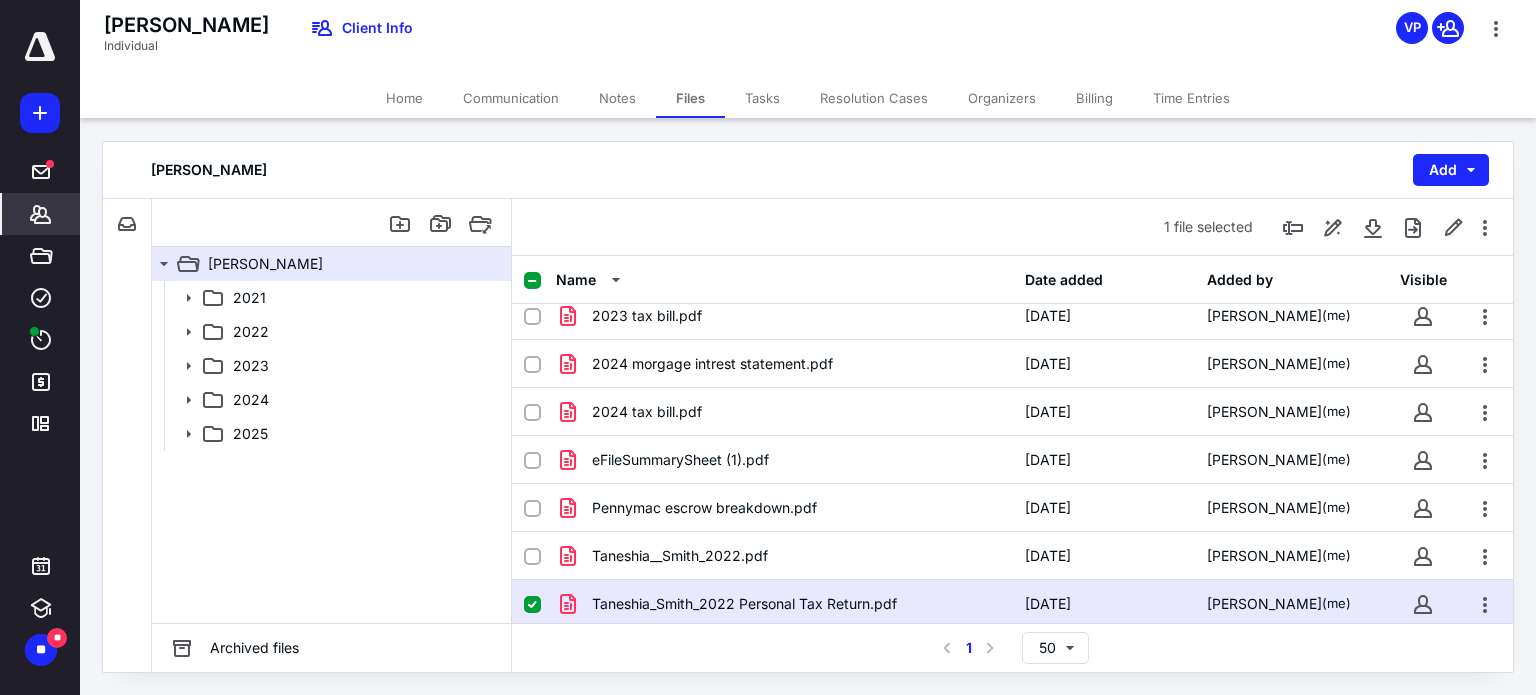 click 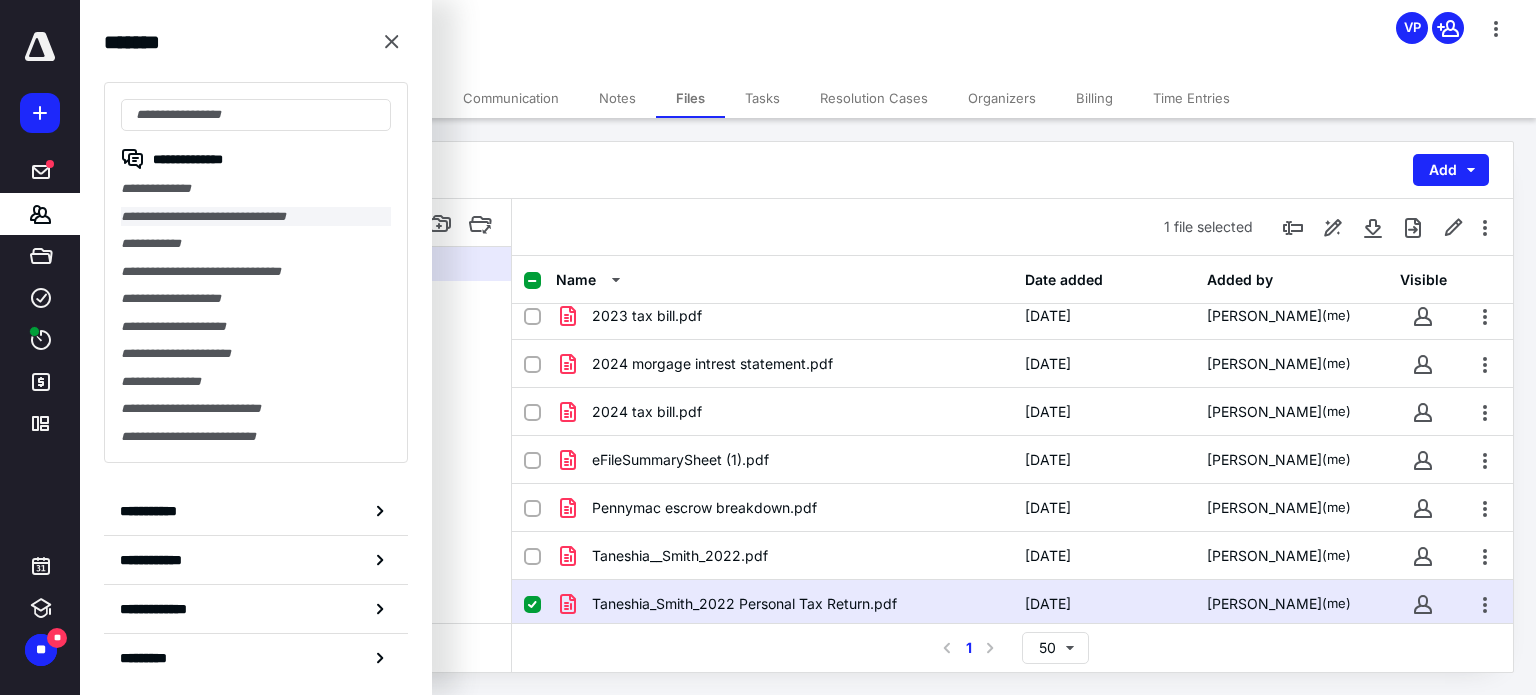 click on "**********" at bounding box center [256, 217] 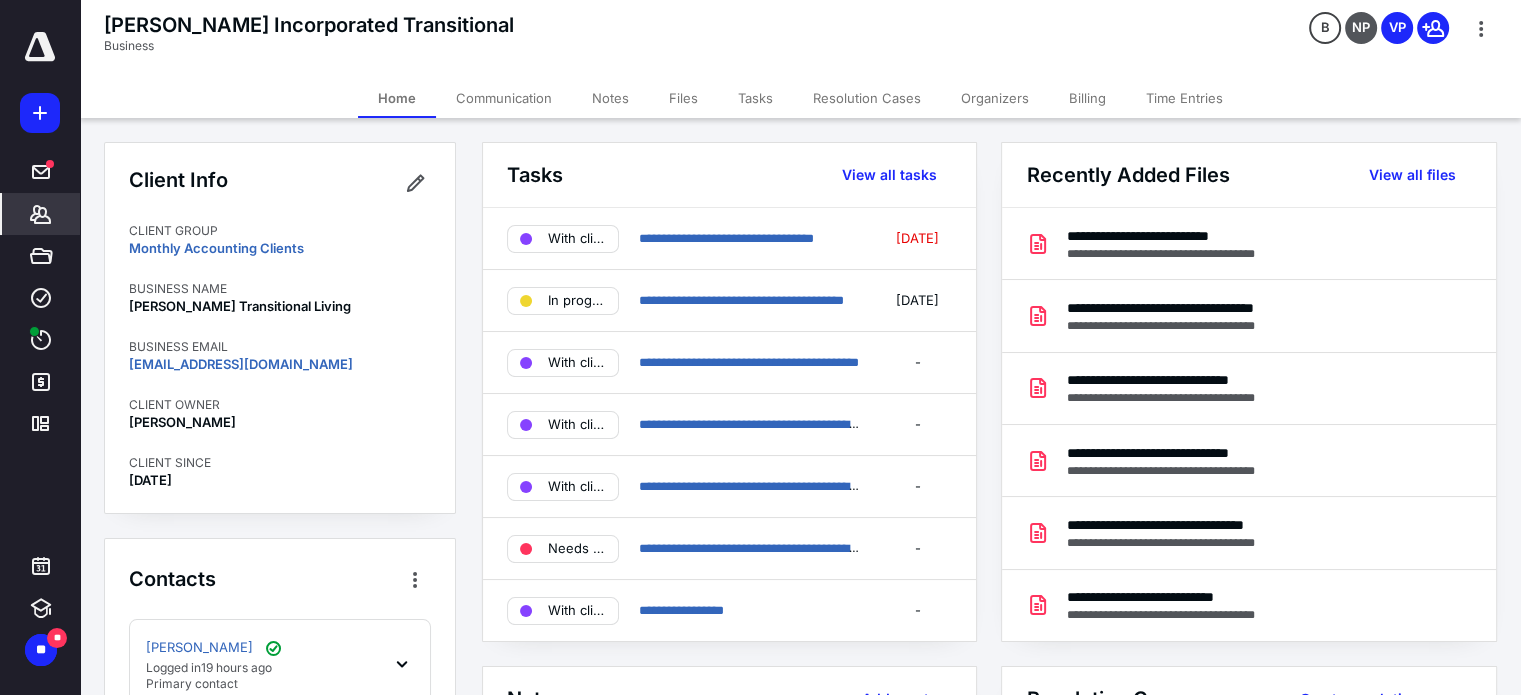 click on "Files" at bounding box center (683, 98) 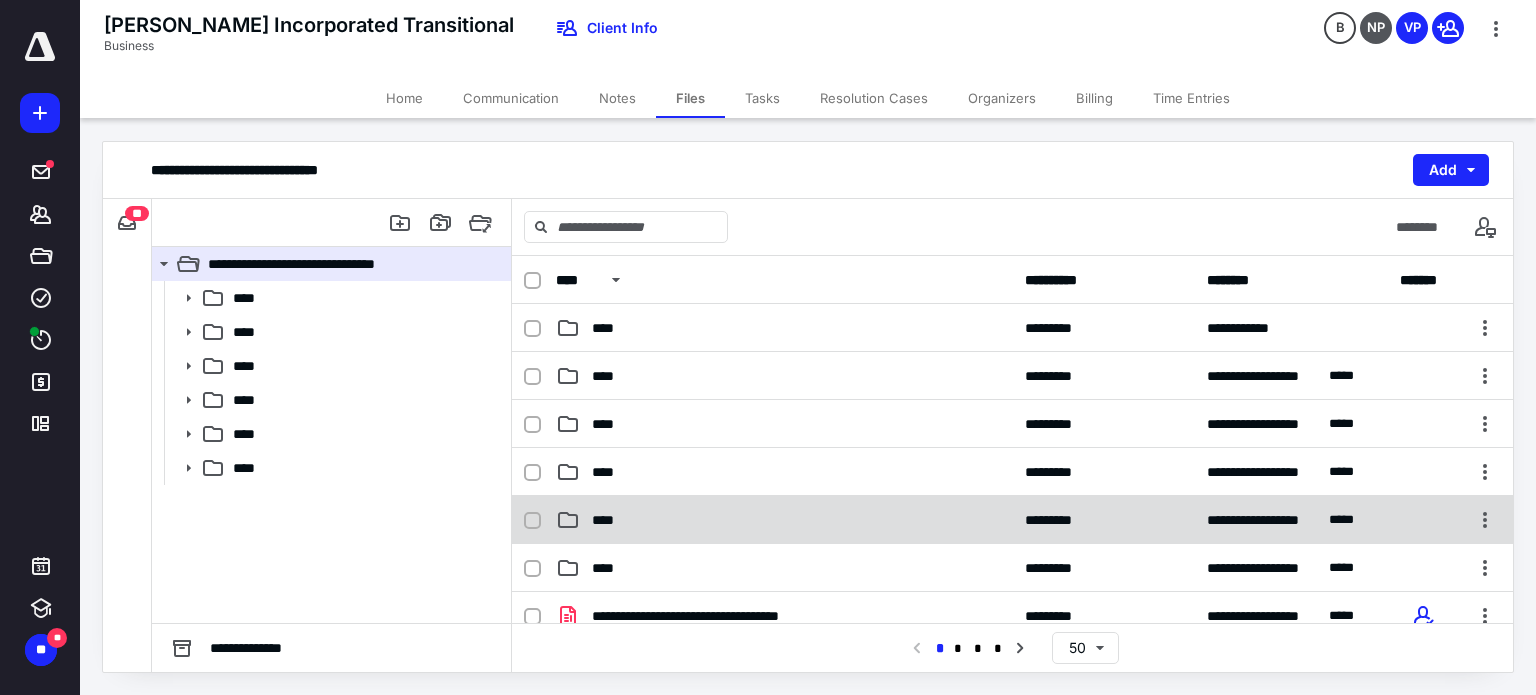 click on "****" at bounding box center (609, 520) 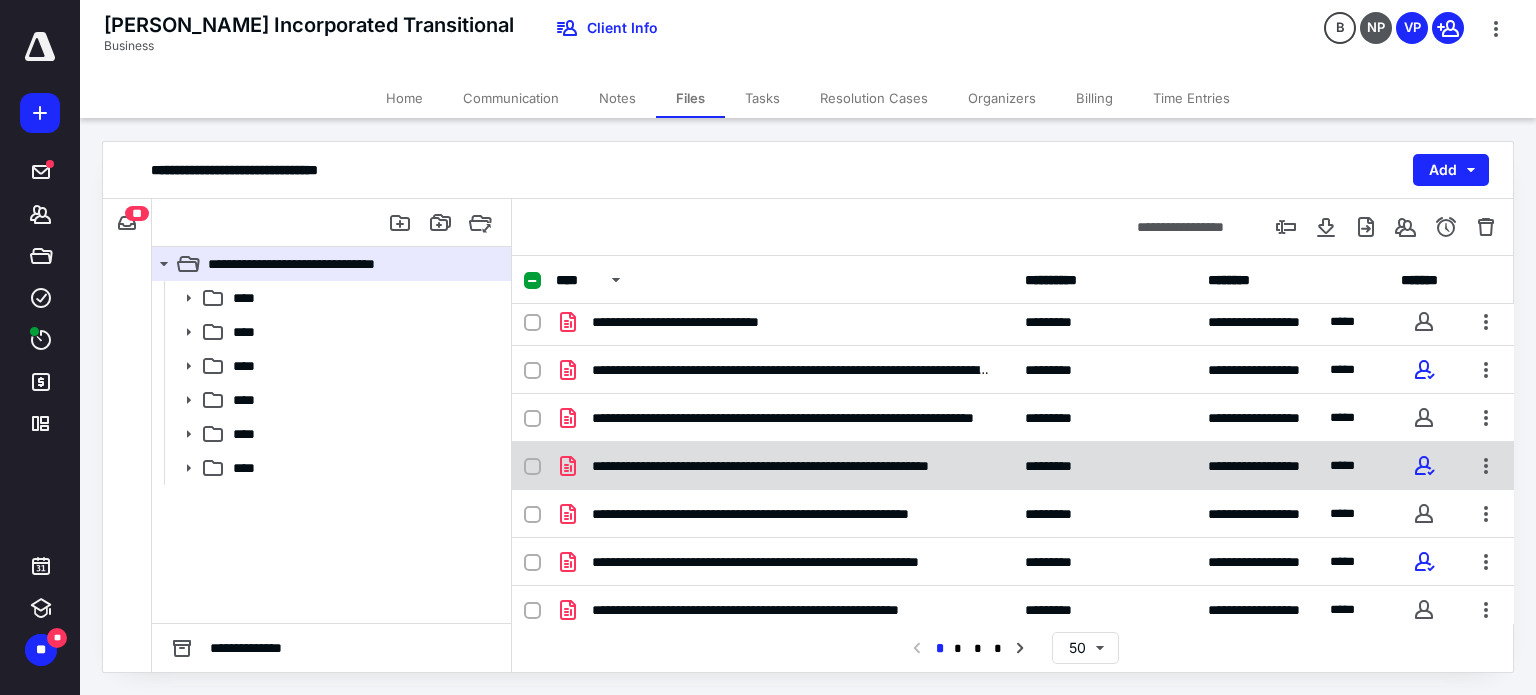 scroll, scrollTop: 400, scrollLeft: 0, axis: vertical 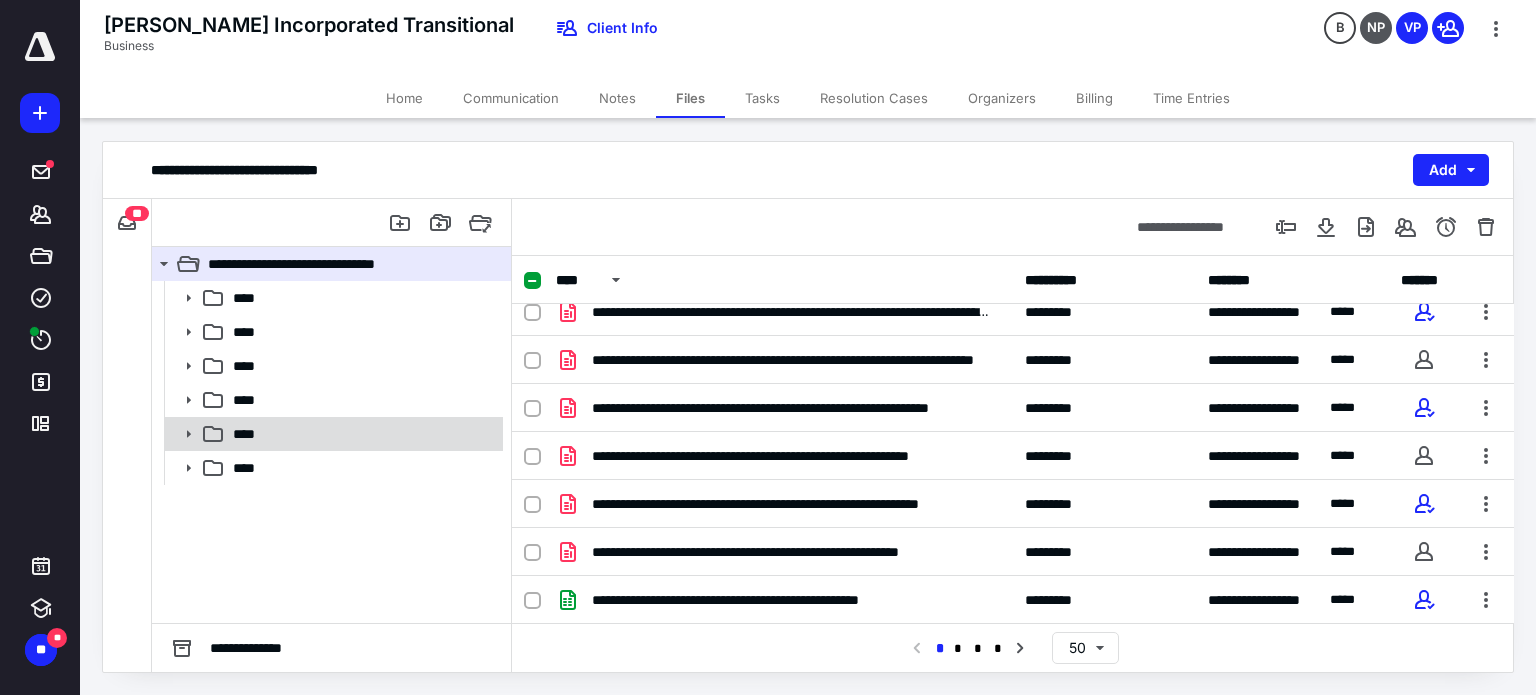 click 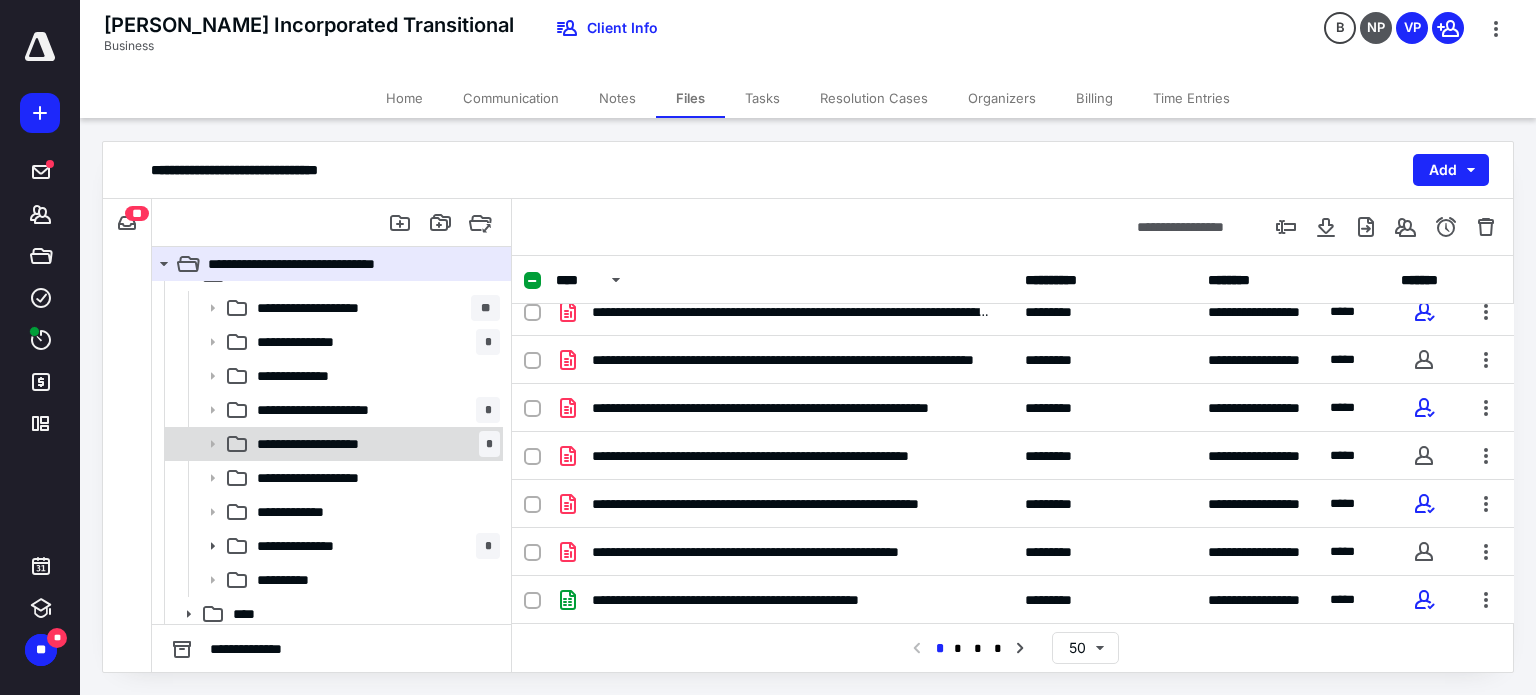 scroll, scrollTop: 166, scrollLeft: 0, axis: vertical 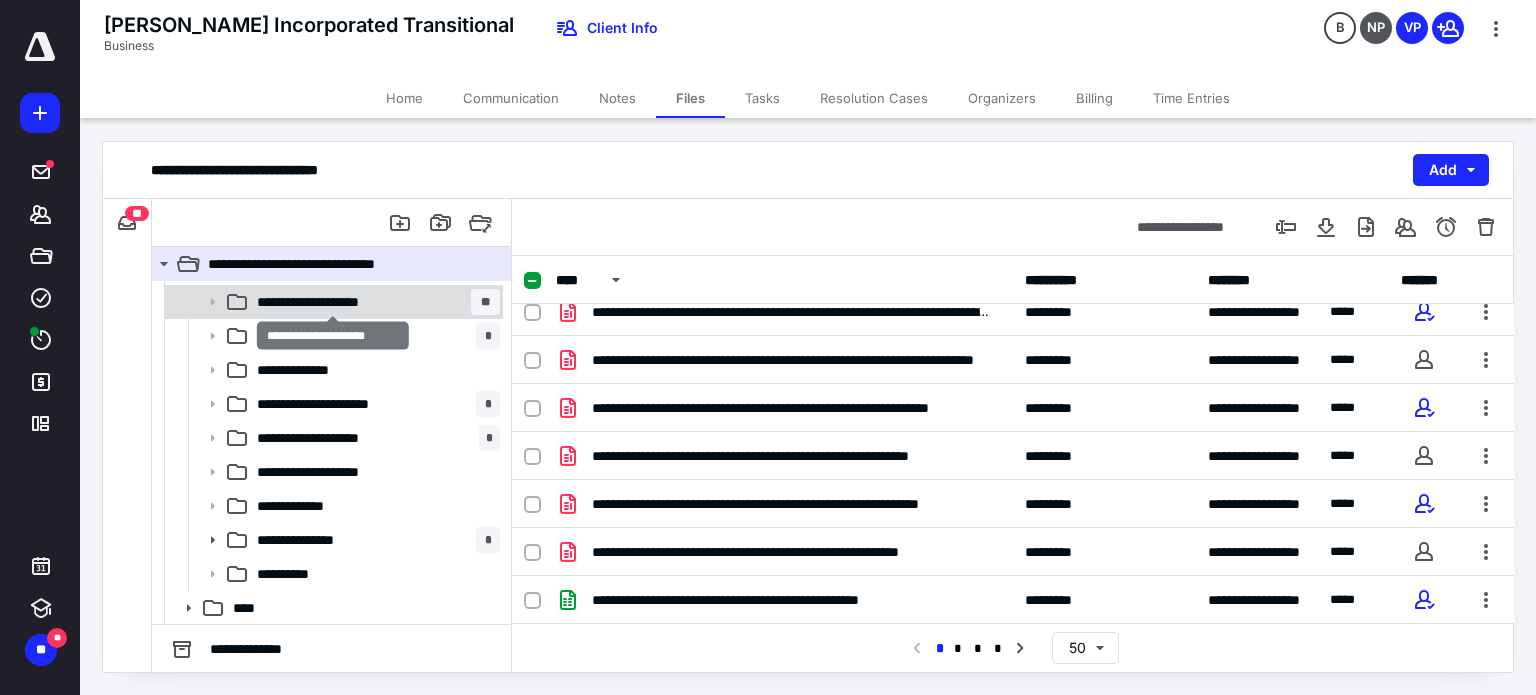 click on "**********" at bounding box center (333, 302) 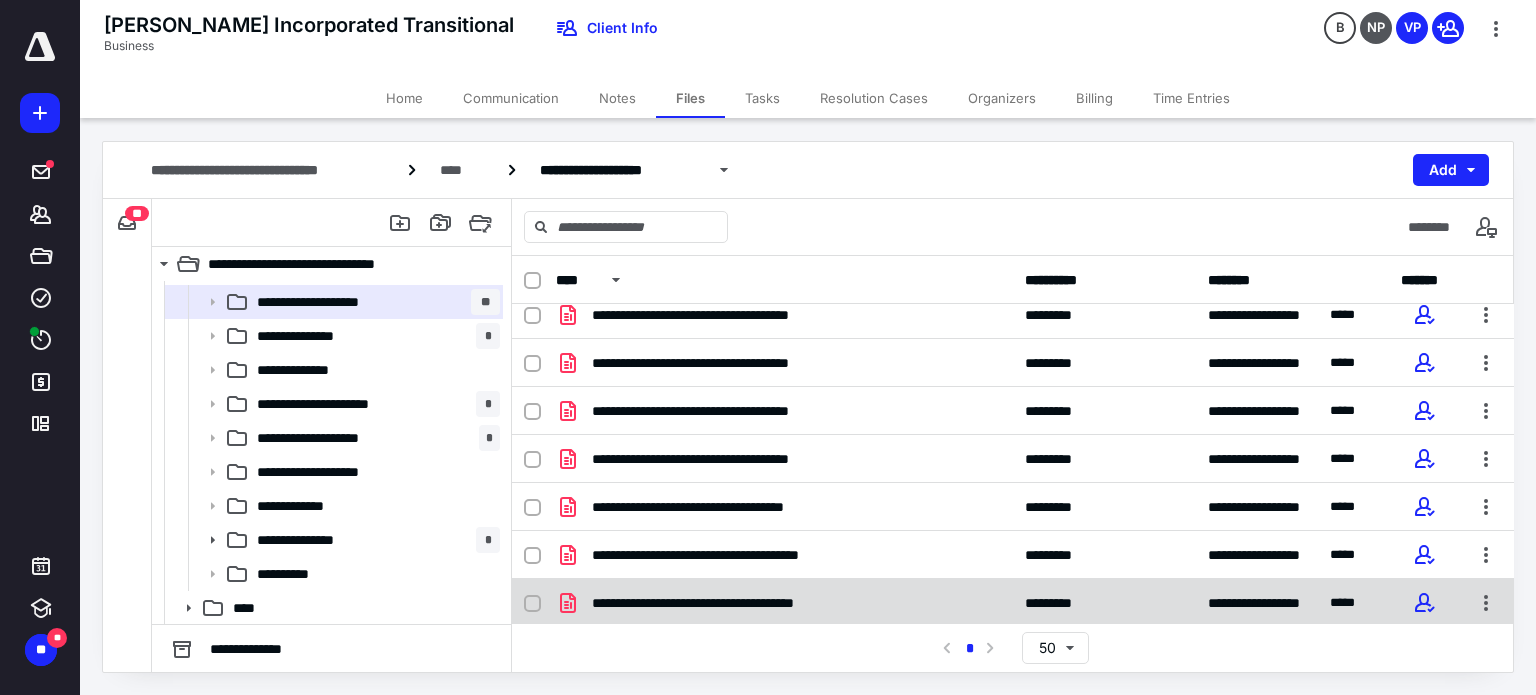 scroll, scrollTop: 201, scrollLeft: 0, axis: vertical 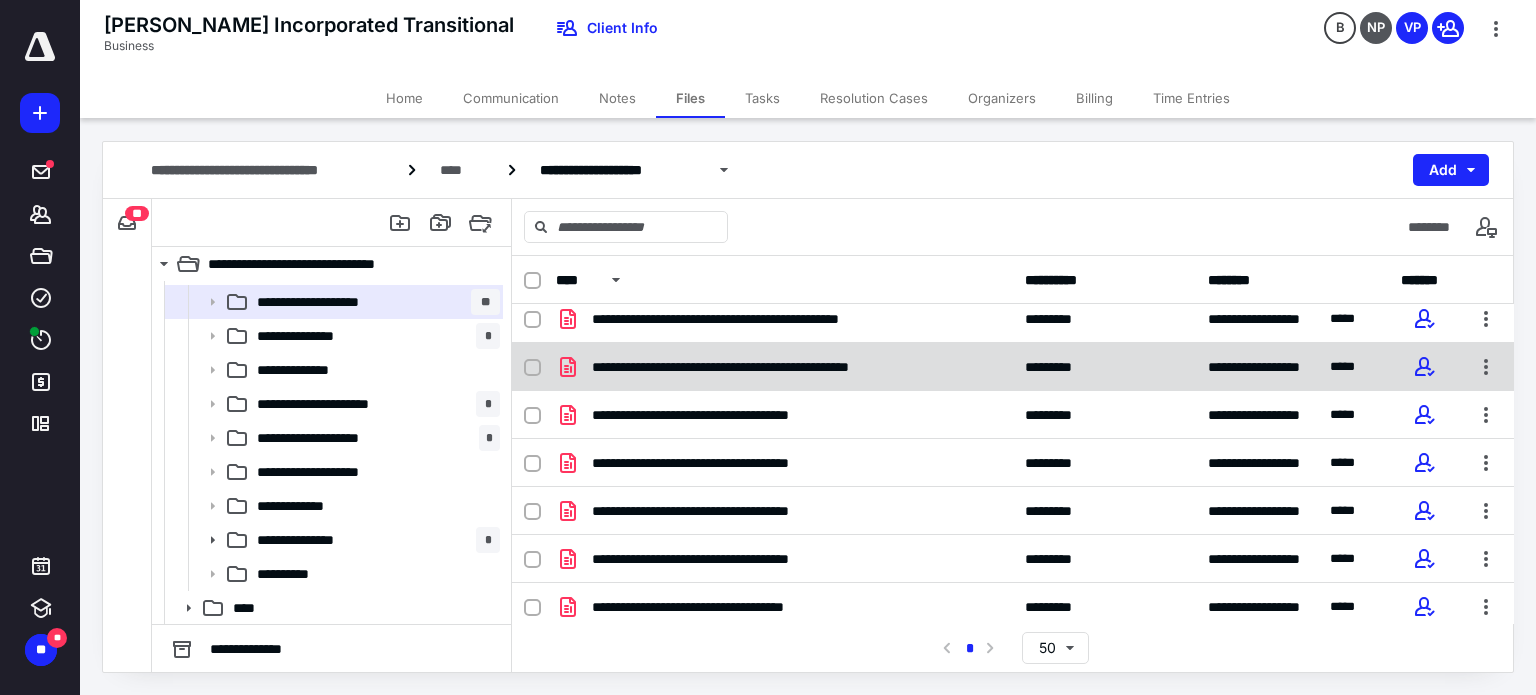 click on "**********" at bounding box center [765, 367] 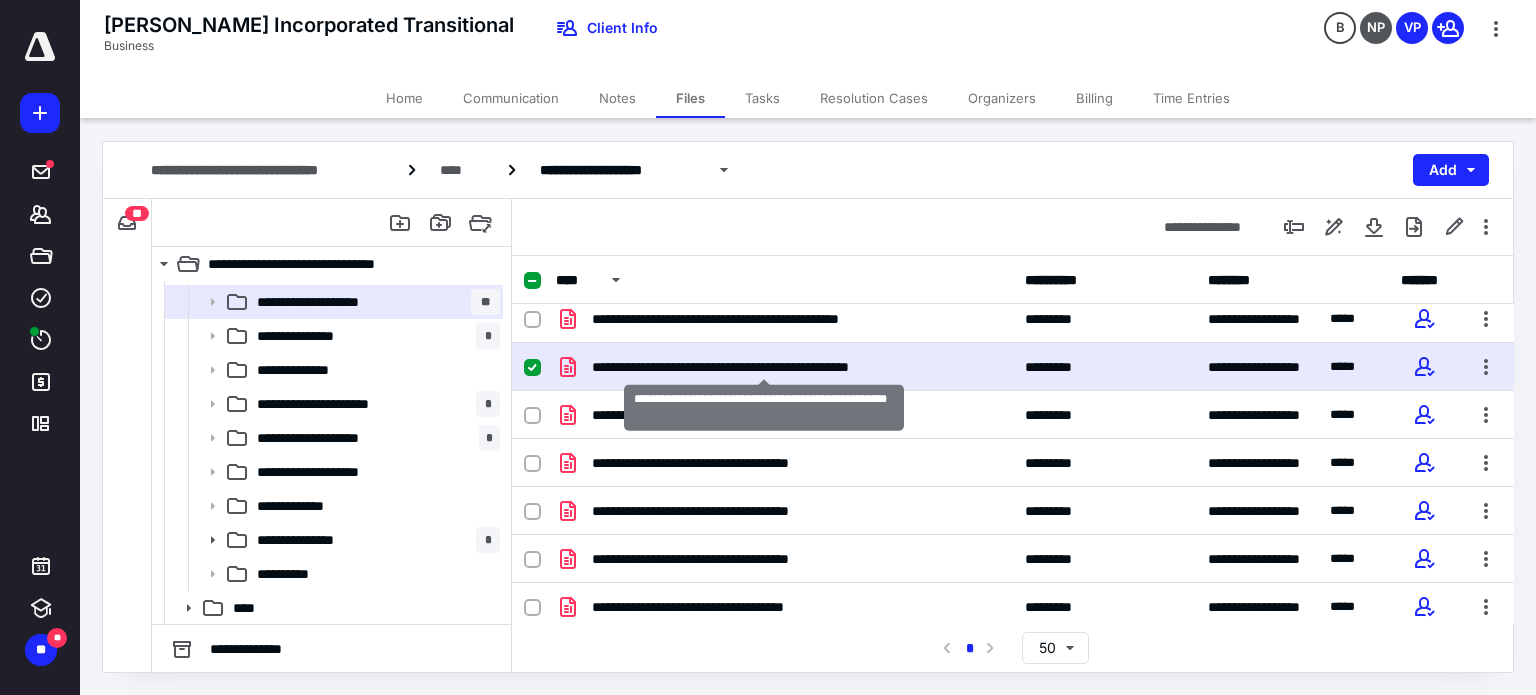 click on "**********" at bounding box center (765, 367) 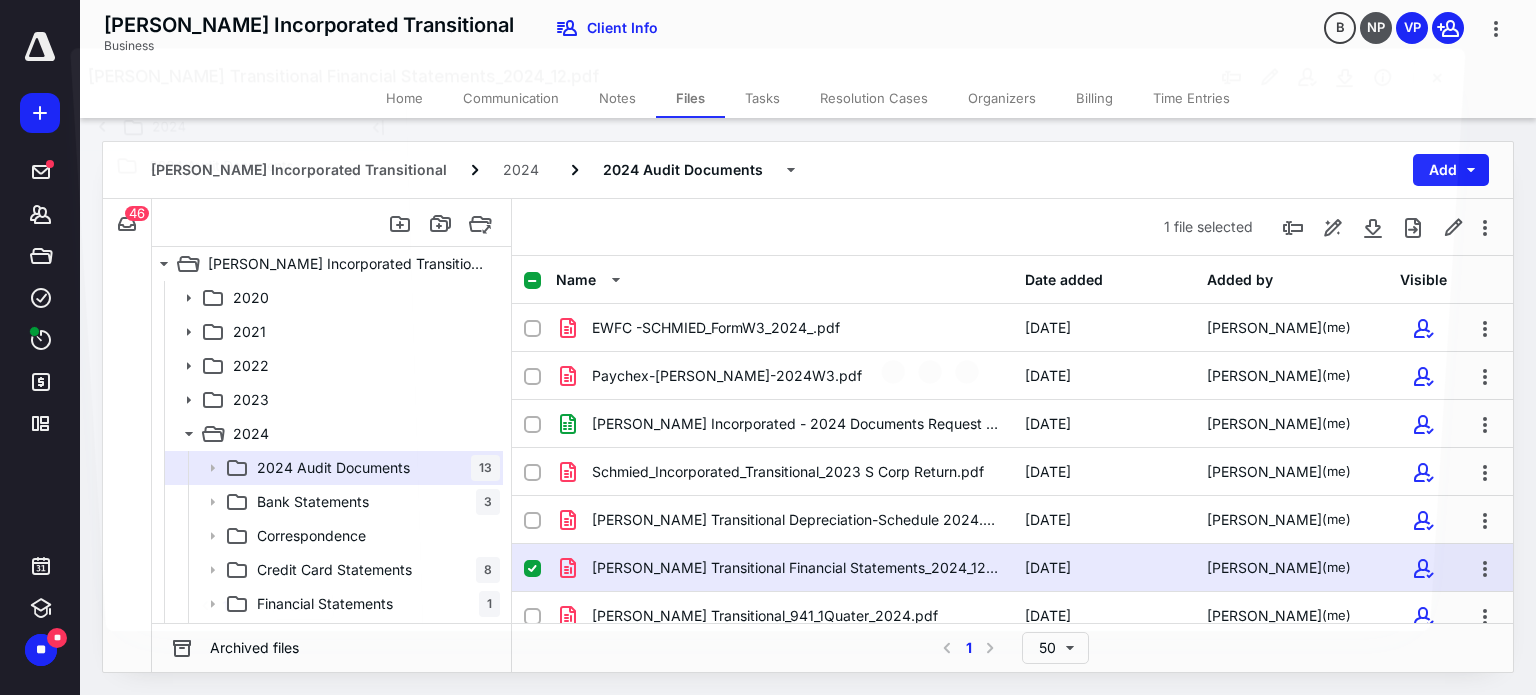 scroll, scrollTop: 166, scrollLeft: 0, axis: vertical 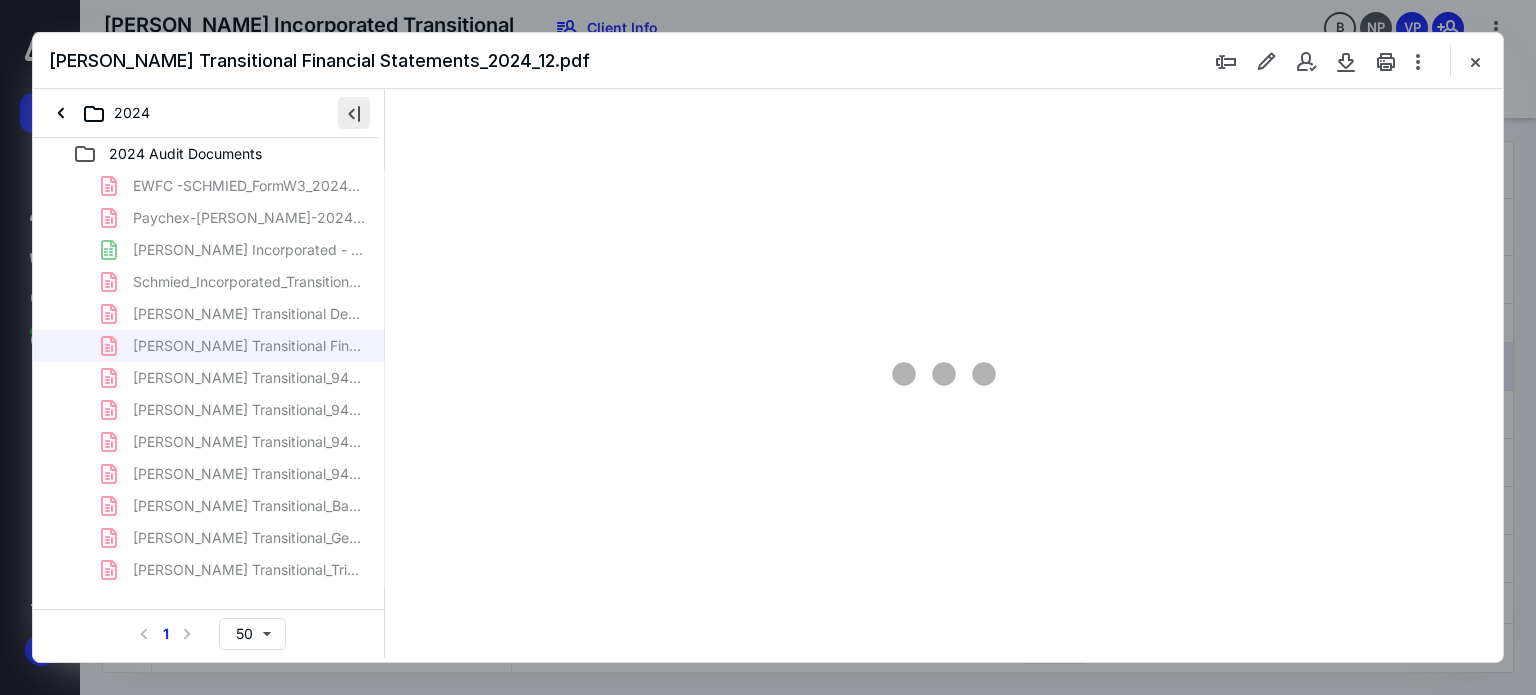 click at bounding box center [354, 113] 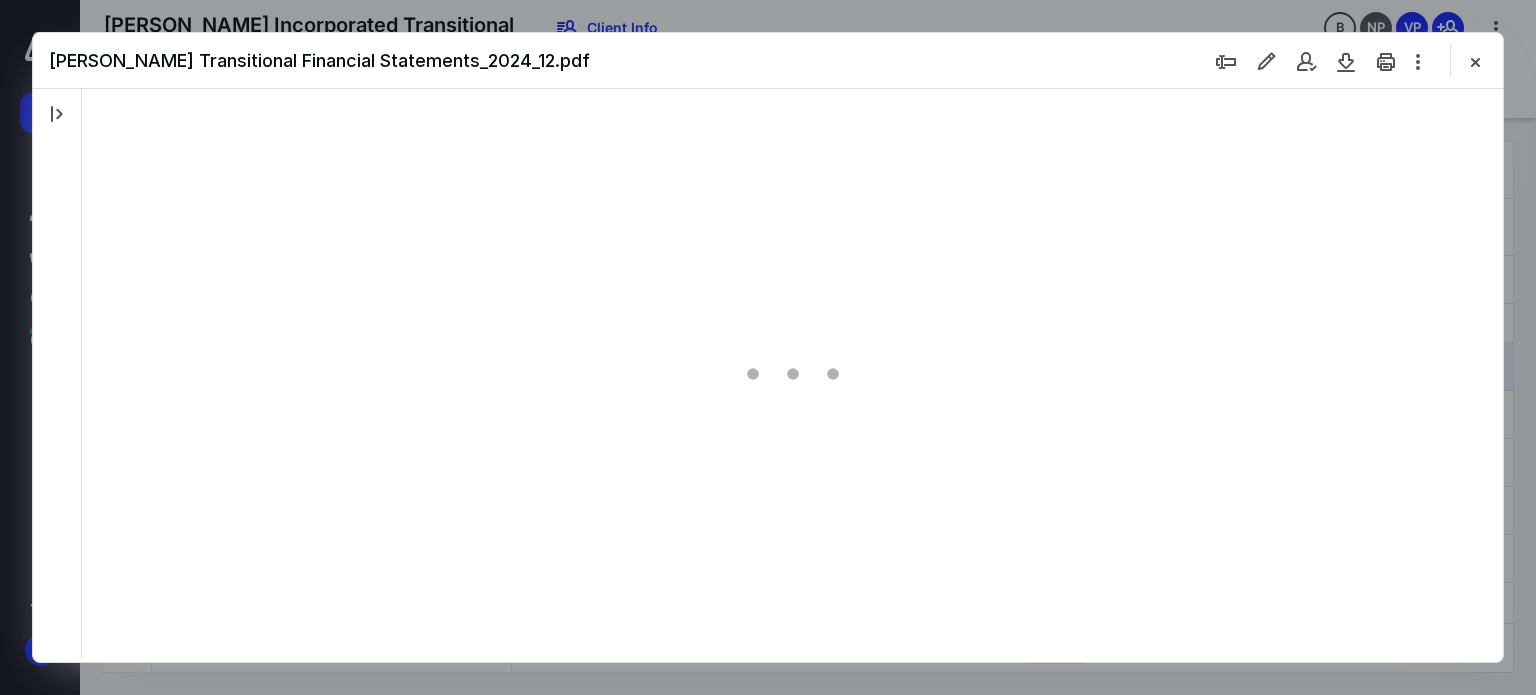 scroll, scrollTop: 78, scrollLeft: 0, axis: vertical 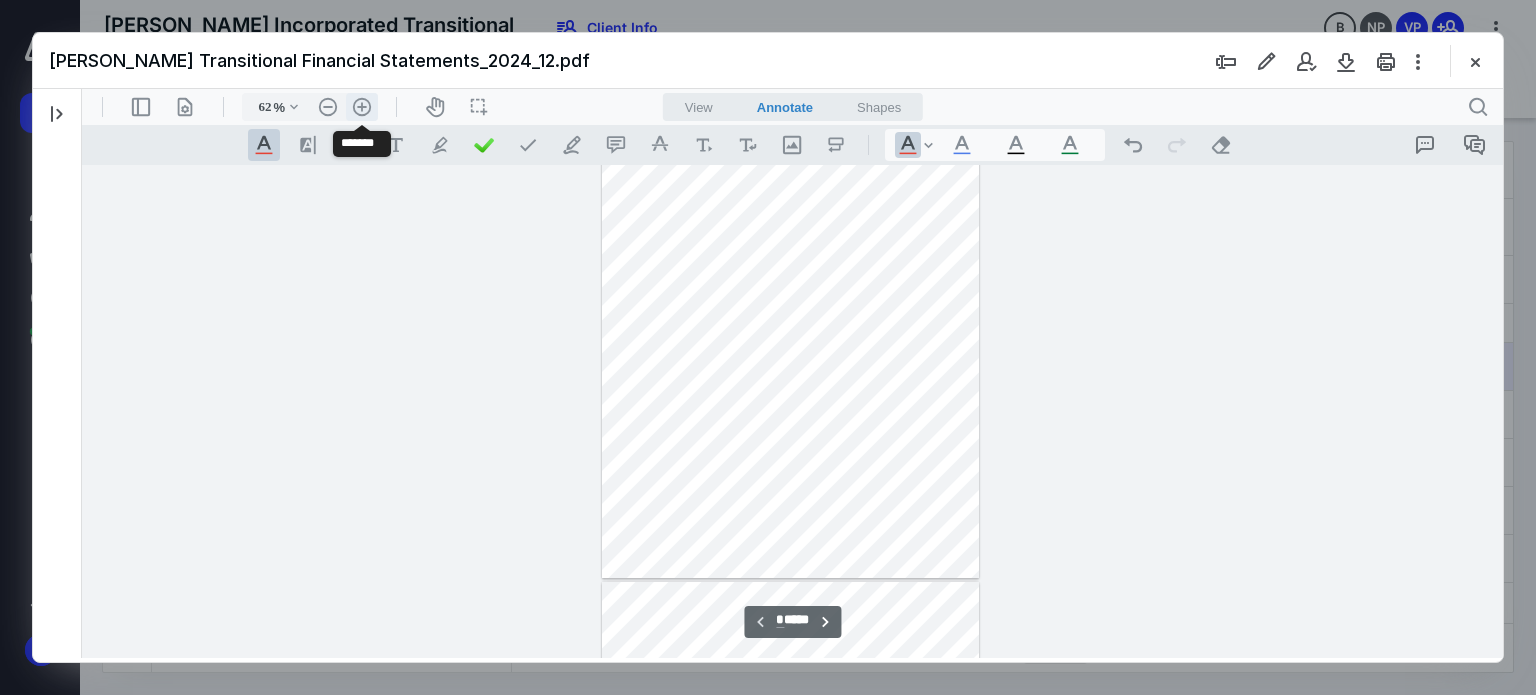 click on ".cls-1{fill:#abb0c4;} icon - header - zoom - in - line" at bounding box center (362, 107) 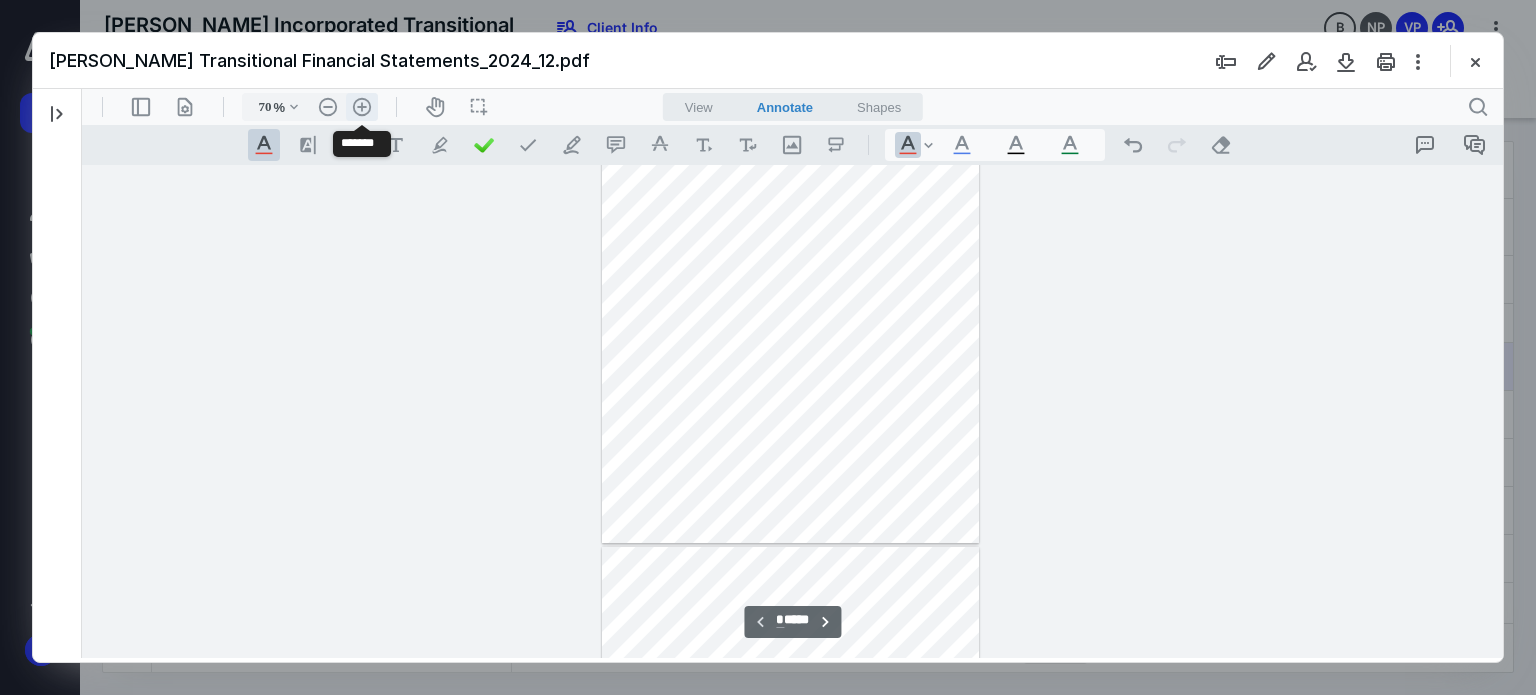 click on ".cls-1{fill:#abb0c4;} icon - header - zoom - in - line" at bounding box center (362, 107) 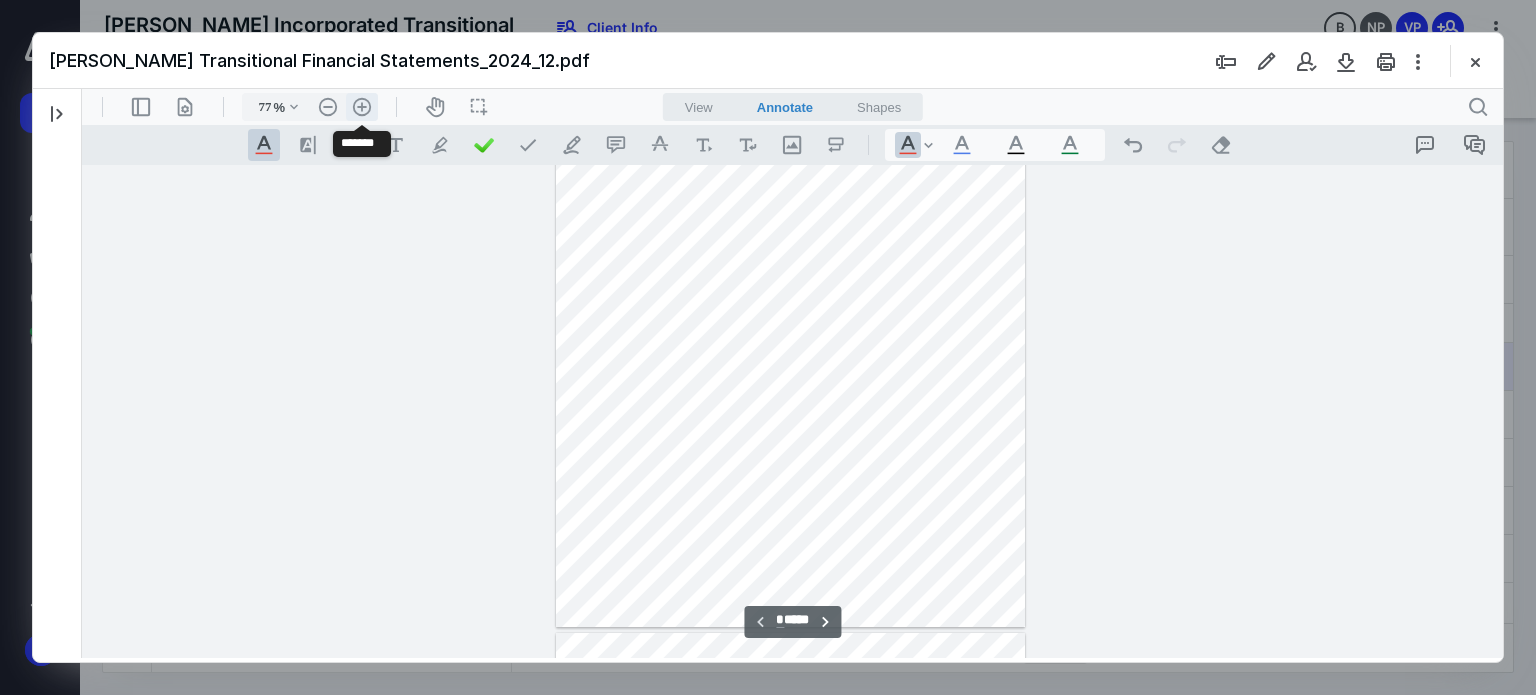 click on ".cls-1{fill:#abb0c4;} icon - header - zoom - in - line" at bounding box center [362, 107] 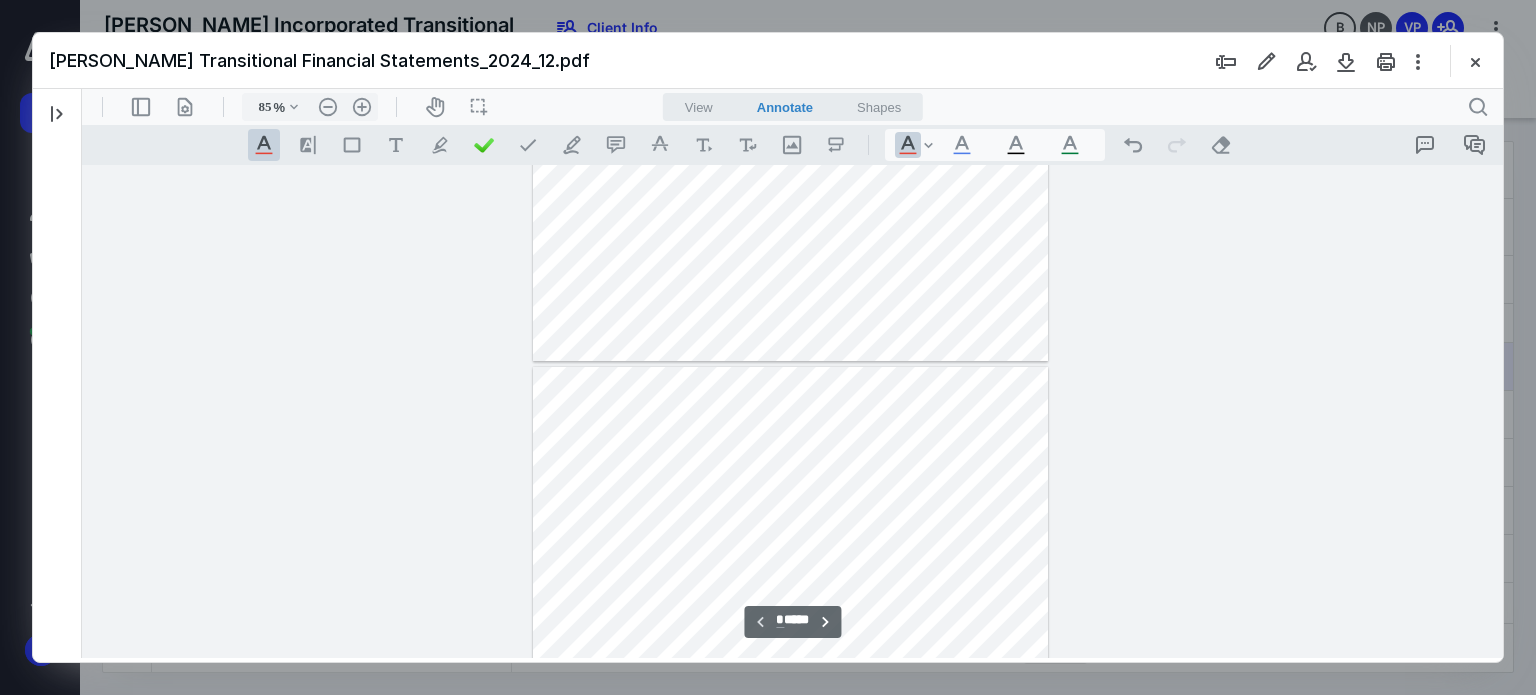 type on "*" 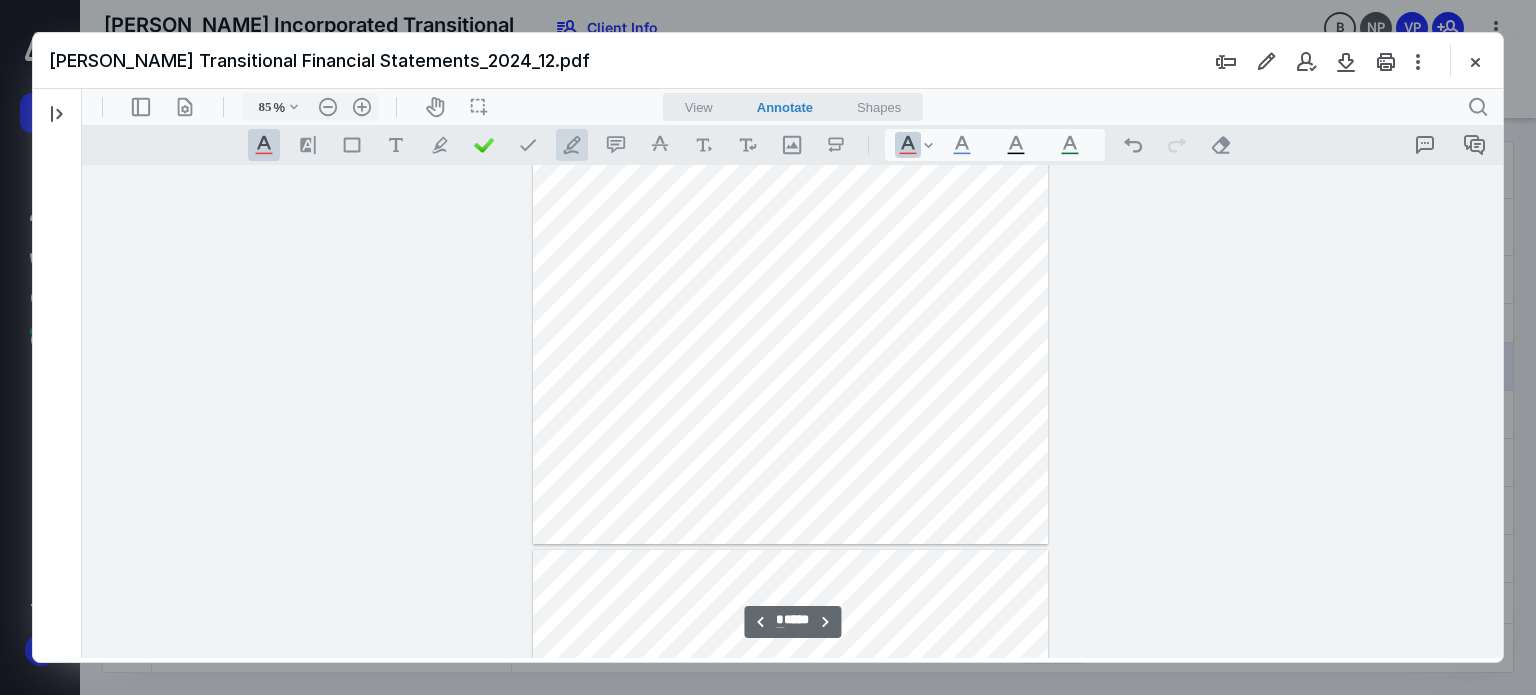 scroll, scrollTop: 984, scrollLeft: 0, axis: vertical 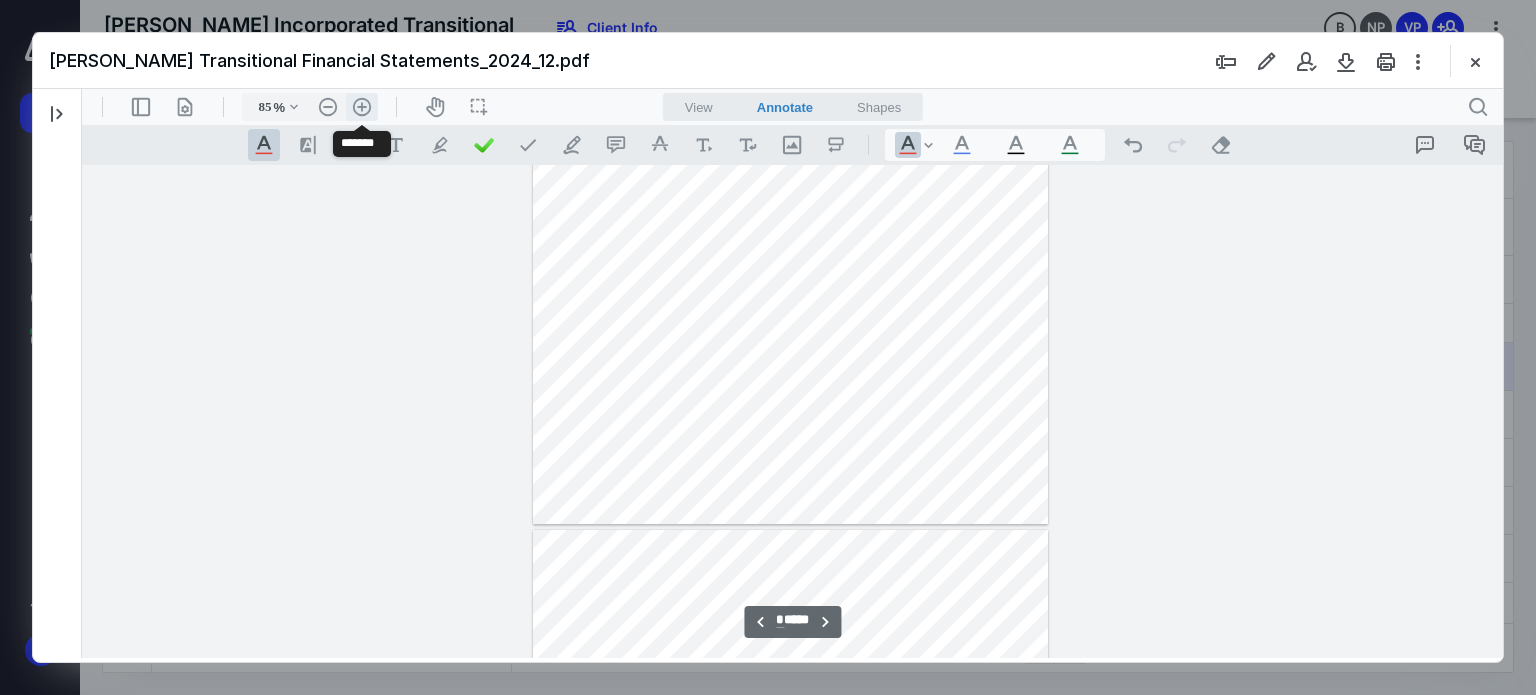 click on ".cls-1{fill:#abb0c4;} icon - header - zoom - in - line" at bounding box center [362, 107] 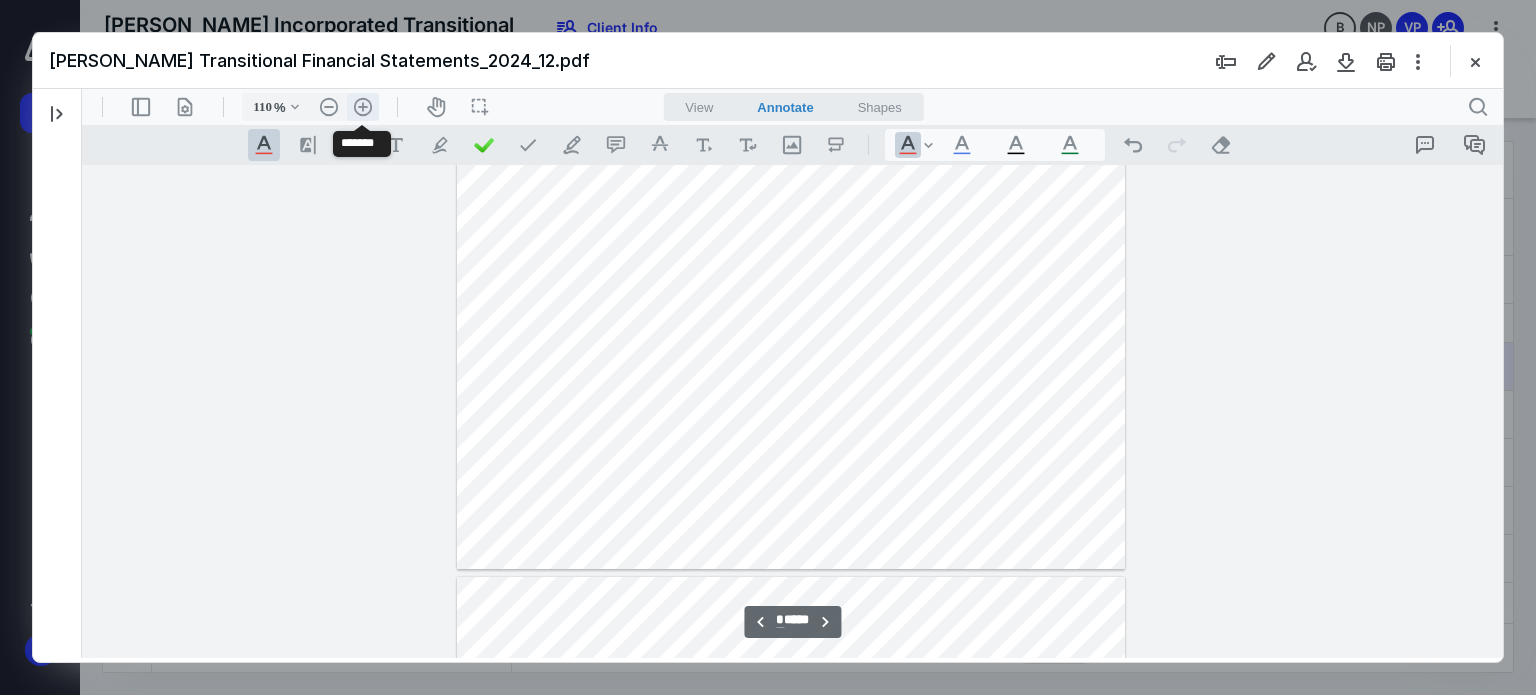 click on ".cls-1{fill:#abb0c4;} icon - header - zoom - in - line" at bounding box center (363, 107) 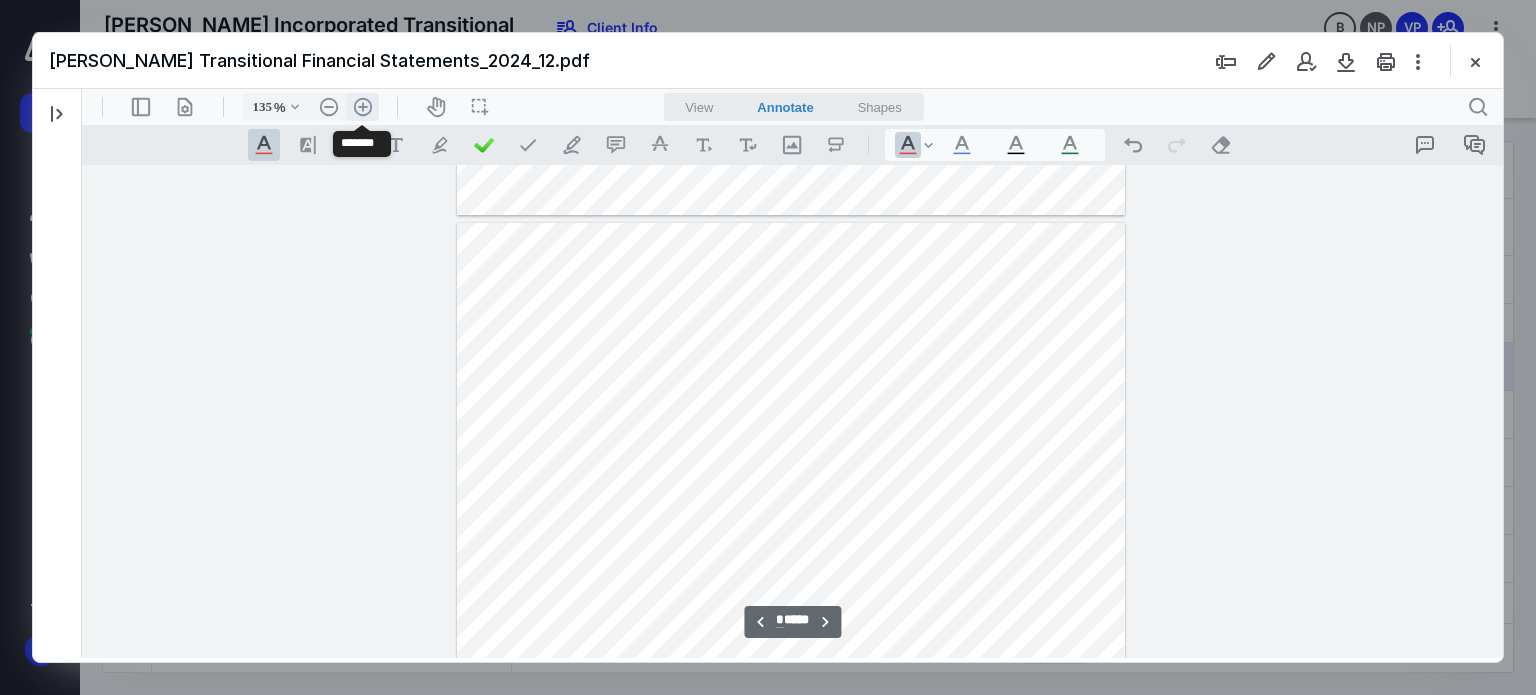 click on ".cls-1{fill:#abb0c4;} icon - header - zoom - in - line" at bounding box center [363, 107] 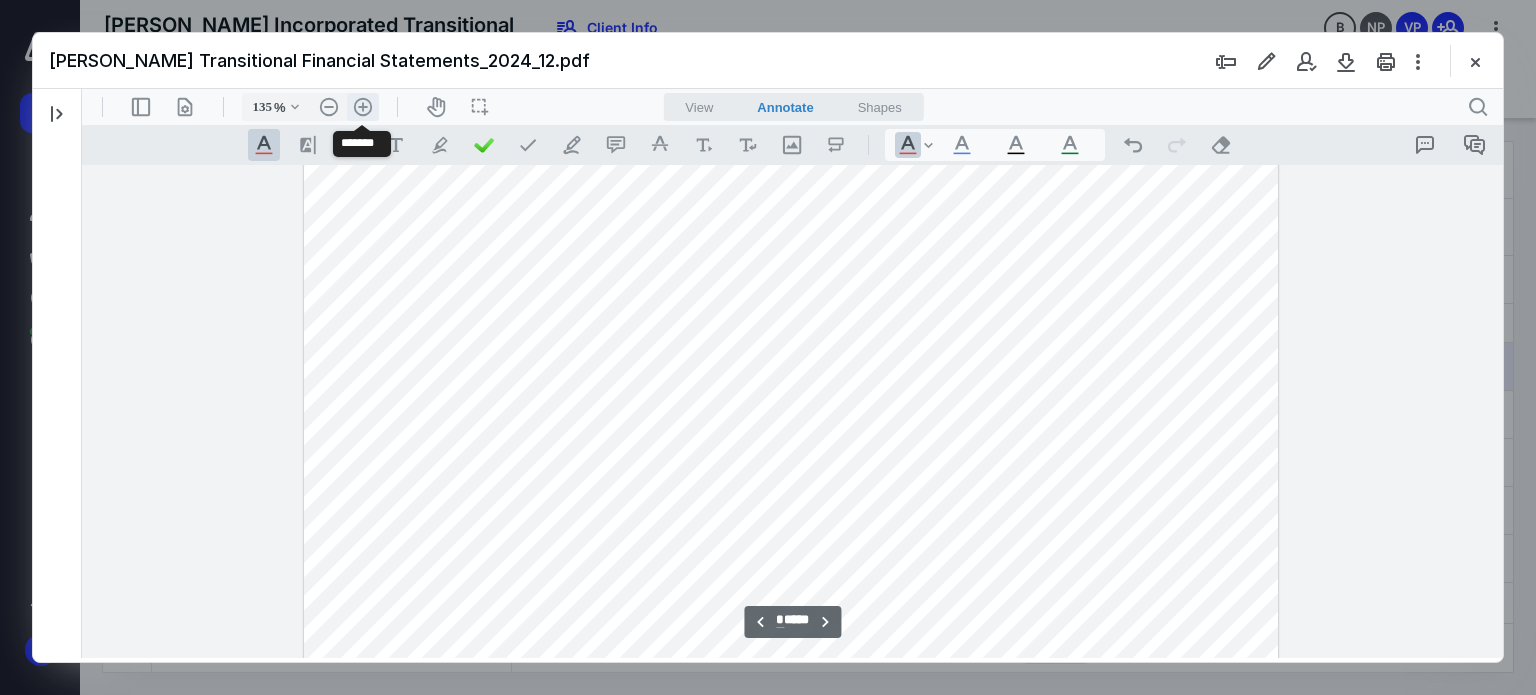 type on "160" 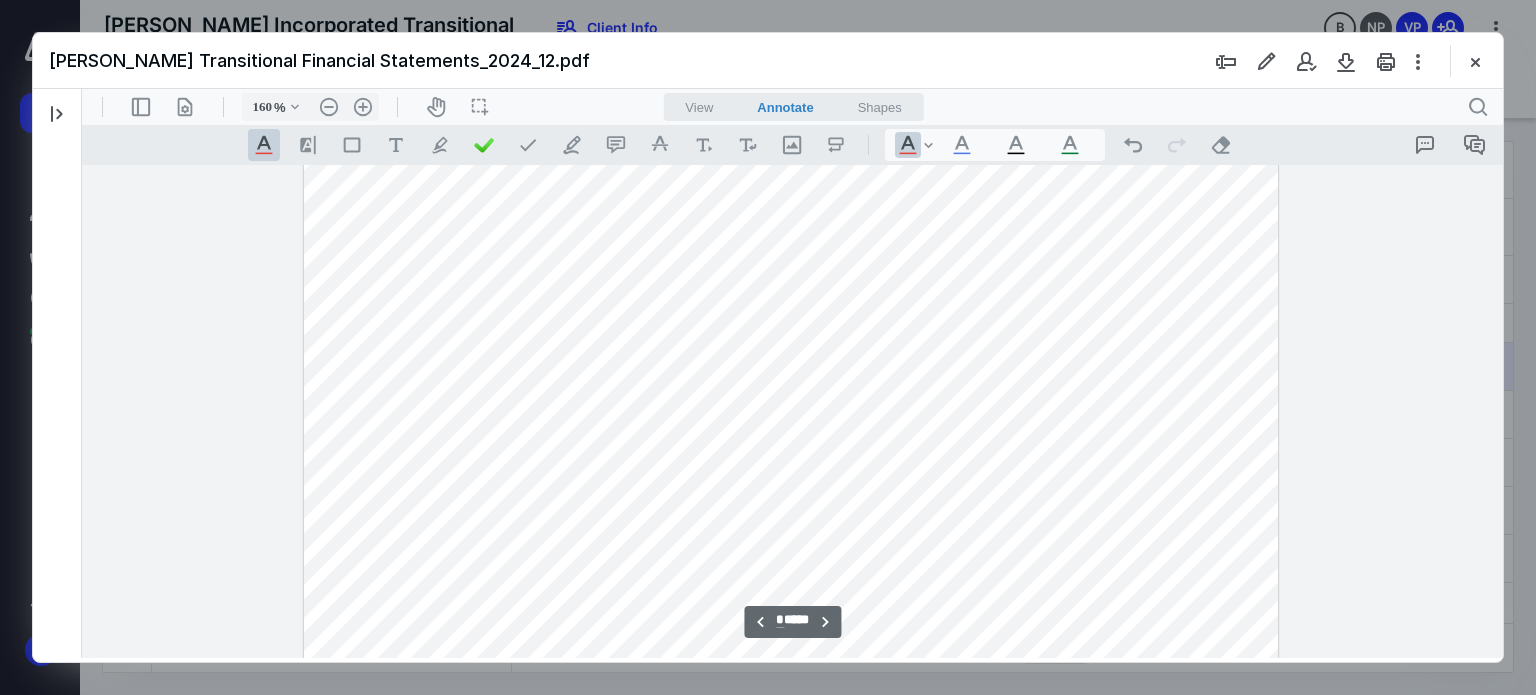 scroll, scrollTop: 4147, scrollLeft: 0, axis: vertical 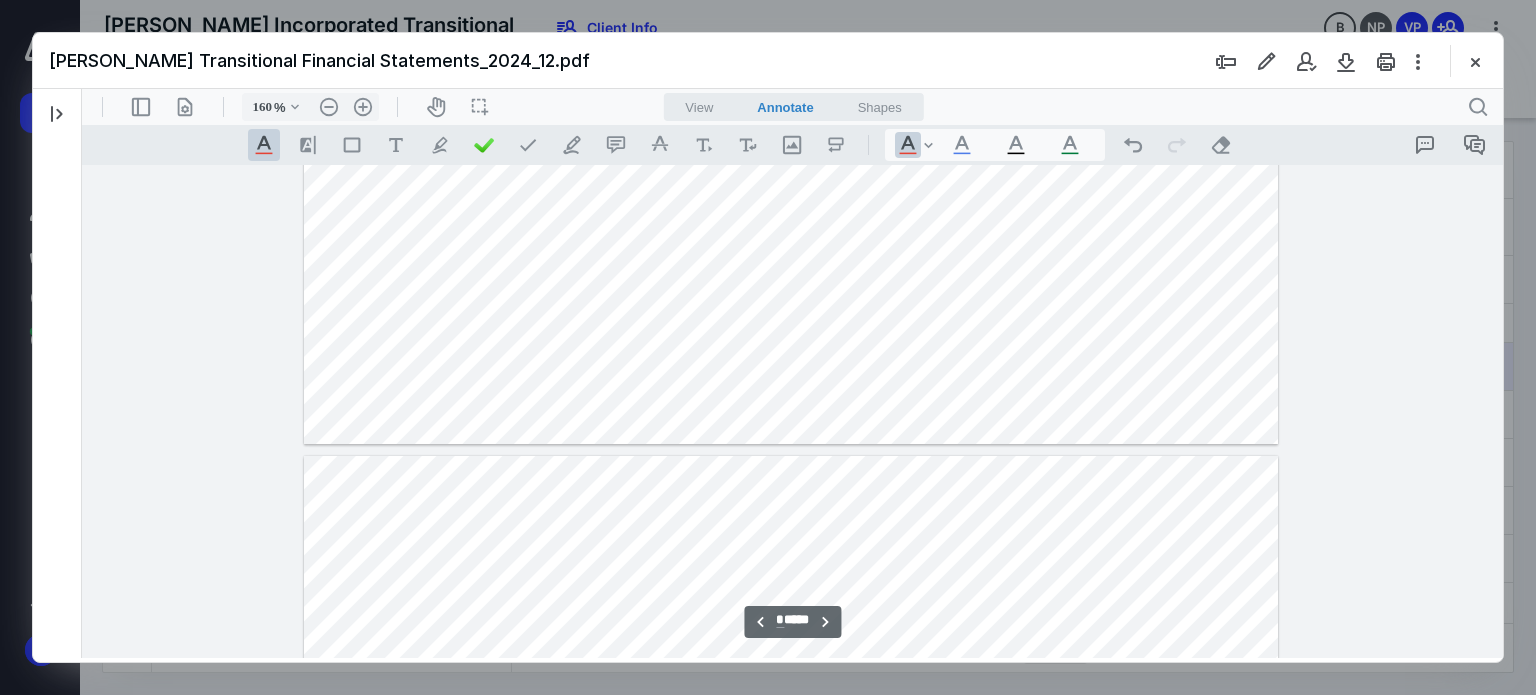 type on "*" 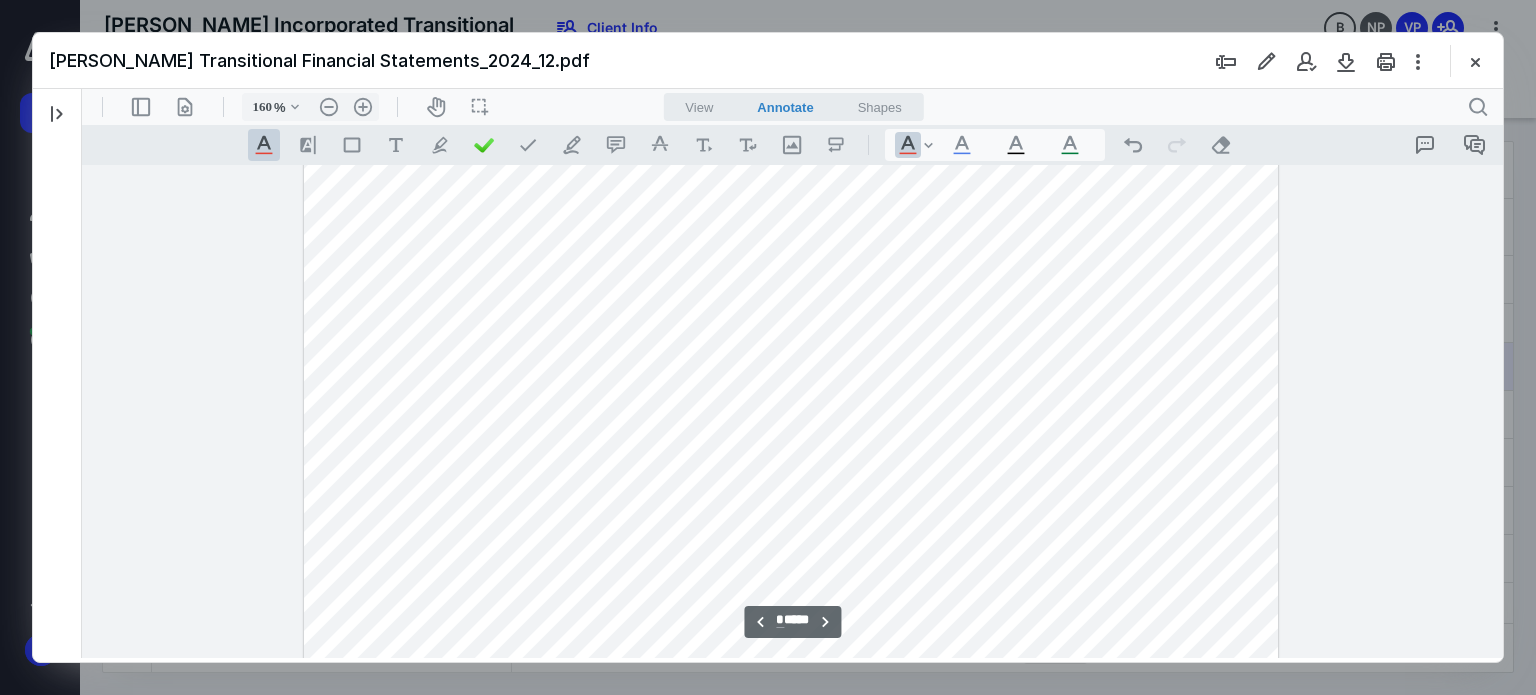 scroll, scrollTop: 7047, scrollLeft: 0, axis: vertical 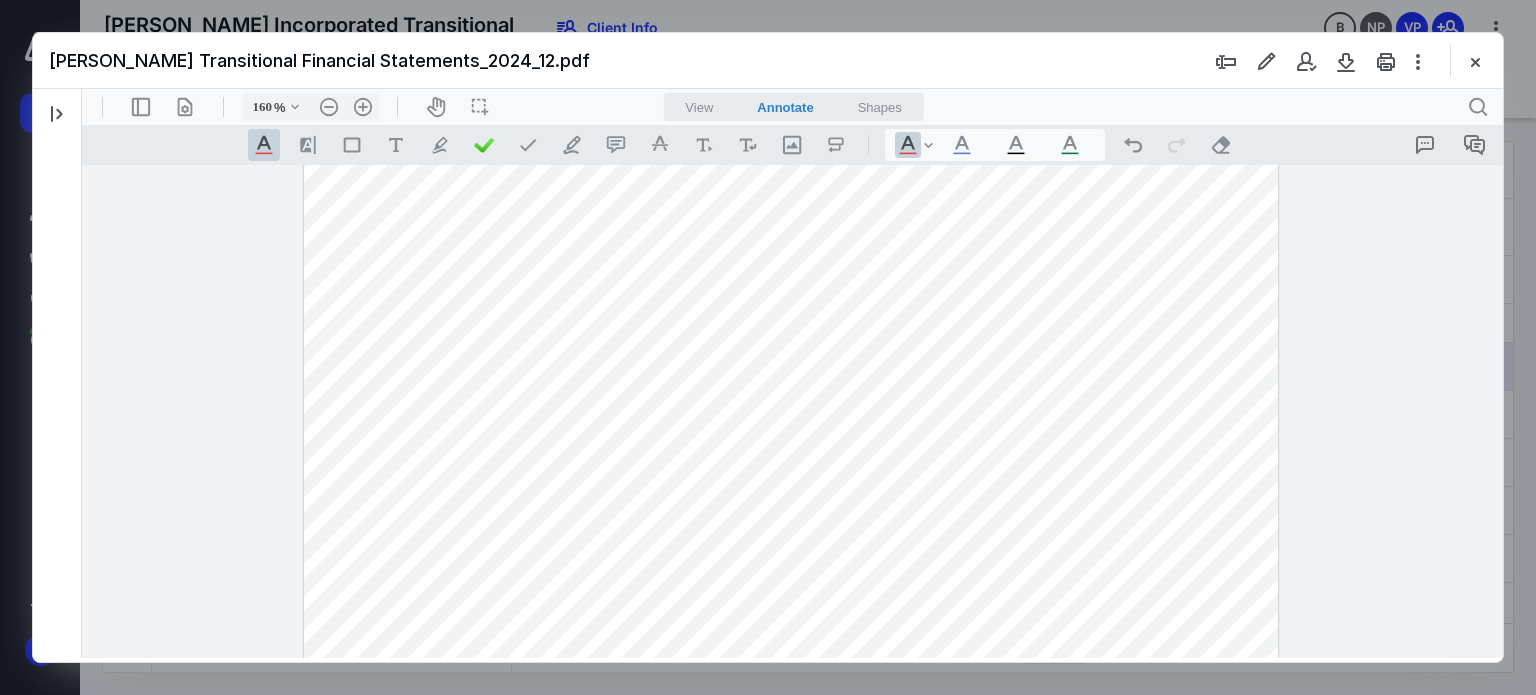 click at bounding box center [1475, 61] 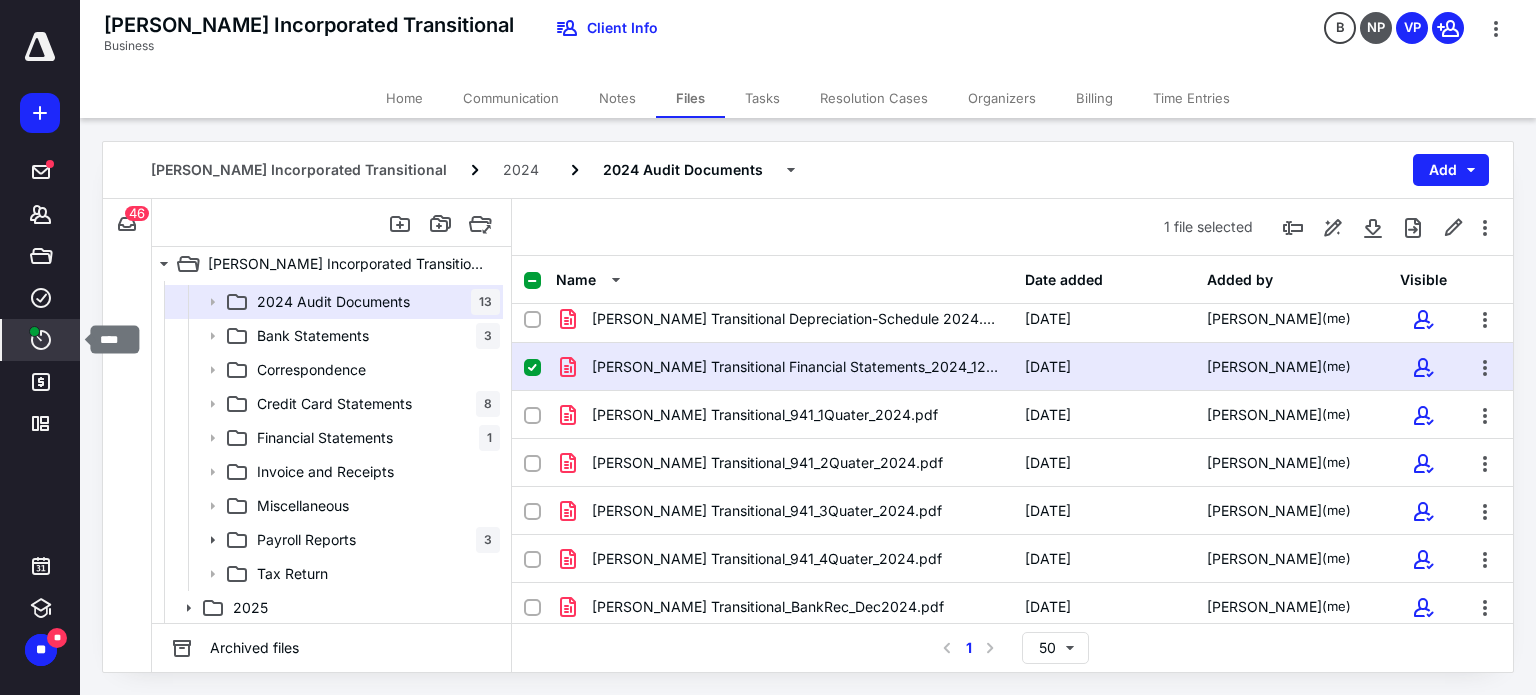 click at bounding box center [34, 331] 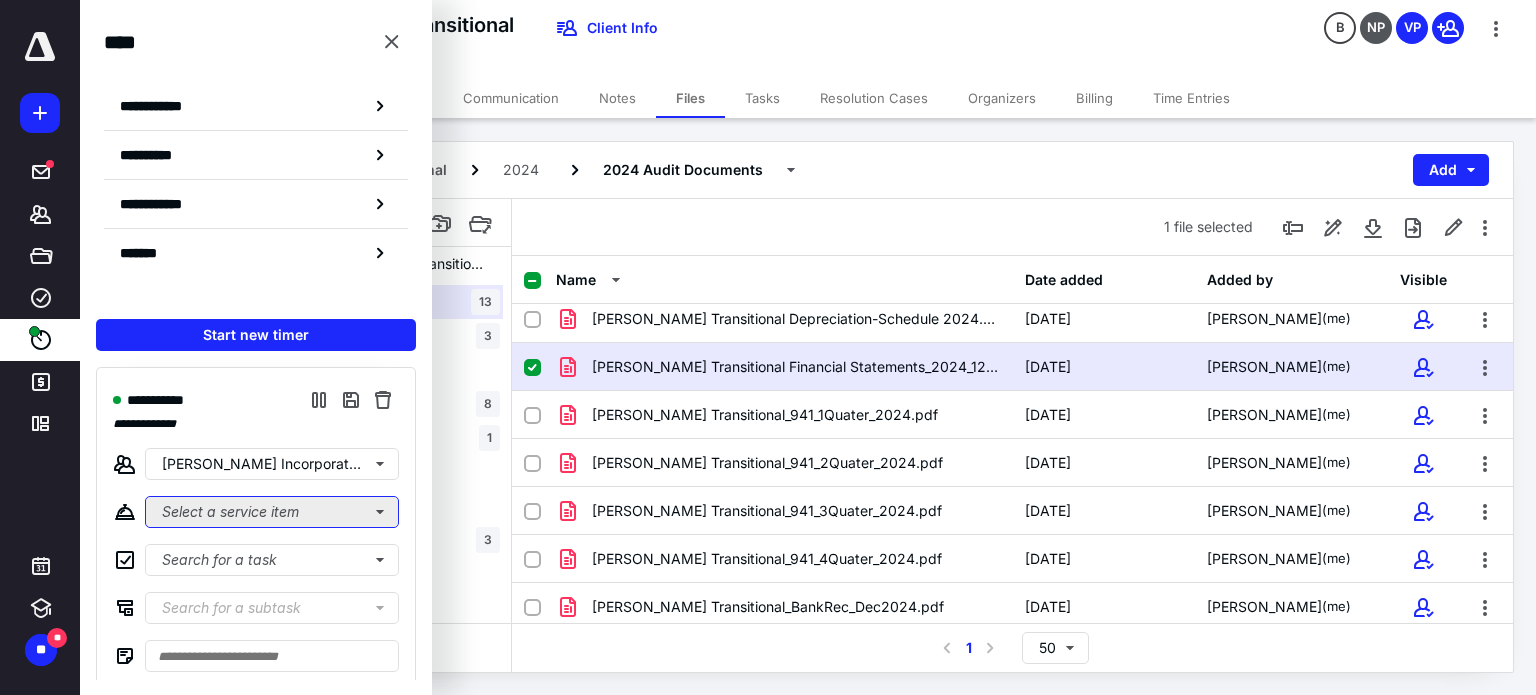 click on "Select a service item" at bounding box center [272, 512] 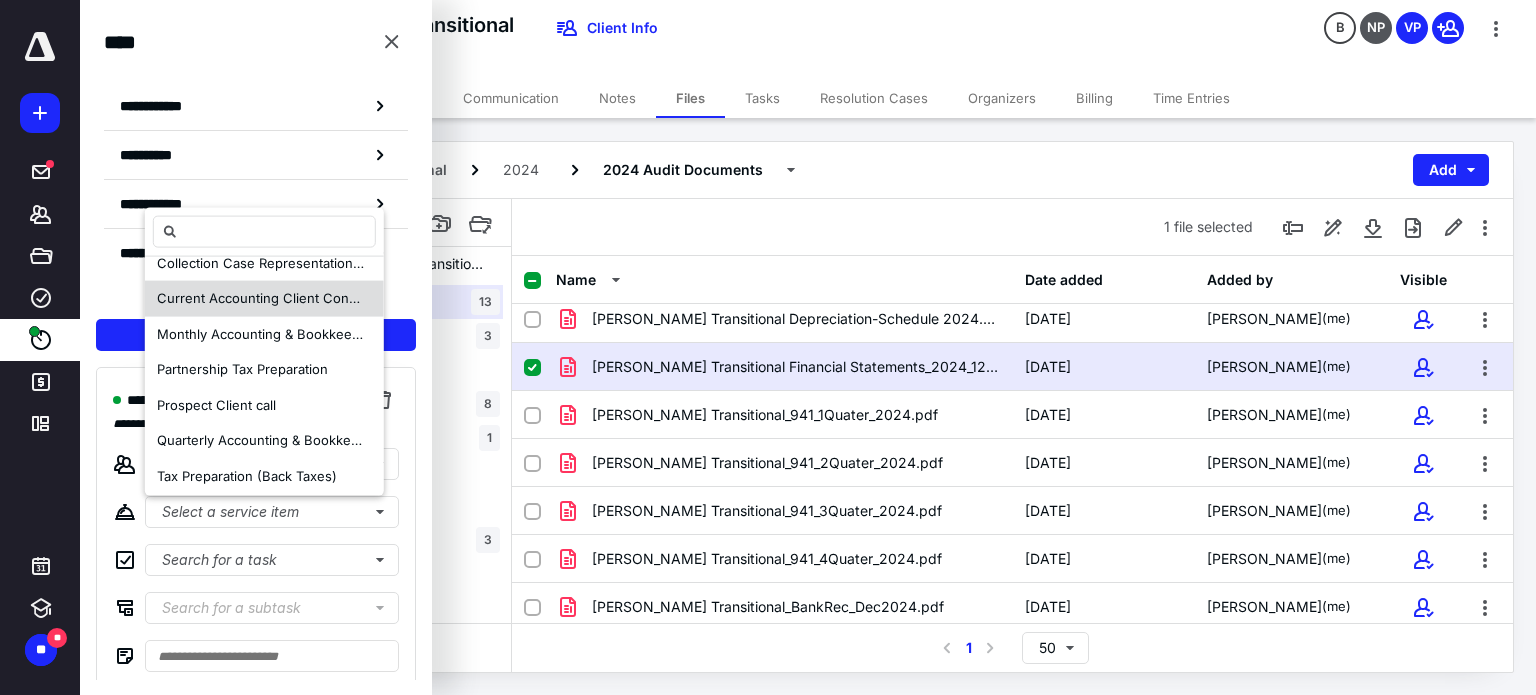 scroll, scrollTop: 132, scrollLeft: 0, axis: vertical 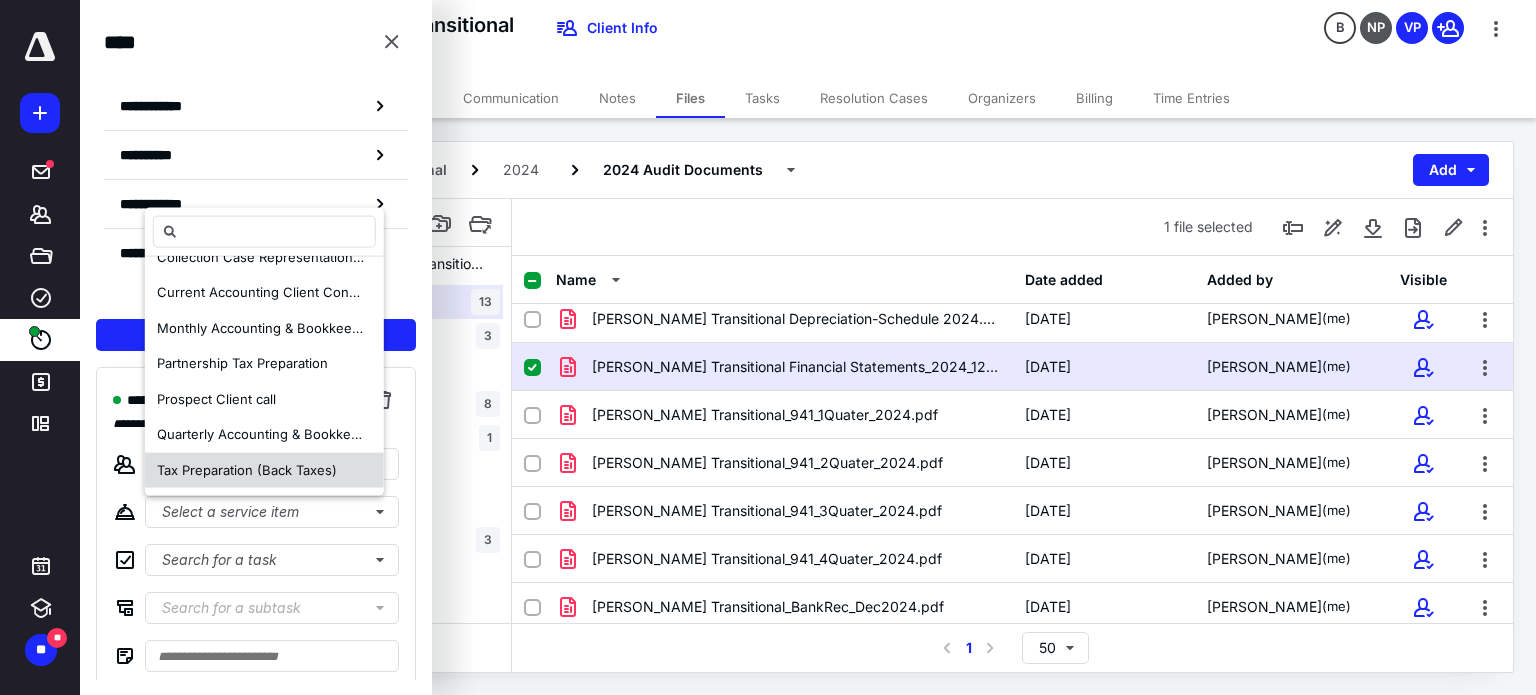 click on "Tax Preparation (Back Taxes)" at bounding box center (247, 469) 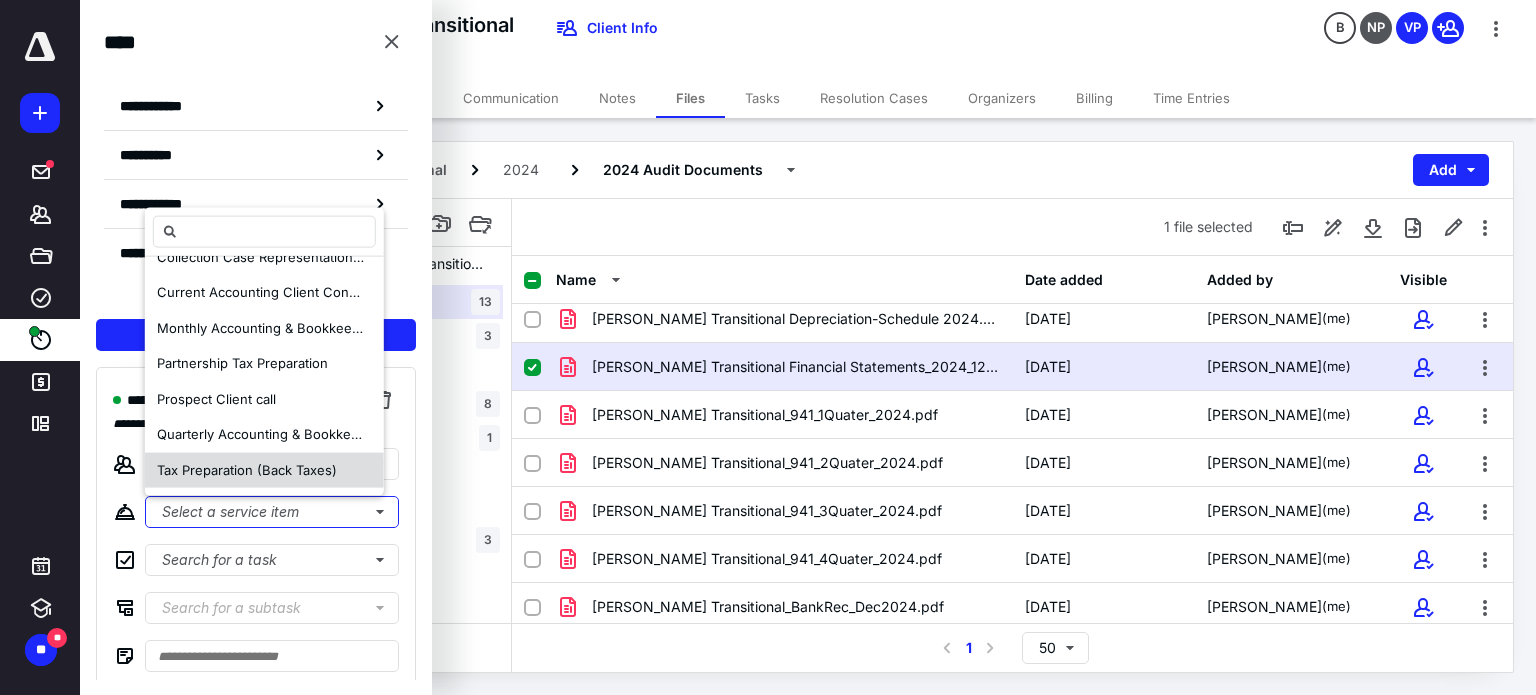 scroll, scrollTop: 0, scrollLeft: 0, axis: both 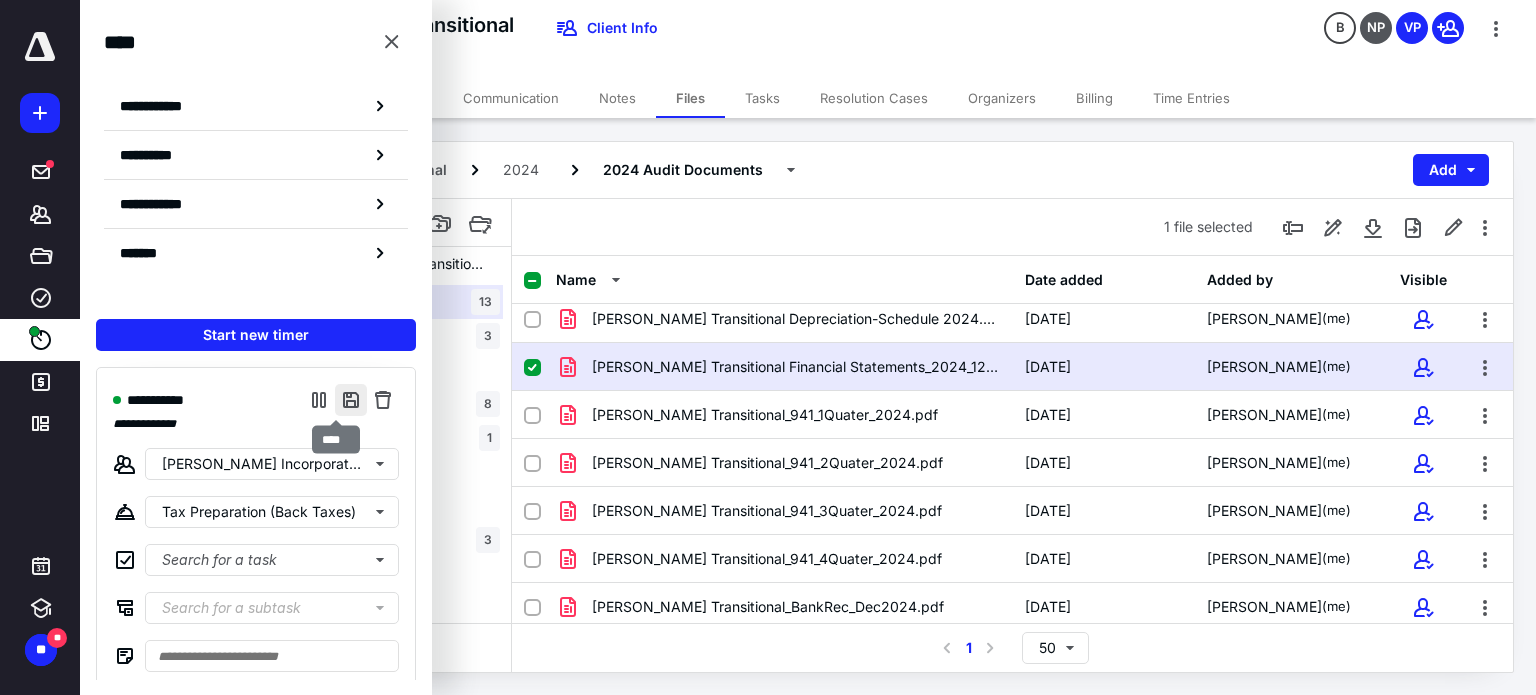 click at bounding box center (351, 400) 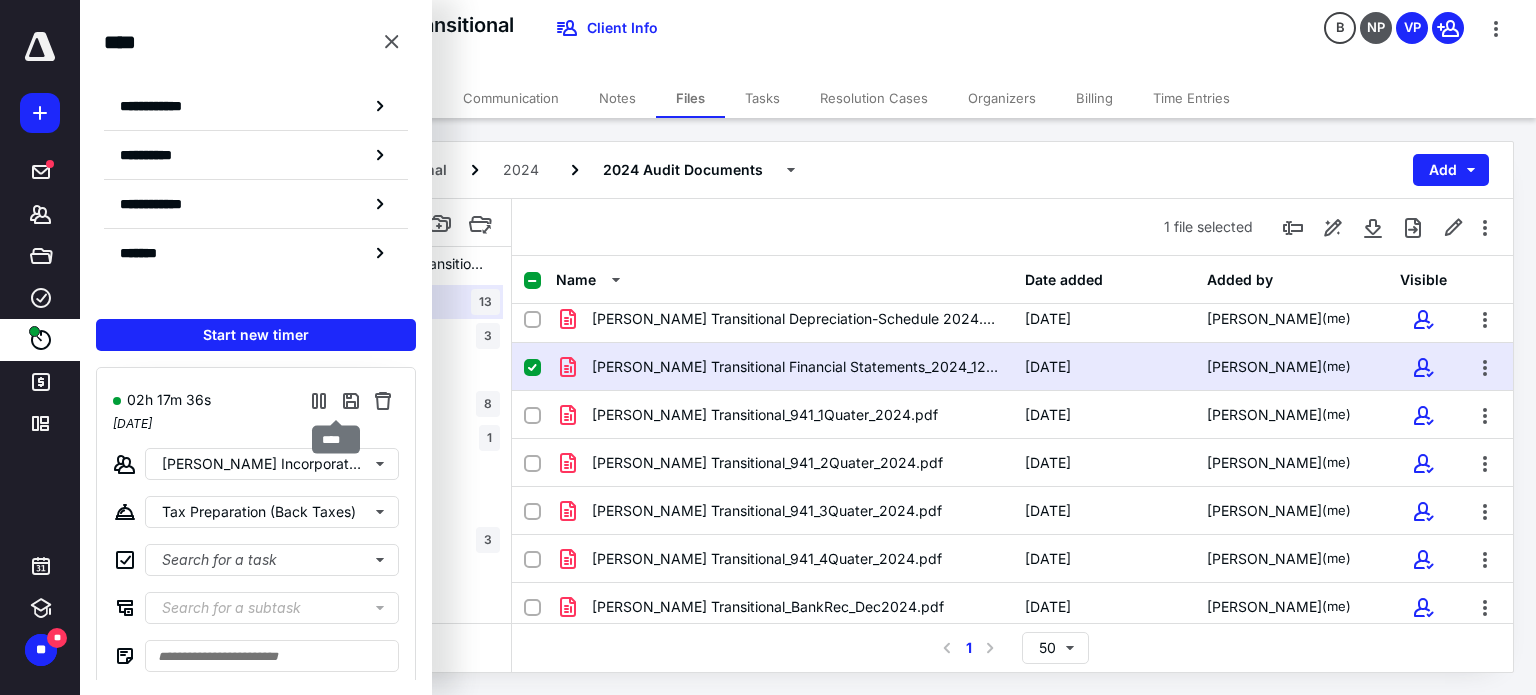 type on "**********" 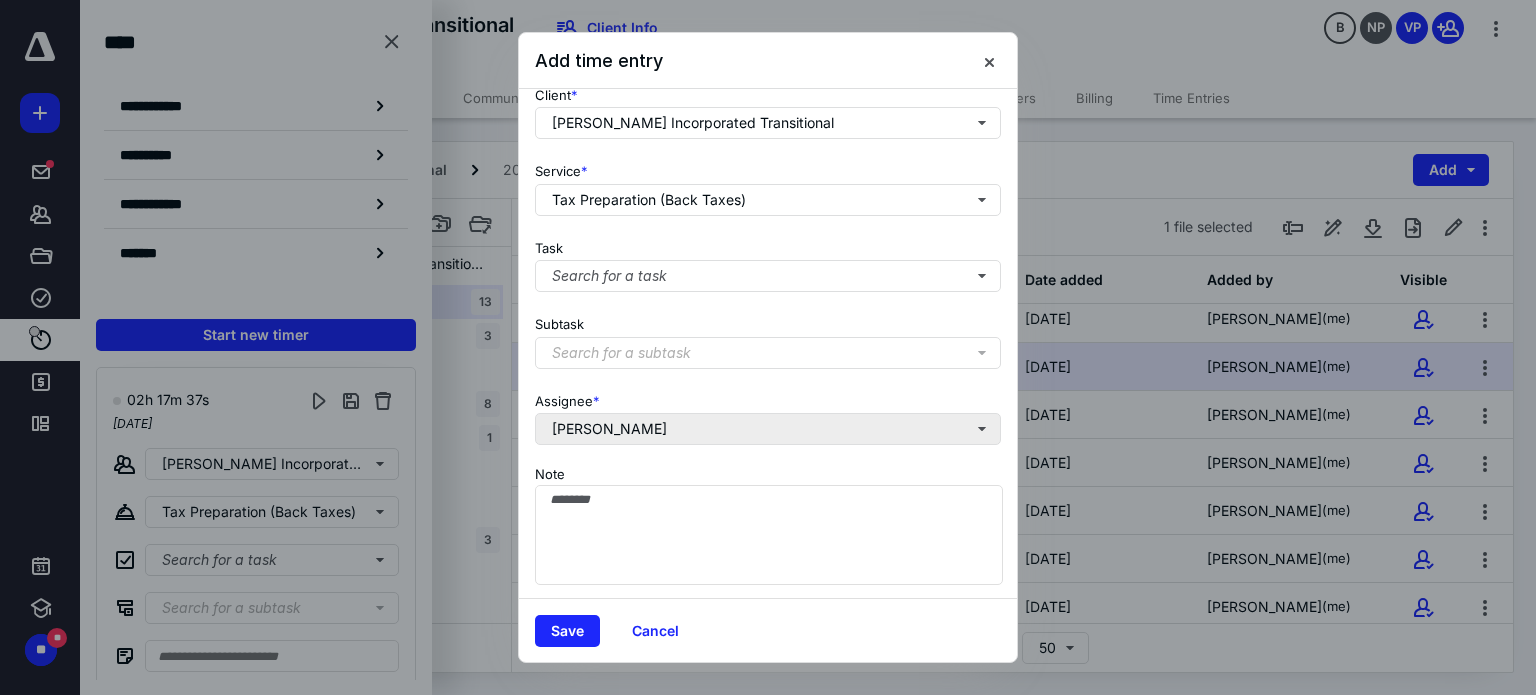 scroll, scrollTop: 205, scrollLeft: 0, axis: vertical 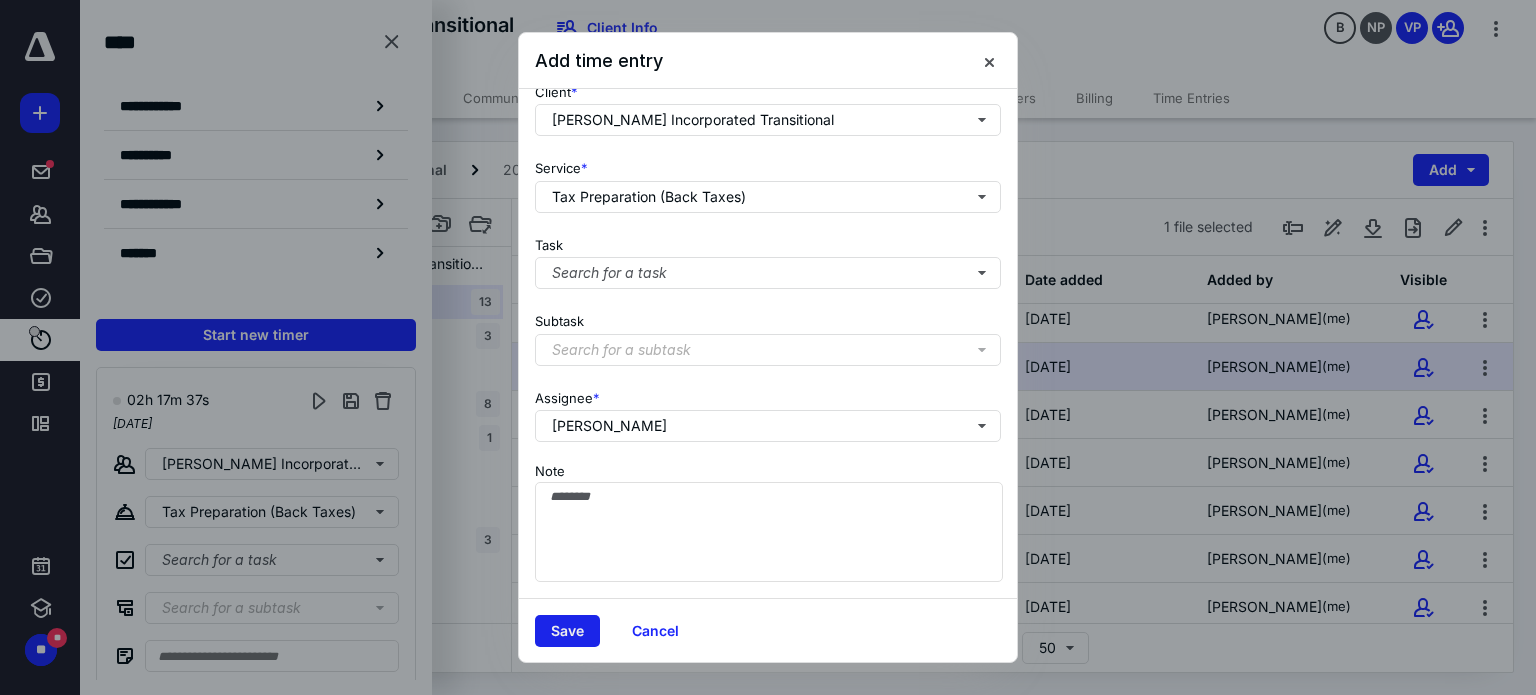 click on "Save" at bounding box center [567, 631] 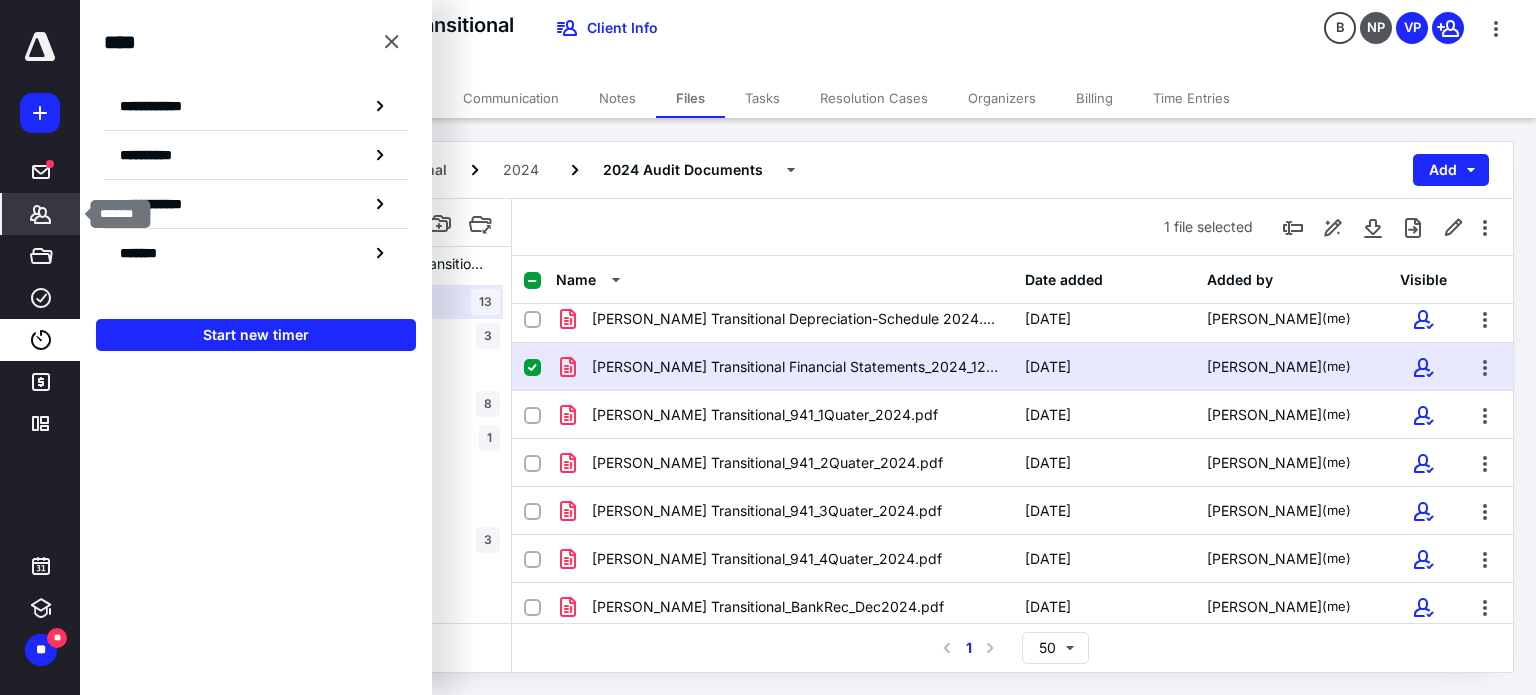 click 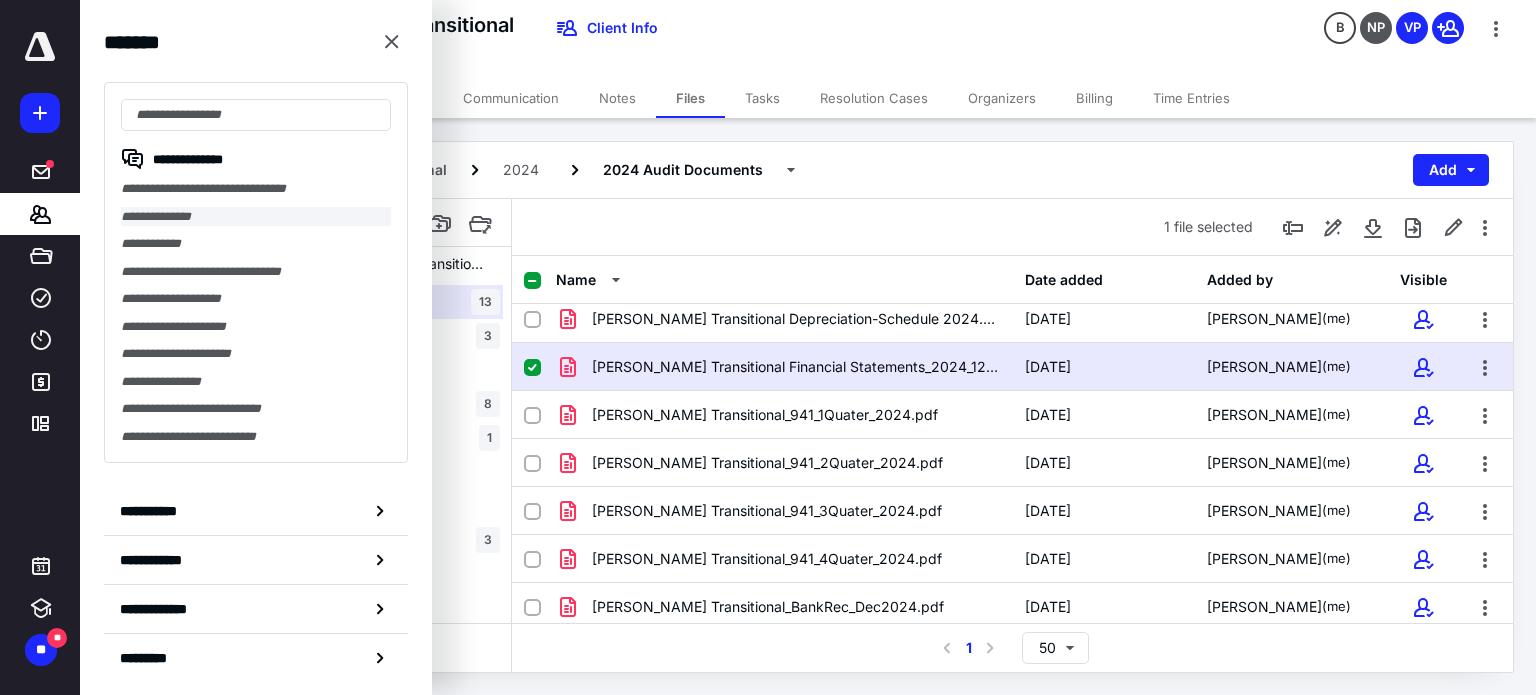 click on "**********" at bounding box center [256, 217] 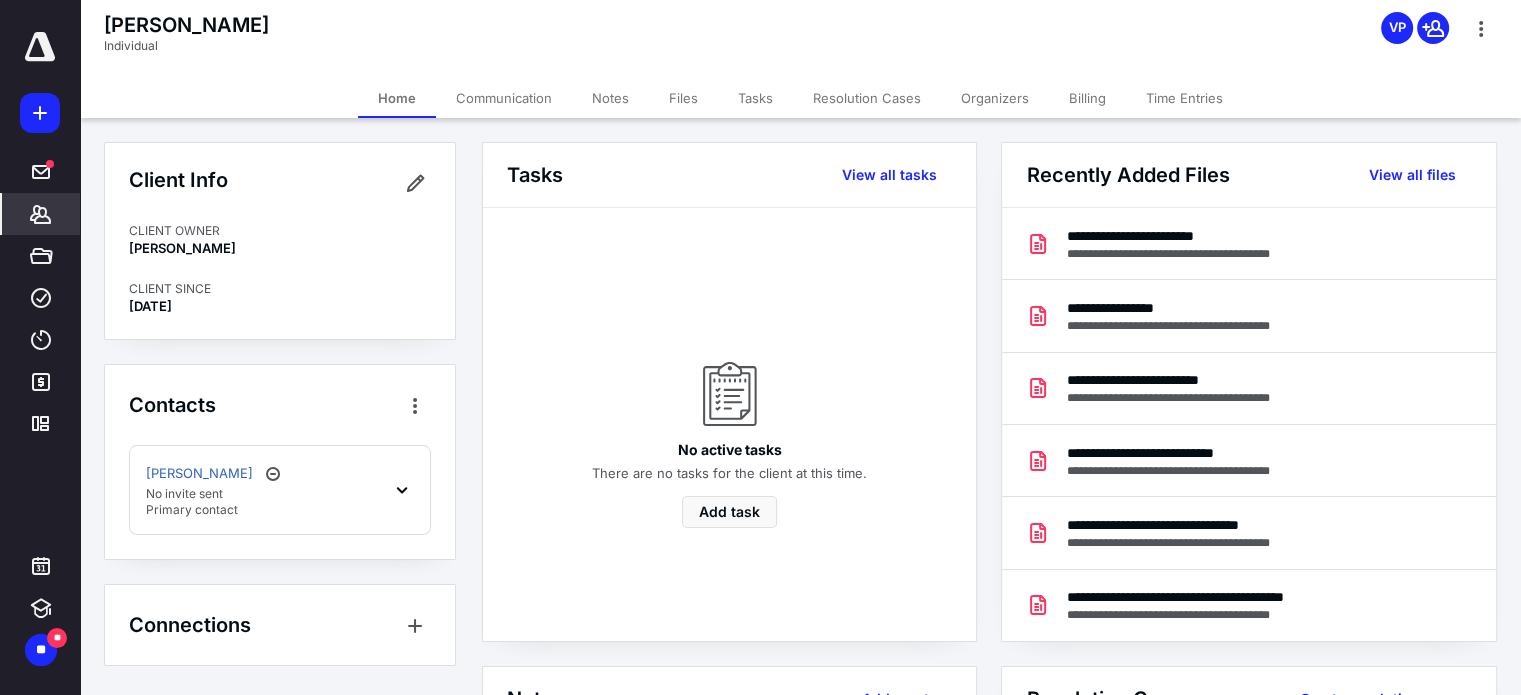 click on "Files" at bounding box center (683, 98) 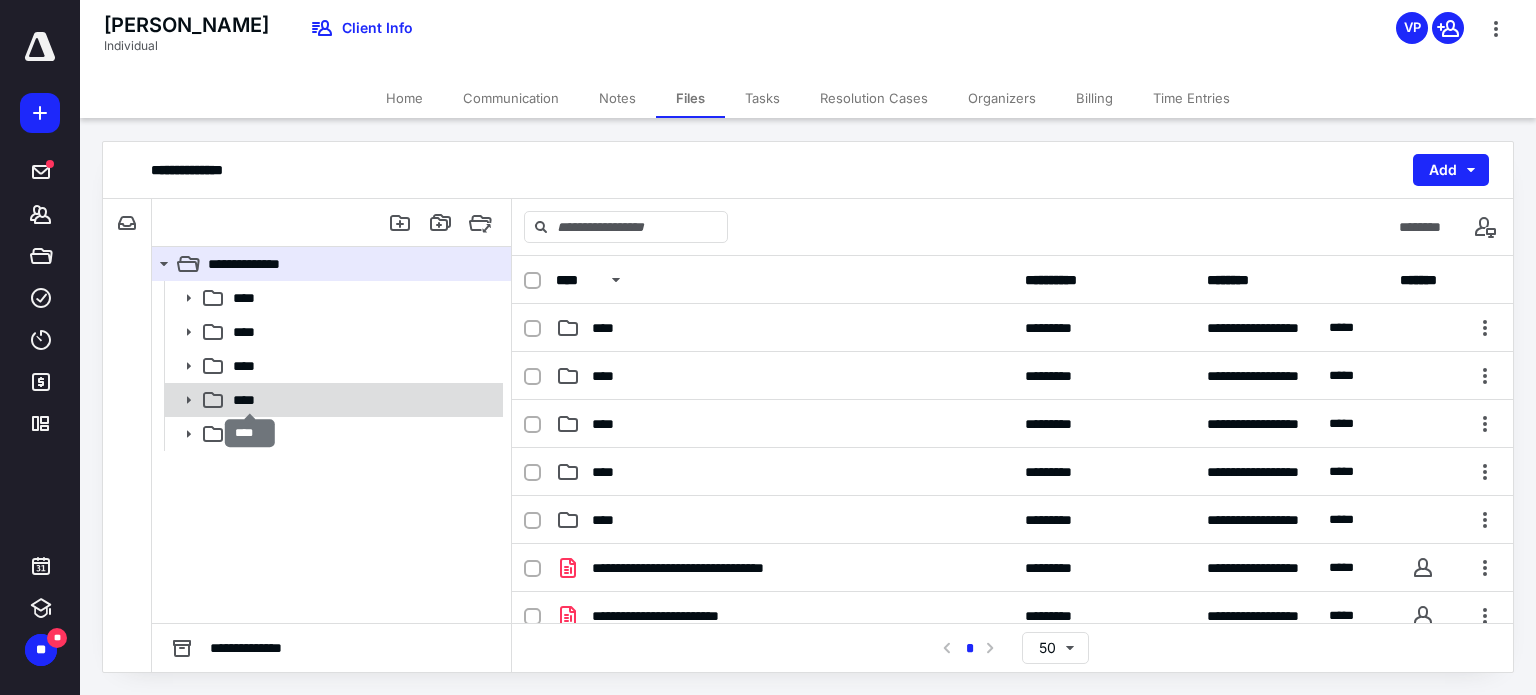 click on "****" at bounding box center (250, 400) 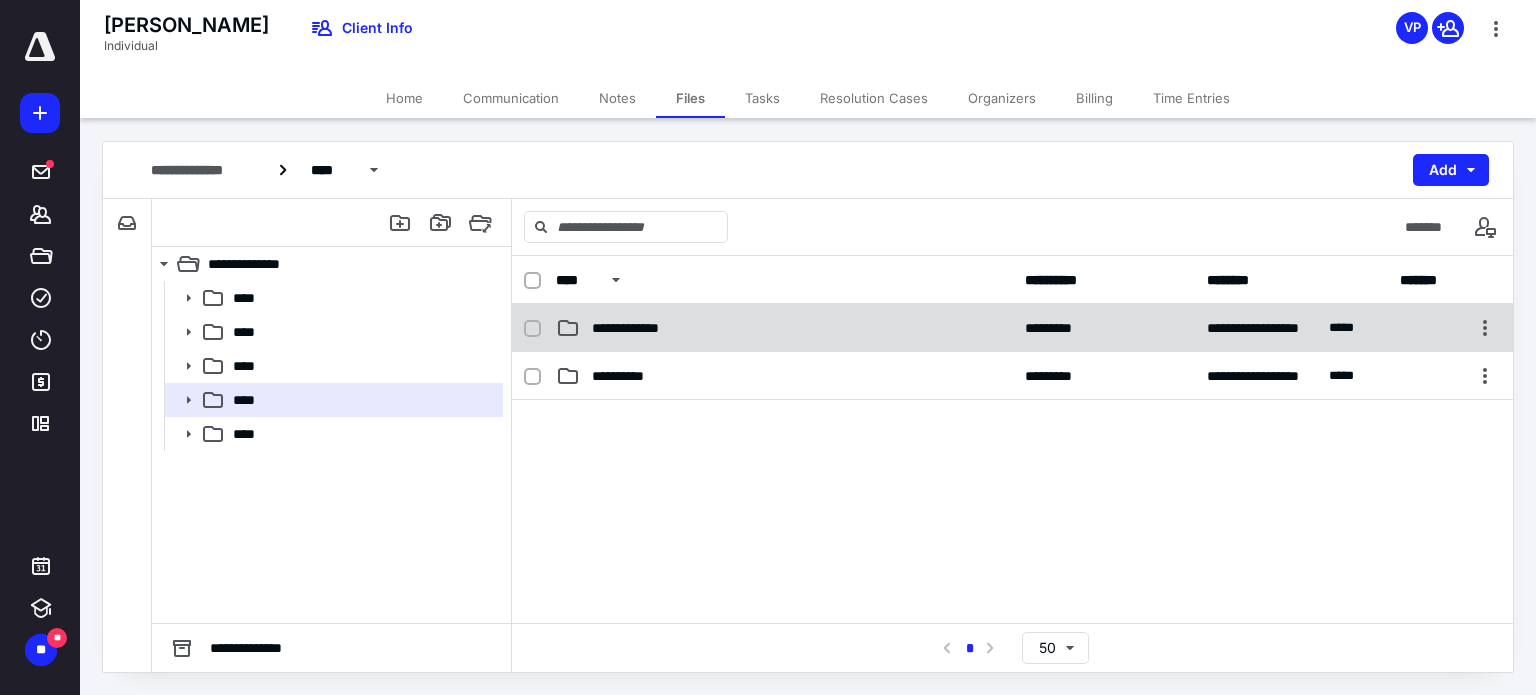click on "**********" at bounding box center [784, 328] 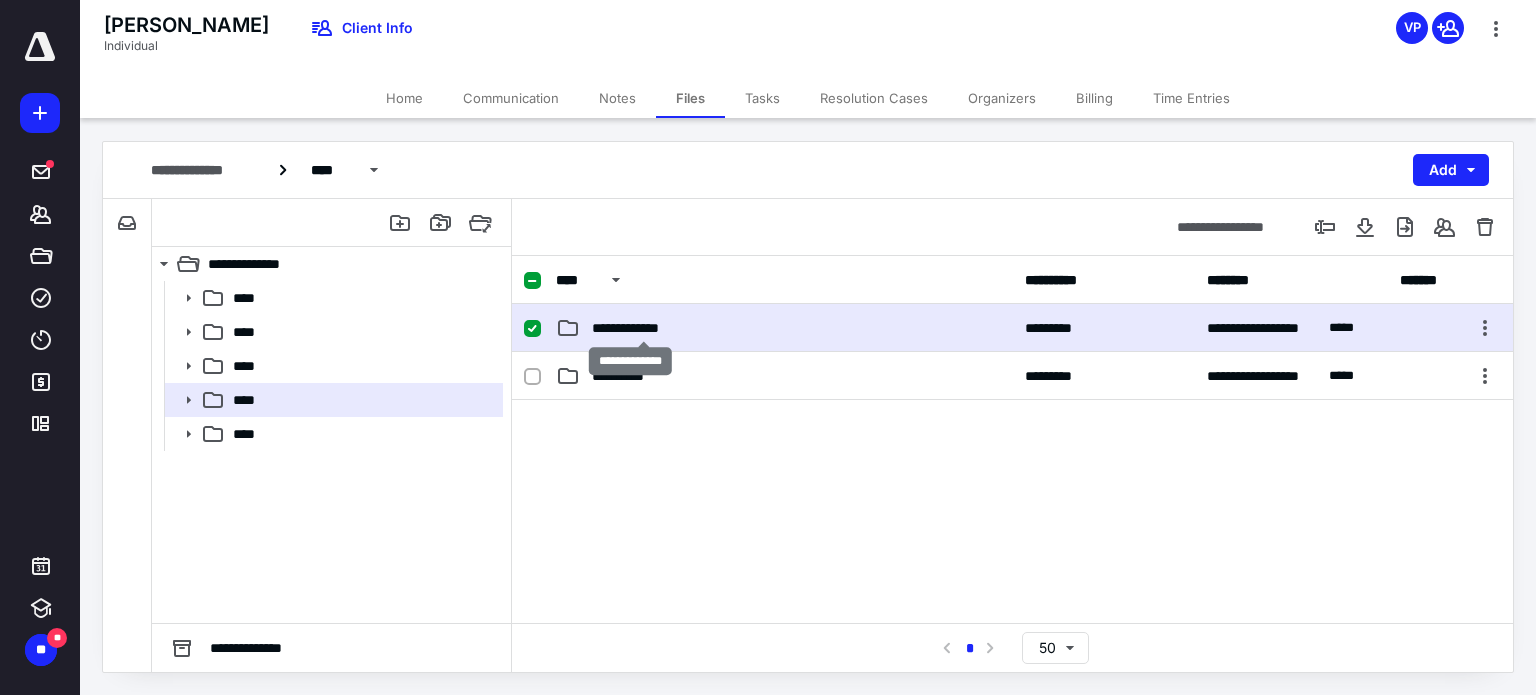click on "**********" at bounding box center (643, 328) 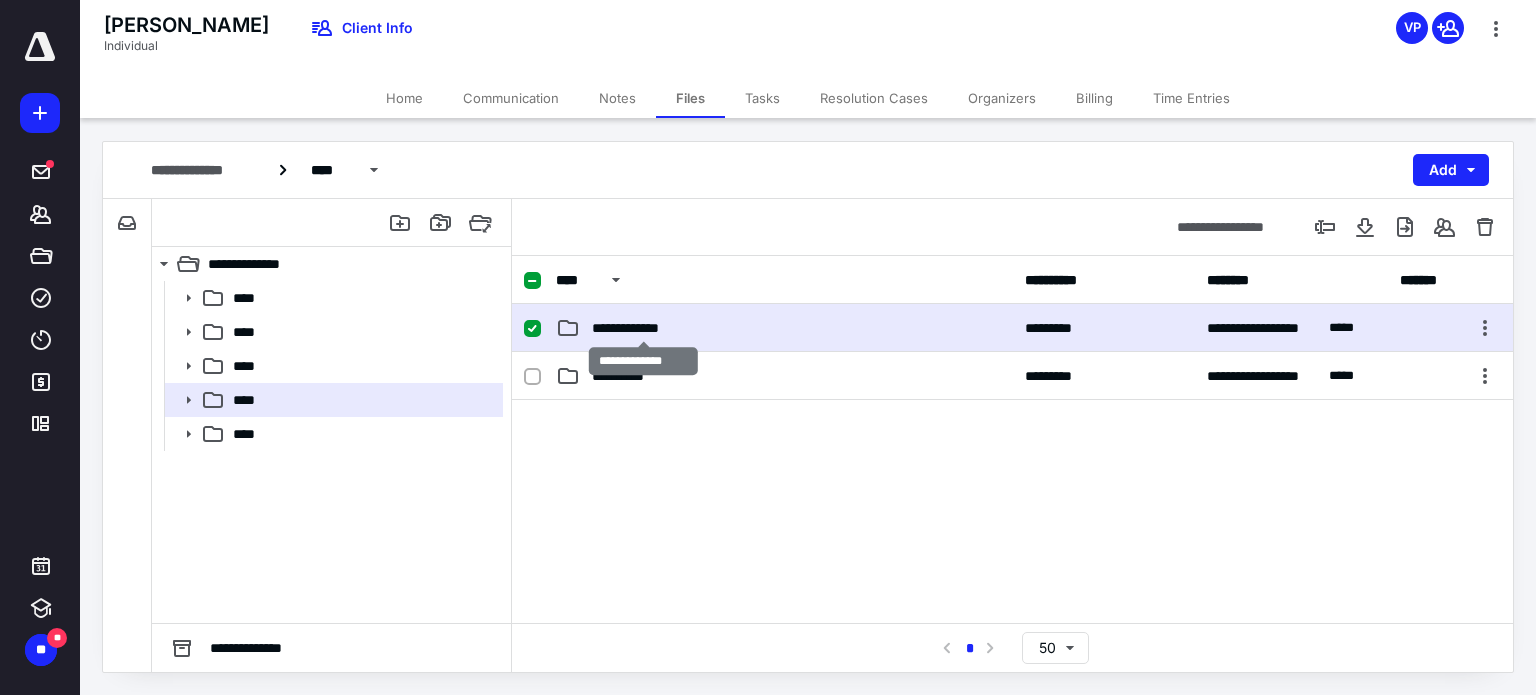 click on "**********" at bounding box center [643, 328] 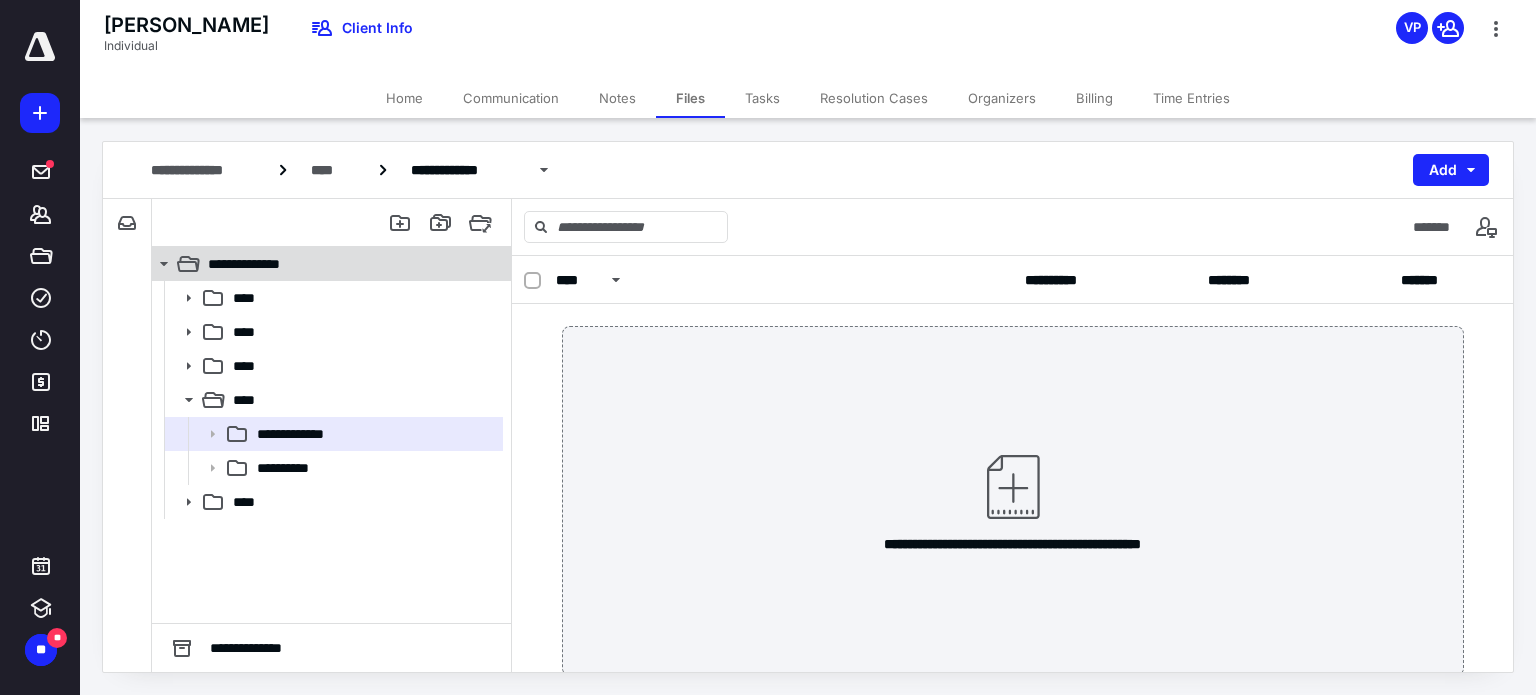 scroll, scrollTop: 0, scrollLeft: 0, axis: both 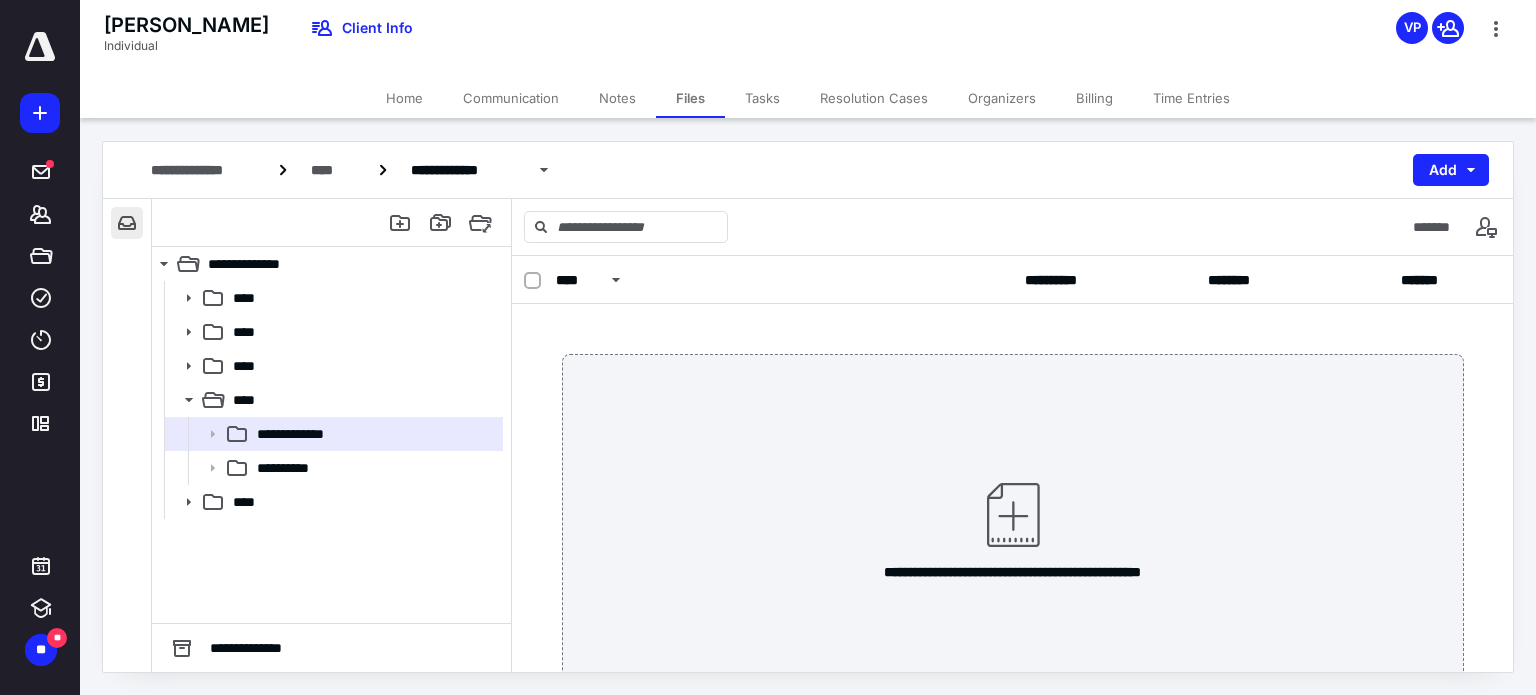 click at bounding box center [127, 223] 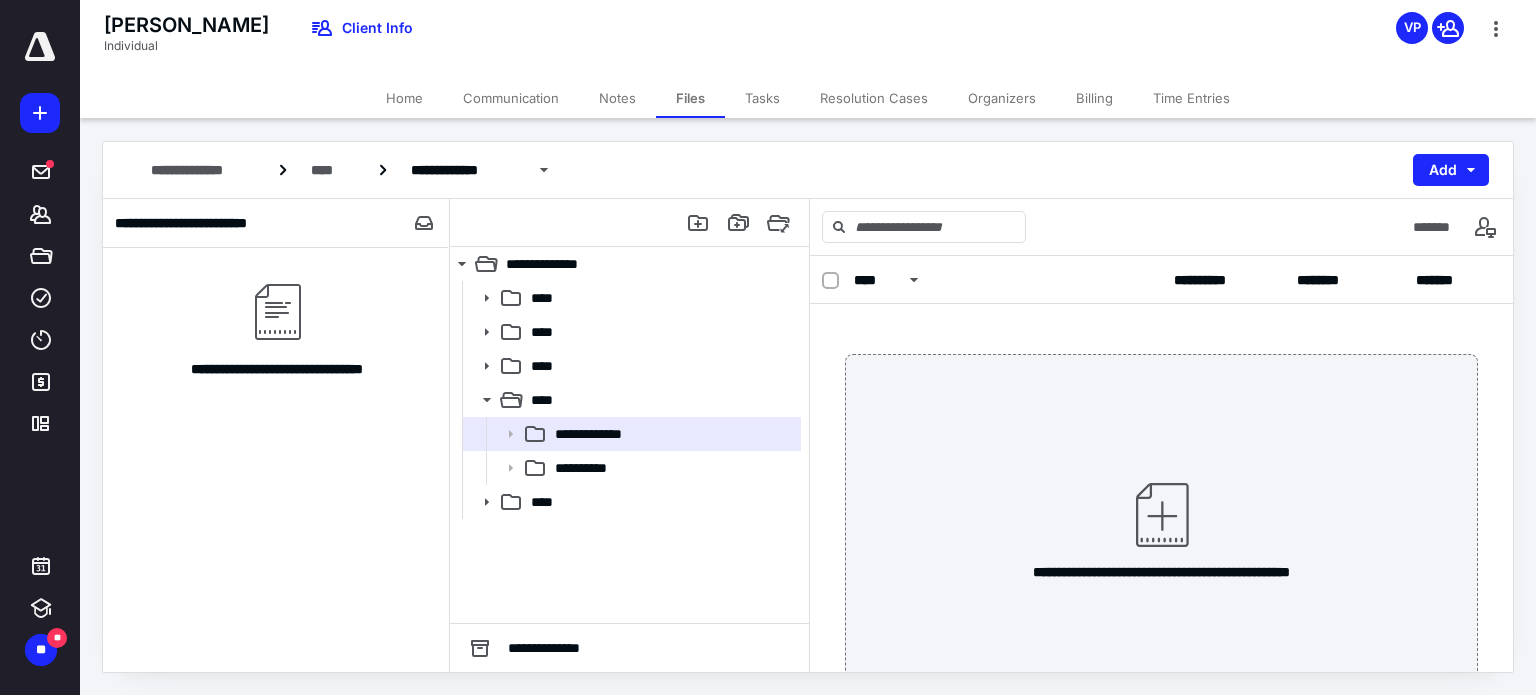 click on "Files" at bounding box center [690, 98] 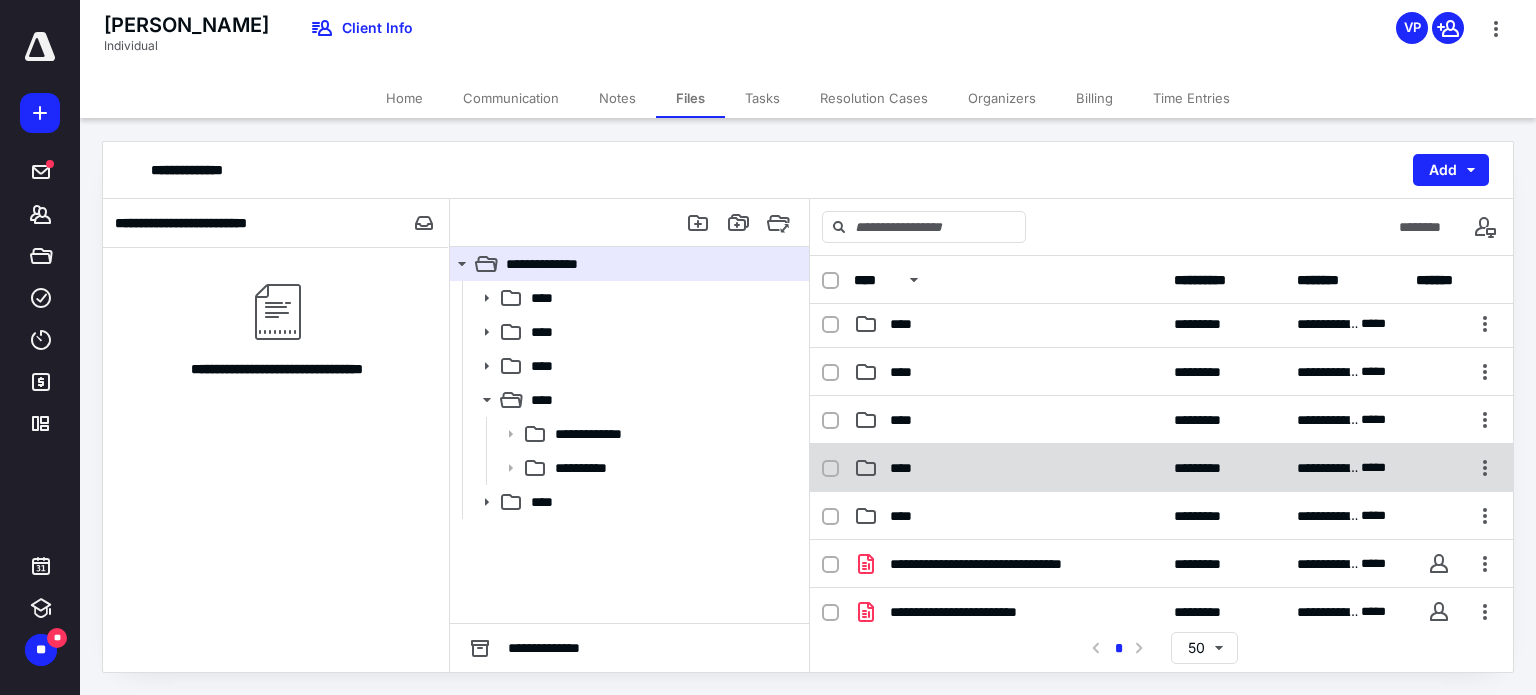 scroll, scrollTop: 0, scrollLeft: 0, axis: both 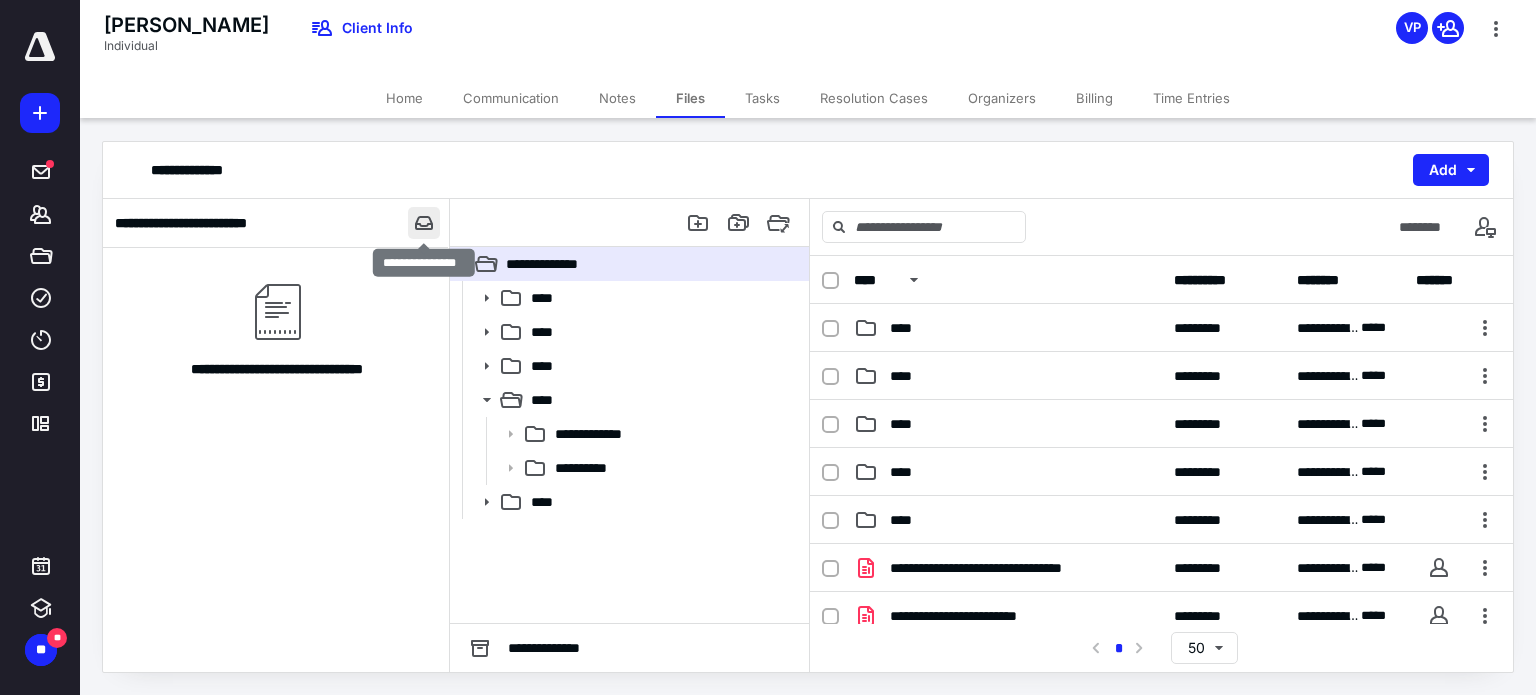 click at bounding box center [424, 223] 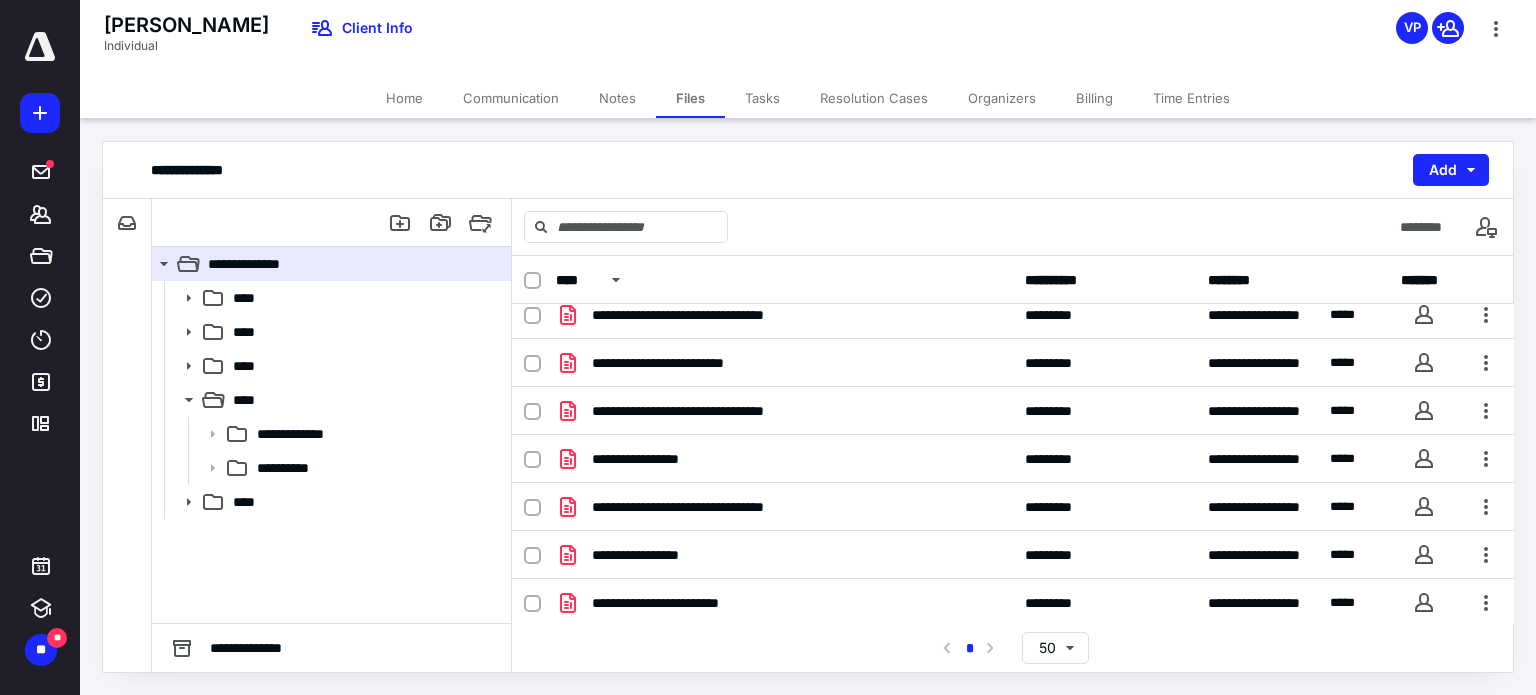 scroll, scrollTop: 400, scrollLeft: 0, axis: vertical 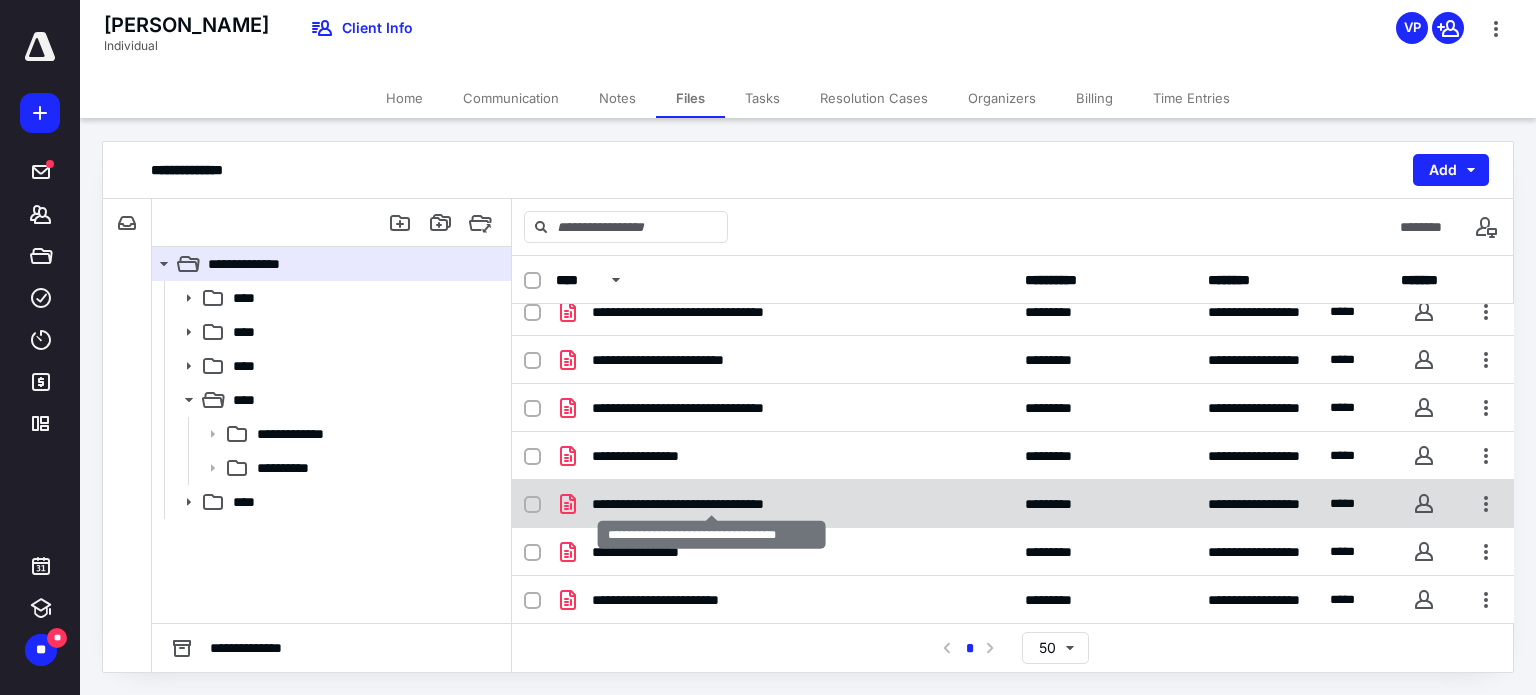 click on "**********" at bounding box center (711, 504) 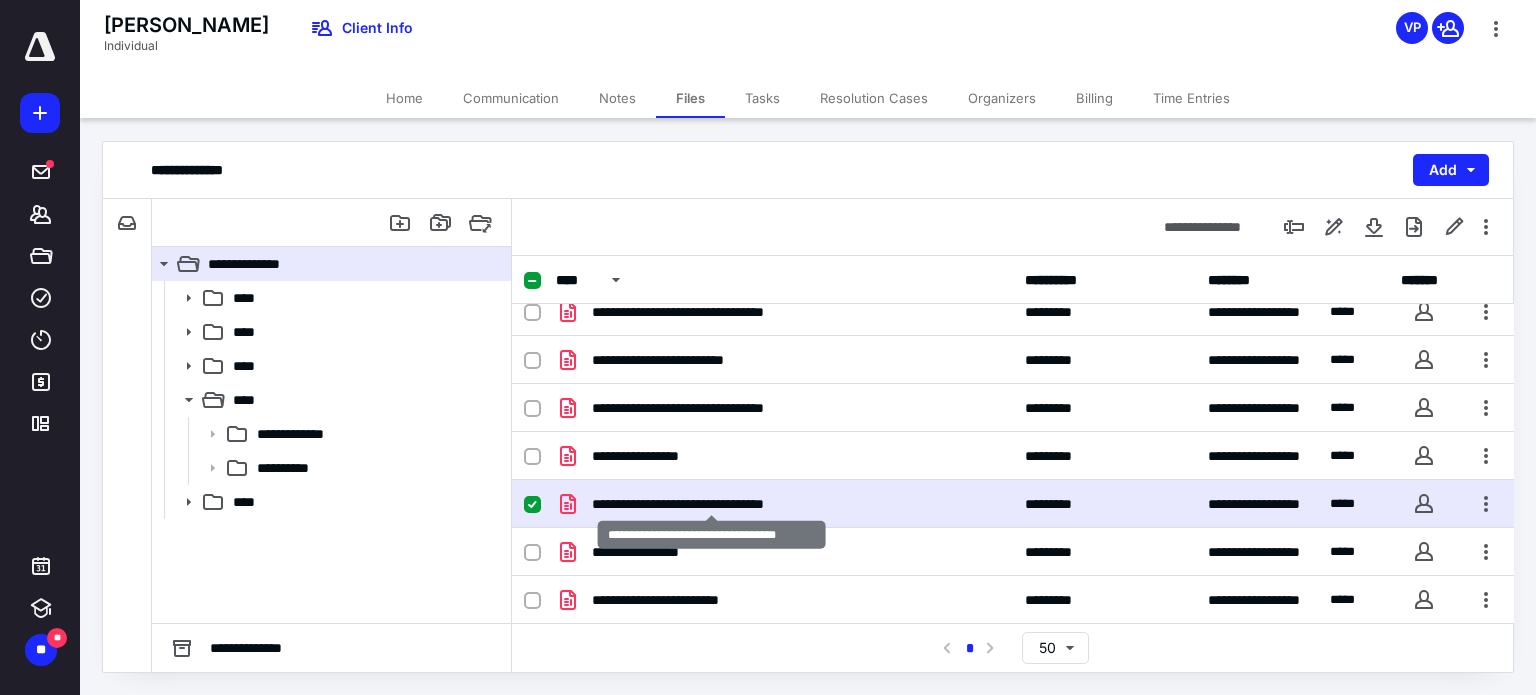 click on "**********" at bounding box center (711, 504) 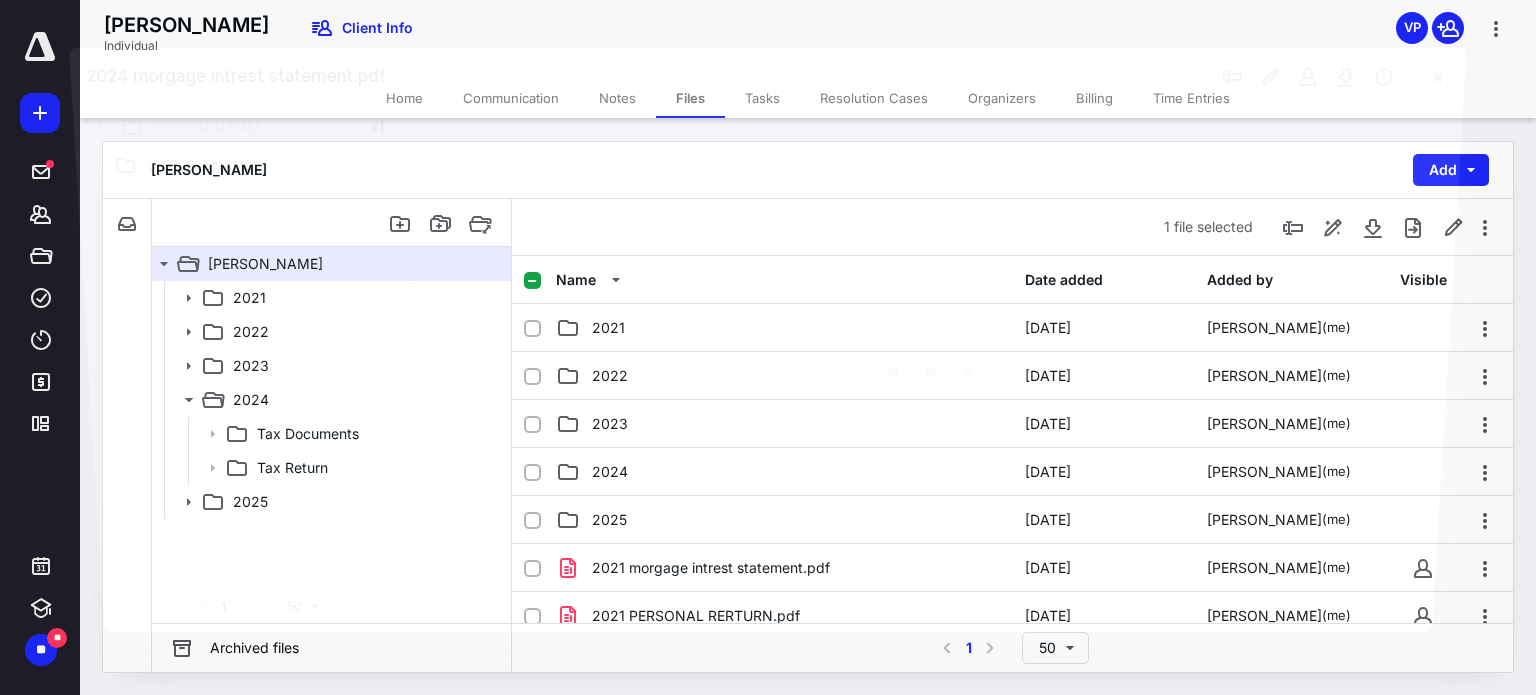 scroll, scrollTop: 400, scrollLeft: 0, axis: vertical 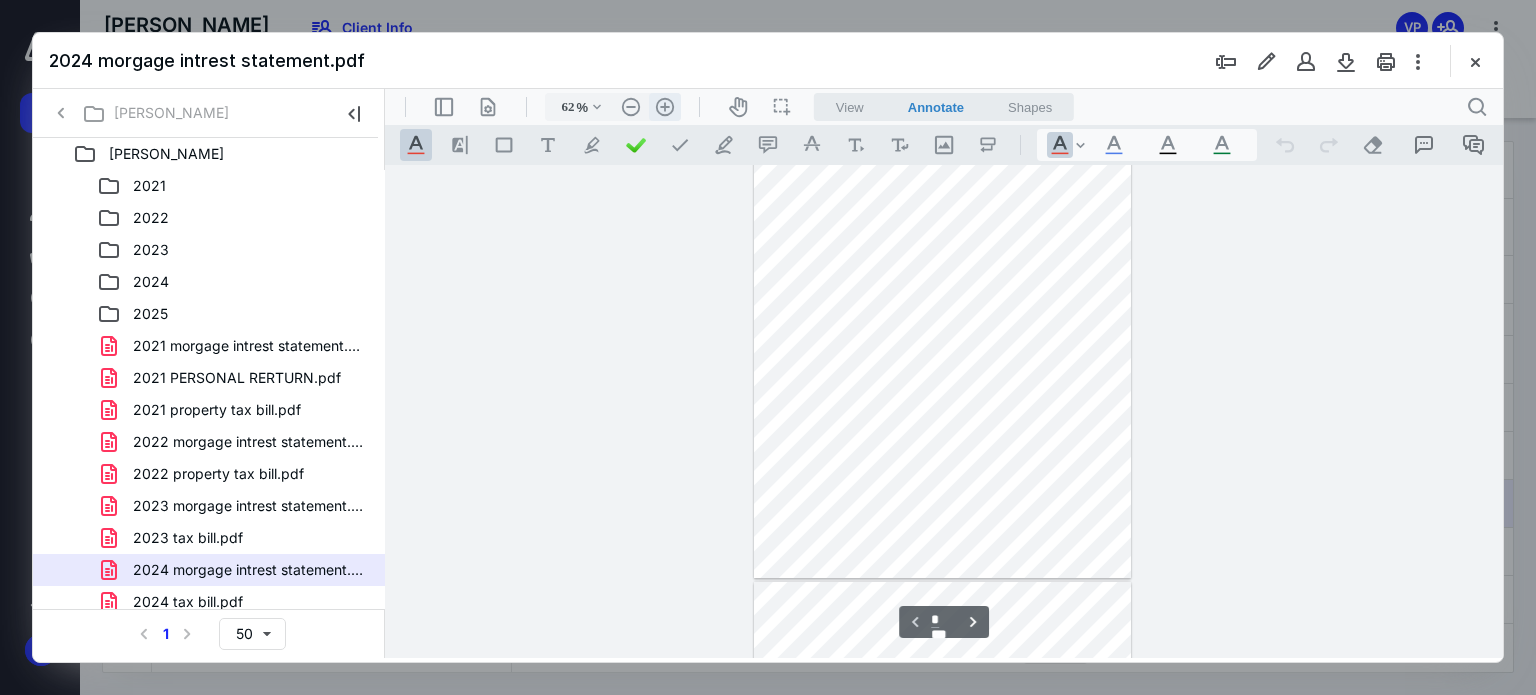 click on ".cls-1{fill:#abb0c4;} icon - header - zoom - in - line" at bounding box center [665, 107] 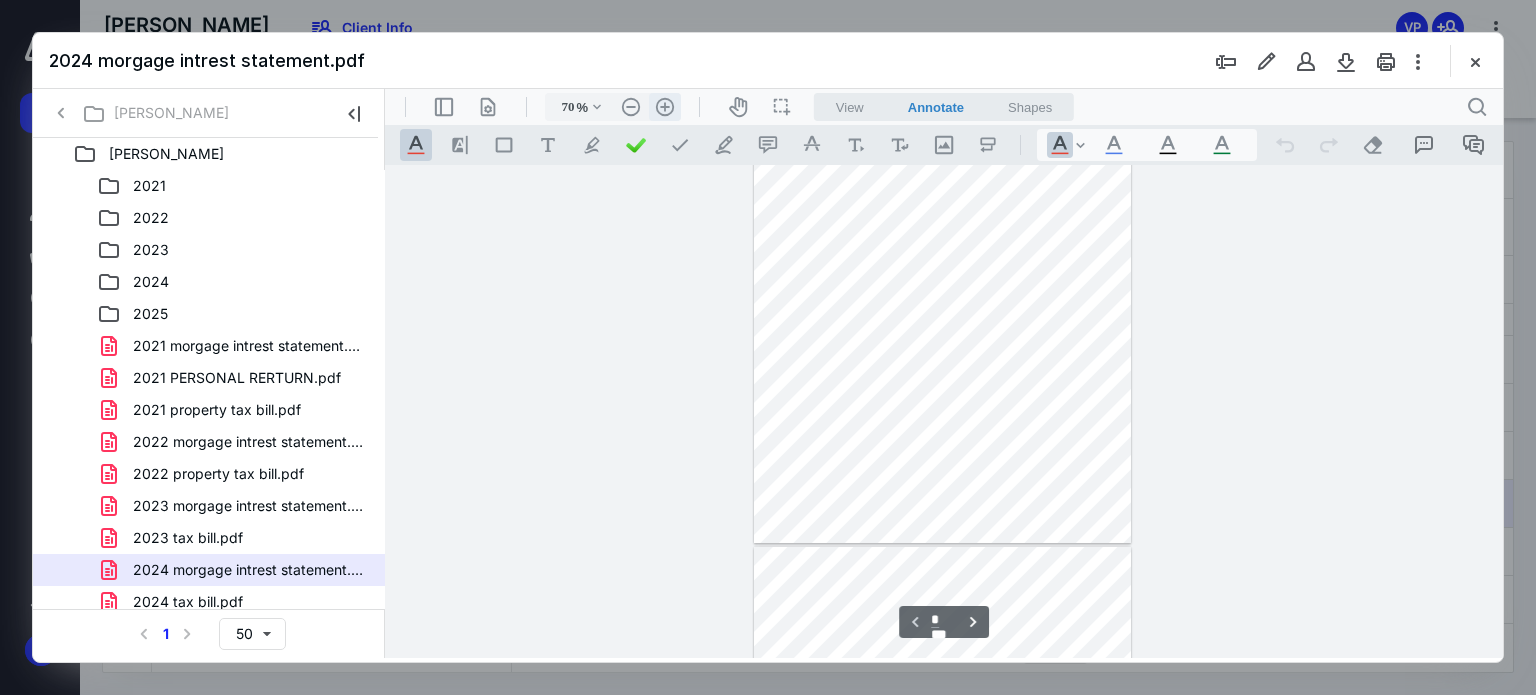 click on ".cls-1{fill:#abb0c4;} icon - header - zoom - in - line" at bounding box center (665, 107) 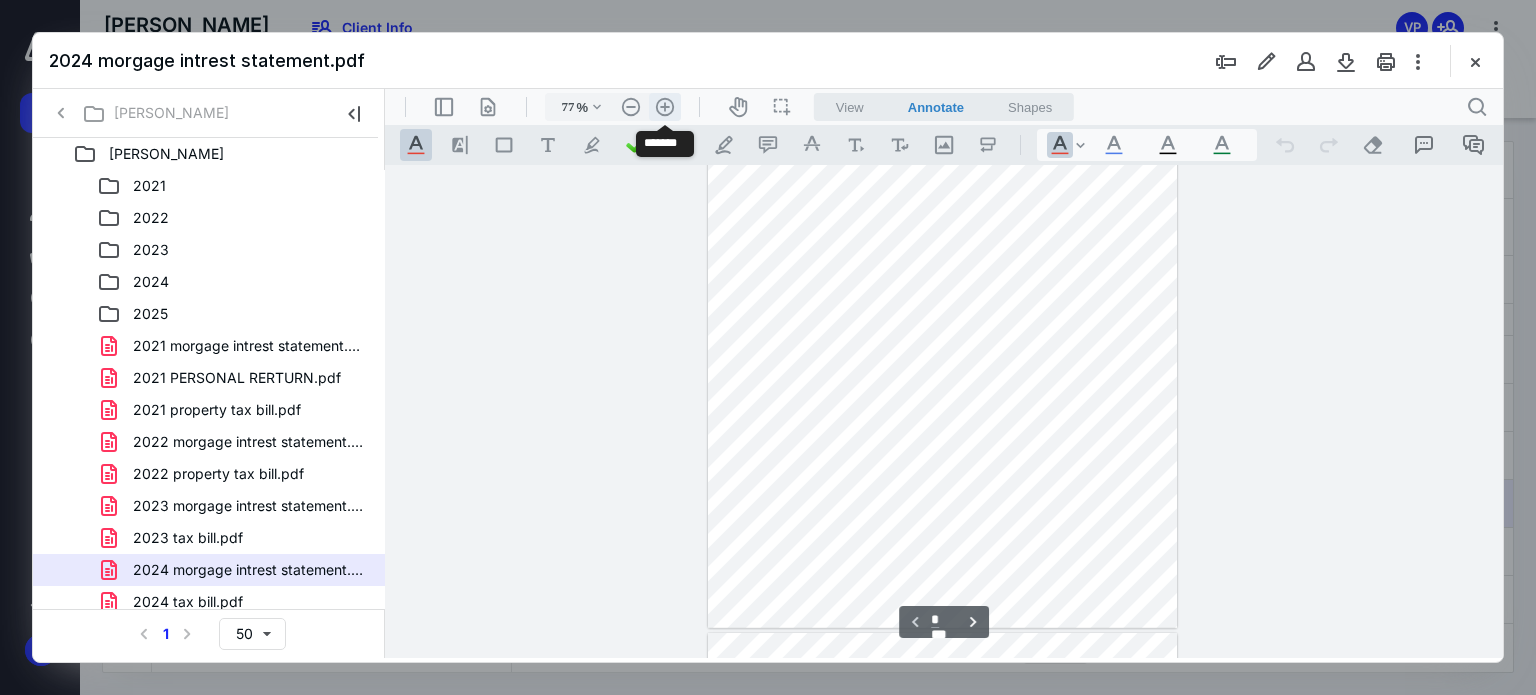 click on ".cls-1{fill:#abb0c4;} icon - header - zoom - in - line" at bounding box center [665, 107] 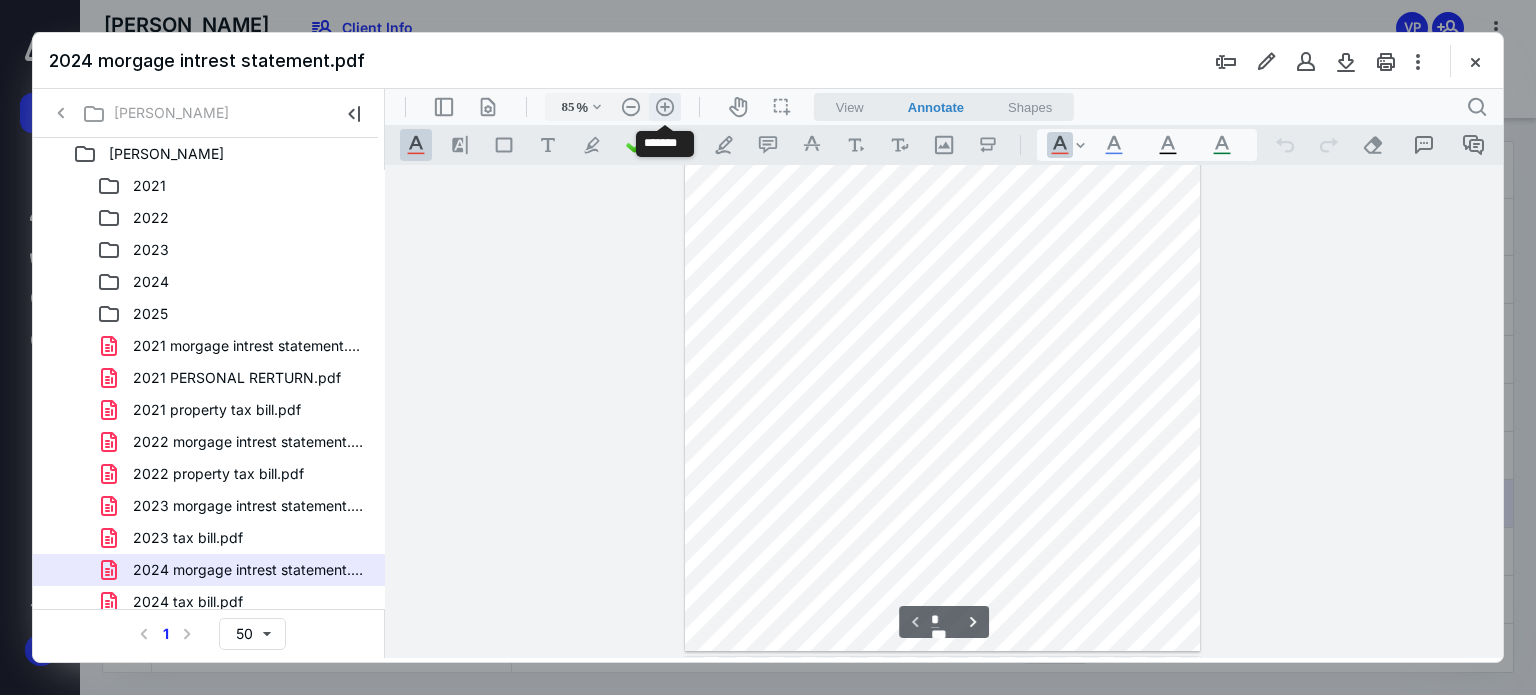 click on ".cls-1{fill:#abb0c4;} icon - header - zoom - in - line" at bounding box center [665, 107] 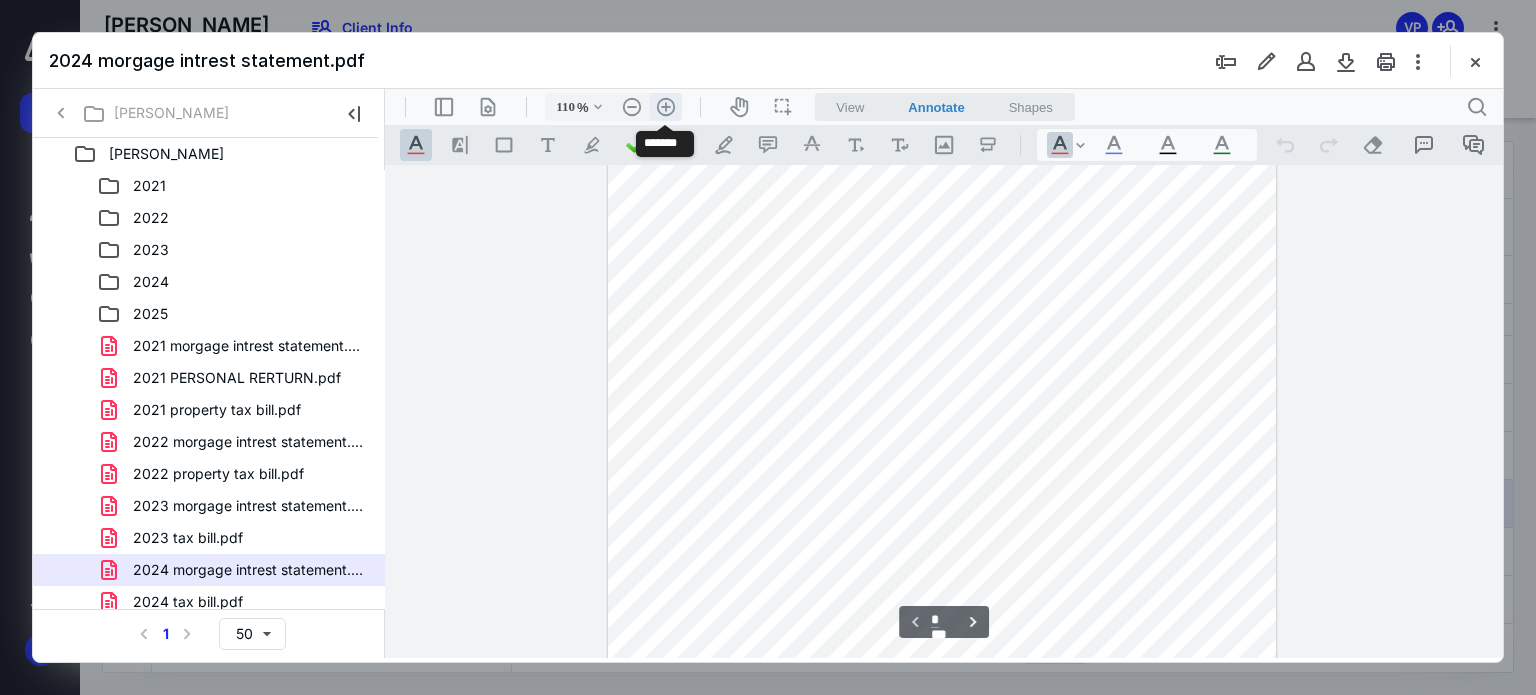click on ".cls-1{fill:#abb0c4;} icon - header - zoom - in - line" at bounding box center (666, 107) 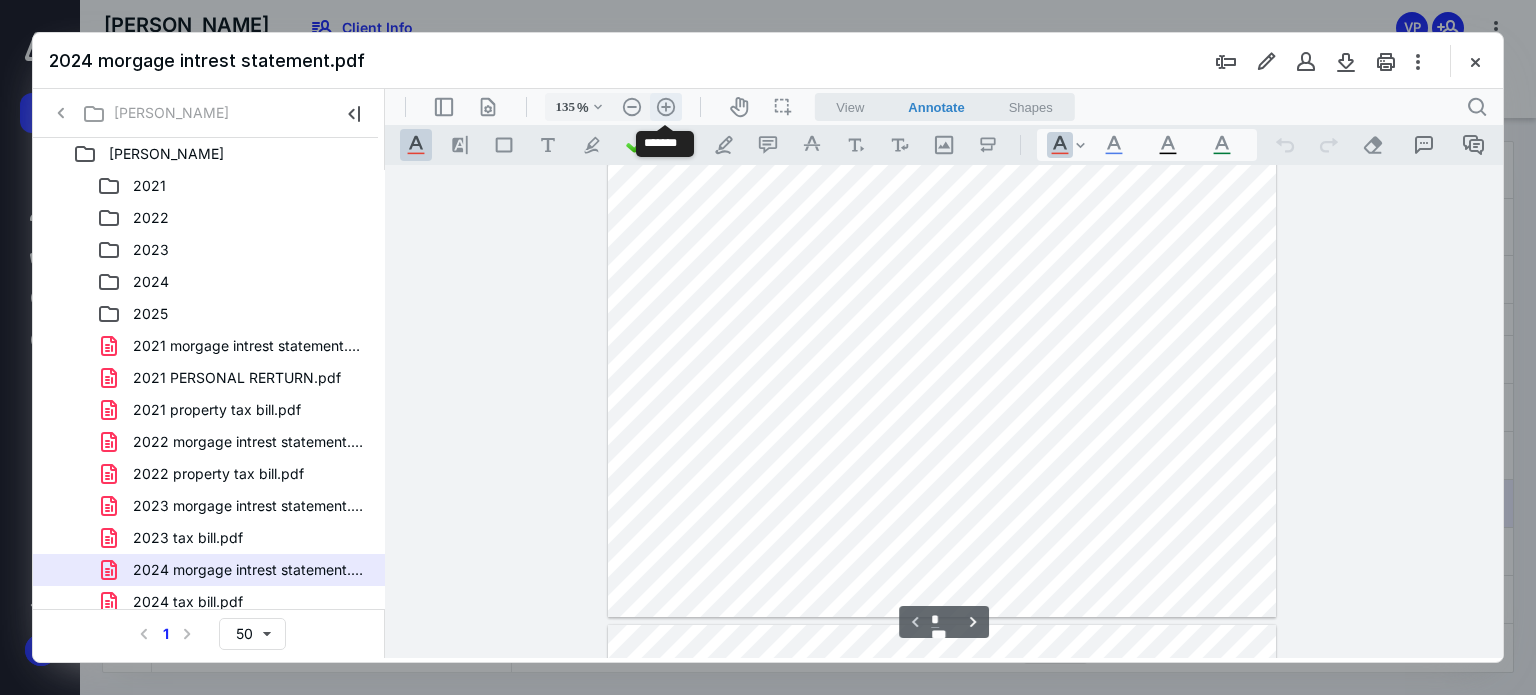click on ".cls-1{fill:#abb0c4;} icon - header - zoom - in - line" at bounding box center [666, 107] 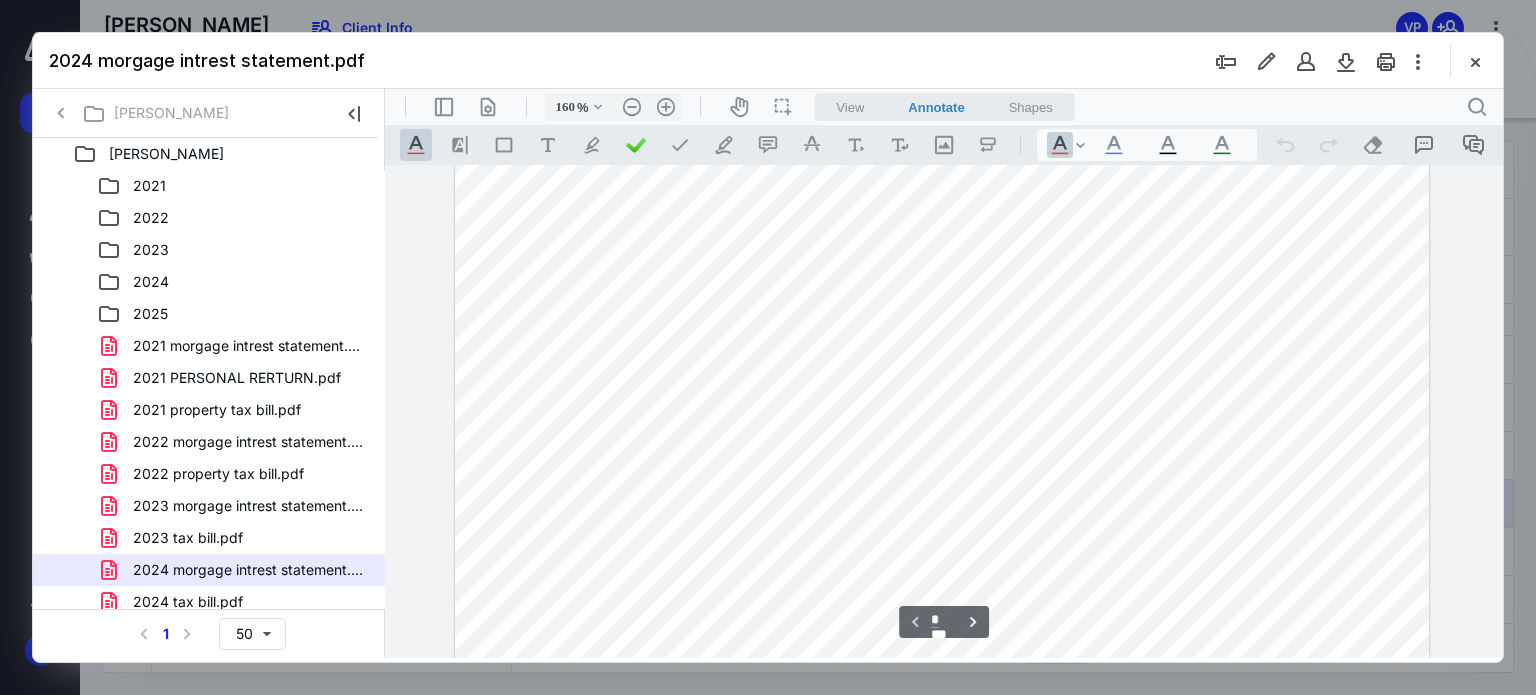 scroll, scrollTop: 734, scrollLeft: 0, axis: vertical 